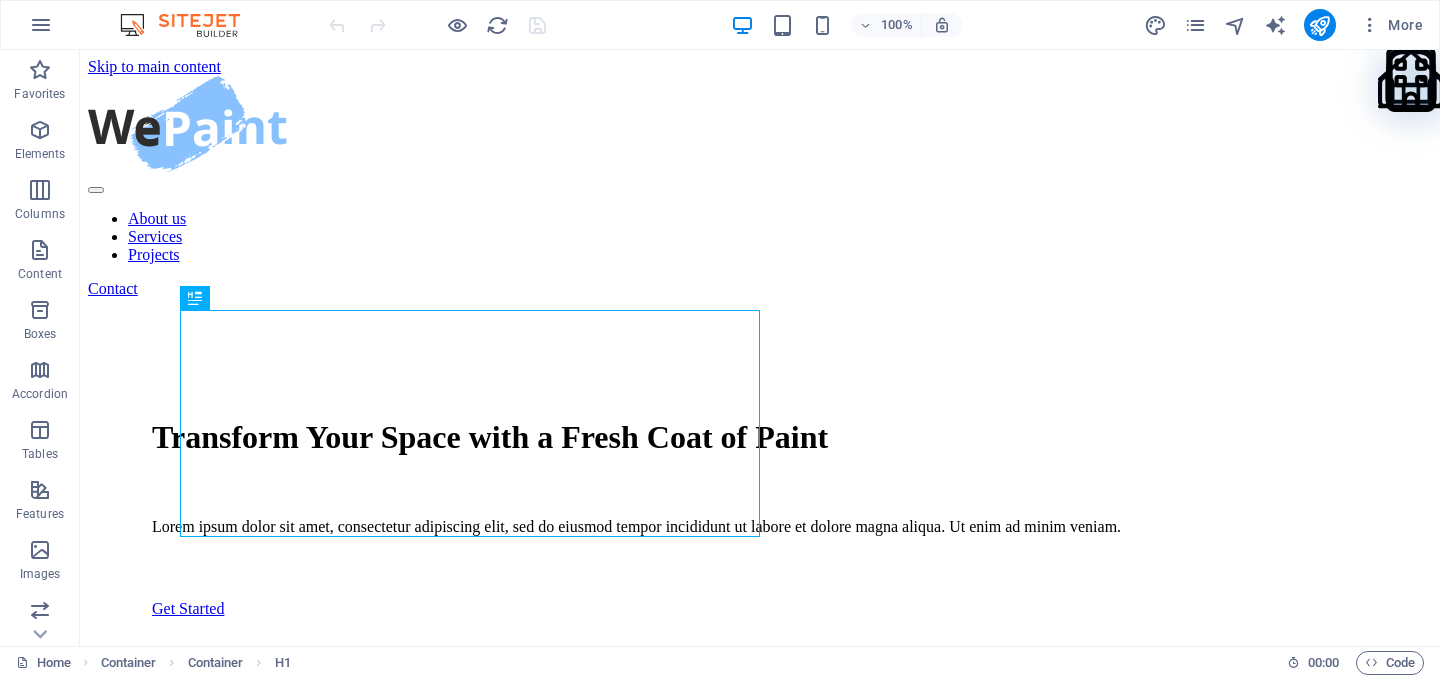scroll, scrollTop: 0, scrollLeft: 0, axis: both 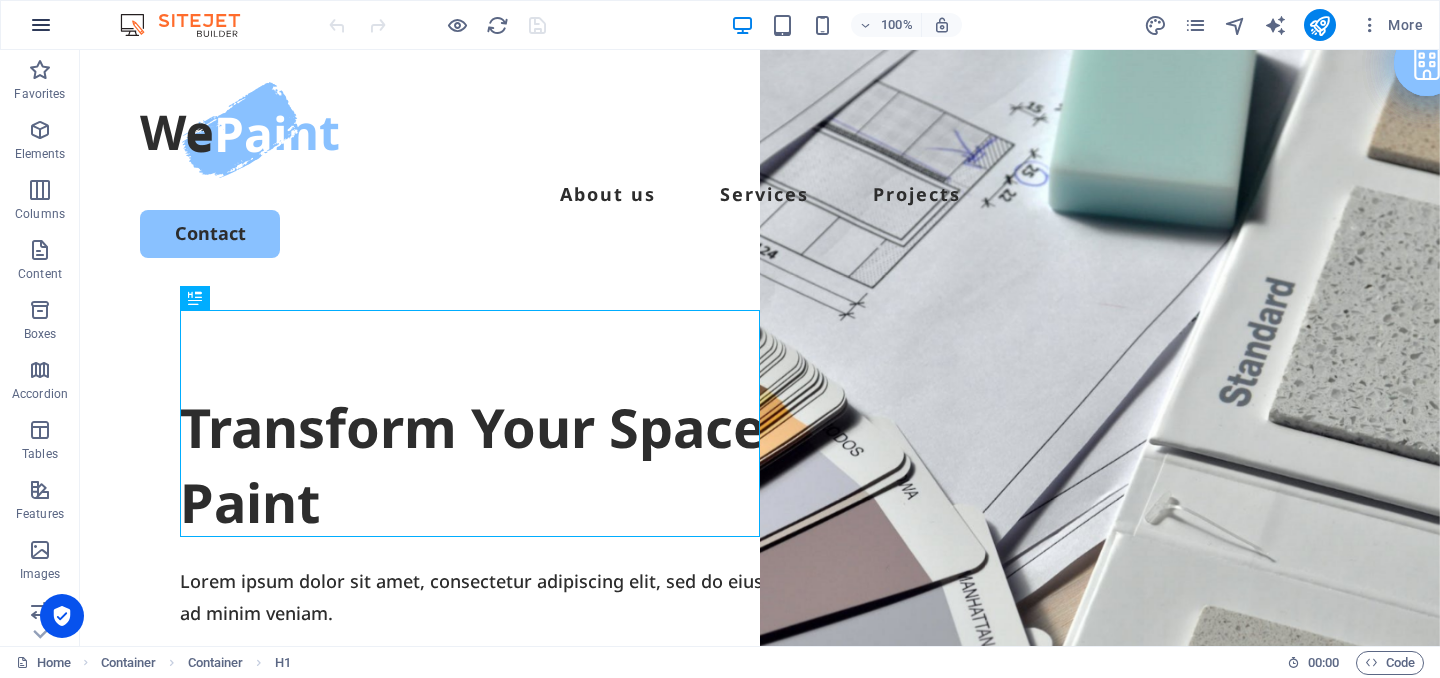 click at bounding box center [41, 25] 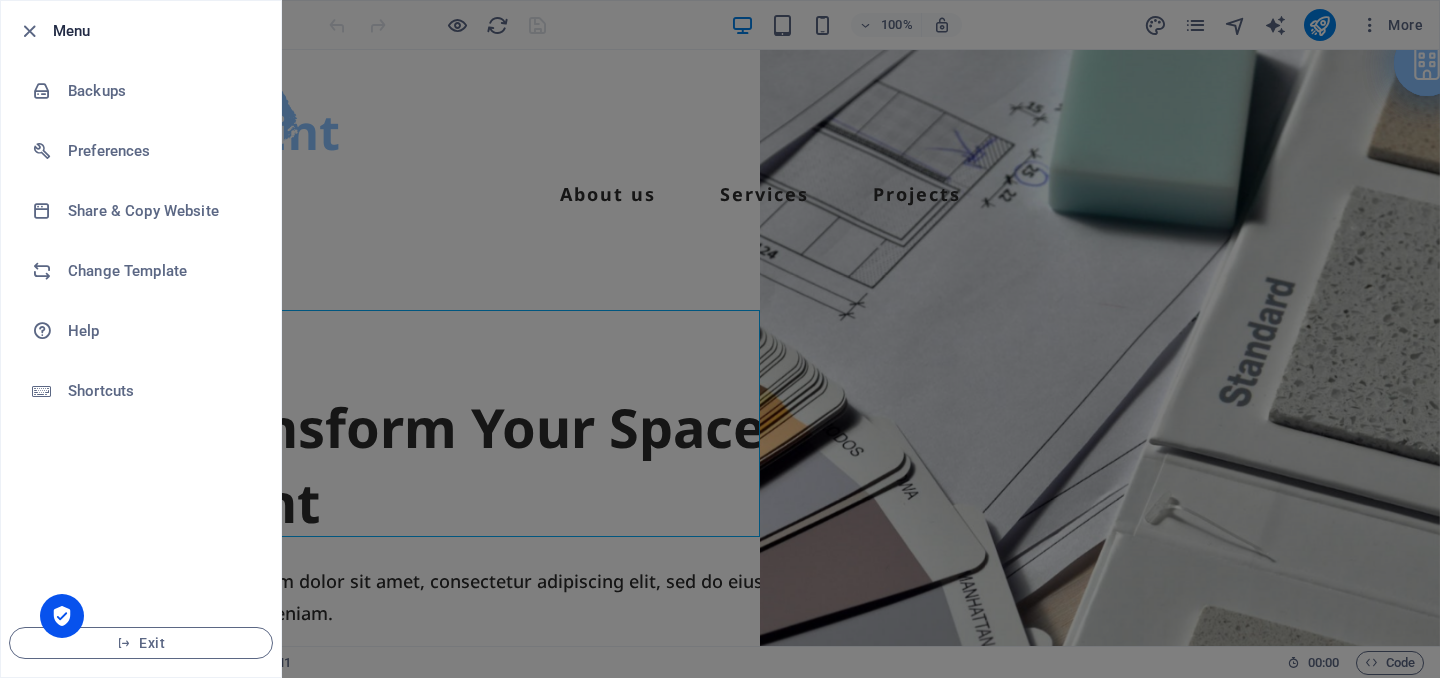 click at bounding box center (720, 339) 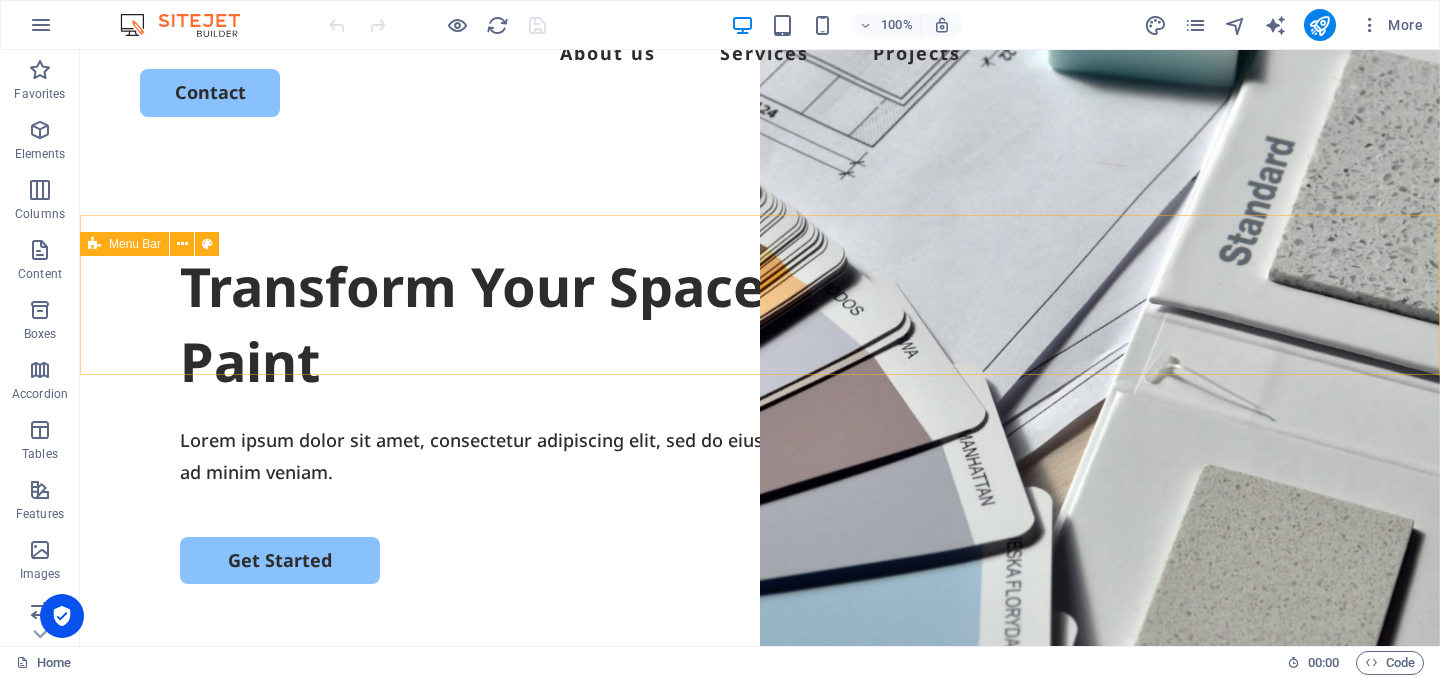 scroll, scrollTop: 0, scrollLeft: 0, axis: both 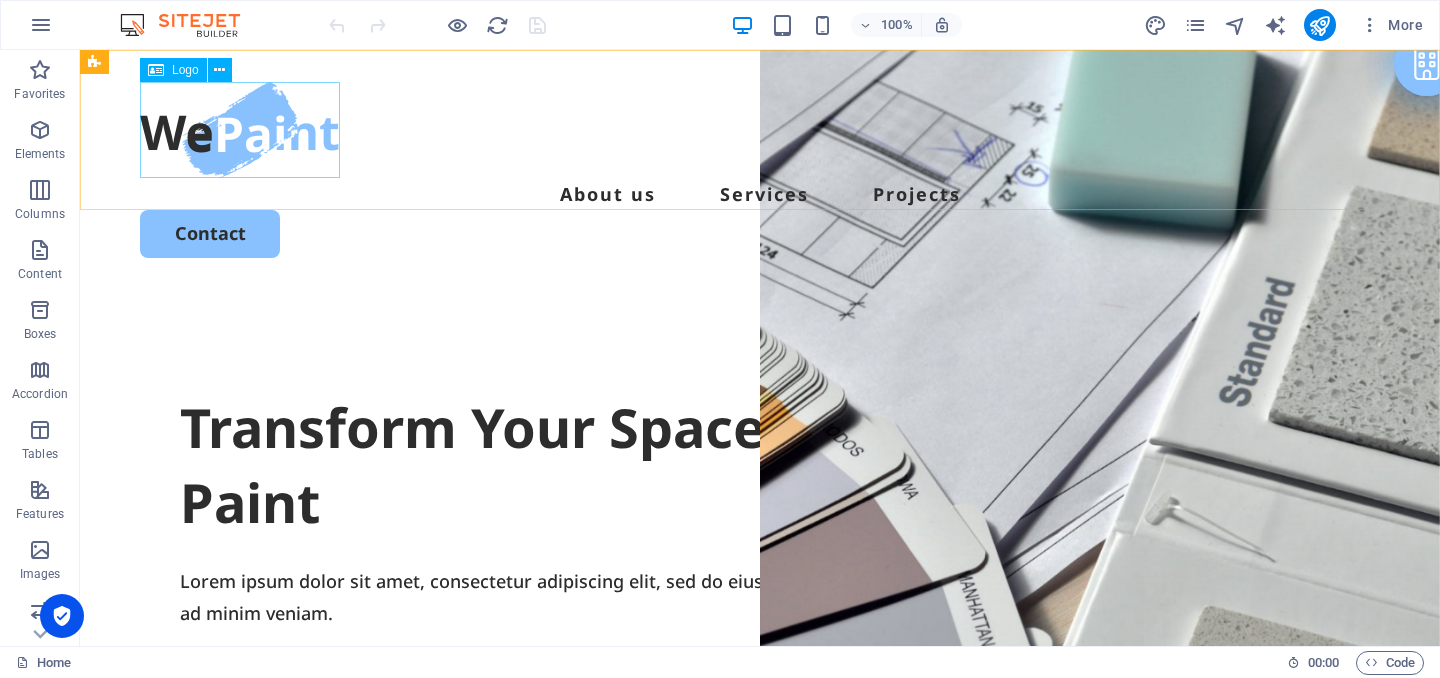 click on "Logo" at bounding box center (185, 70) 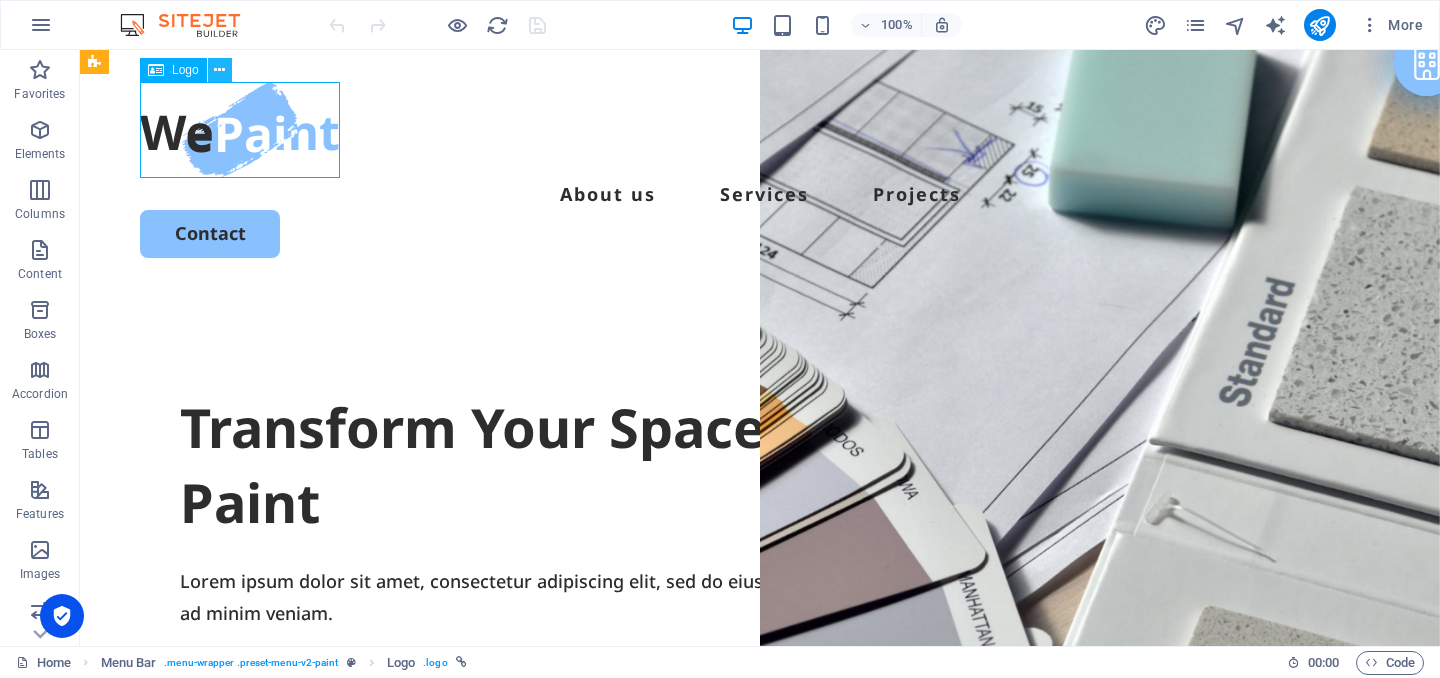 click at bounding box center (219, 70) 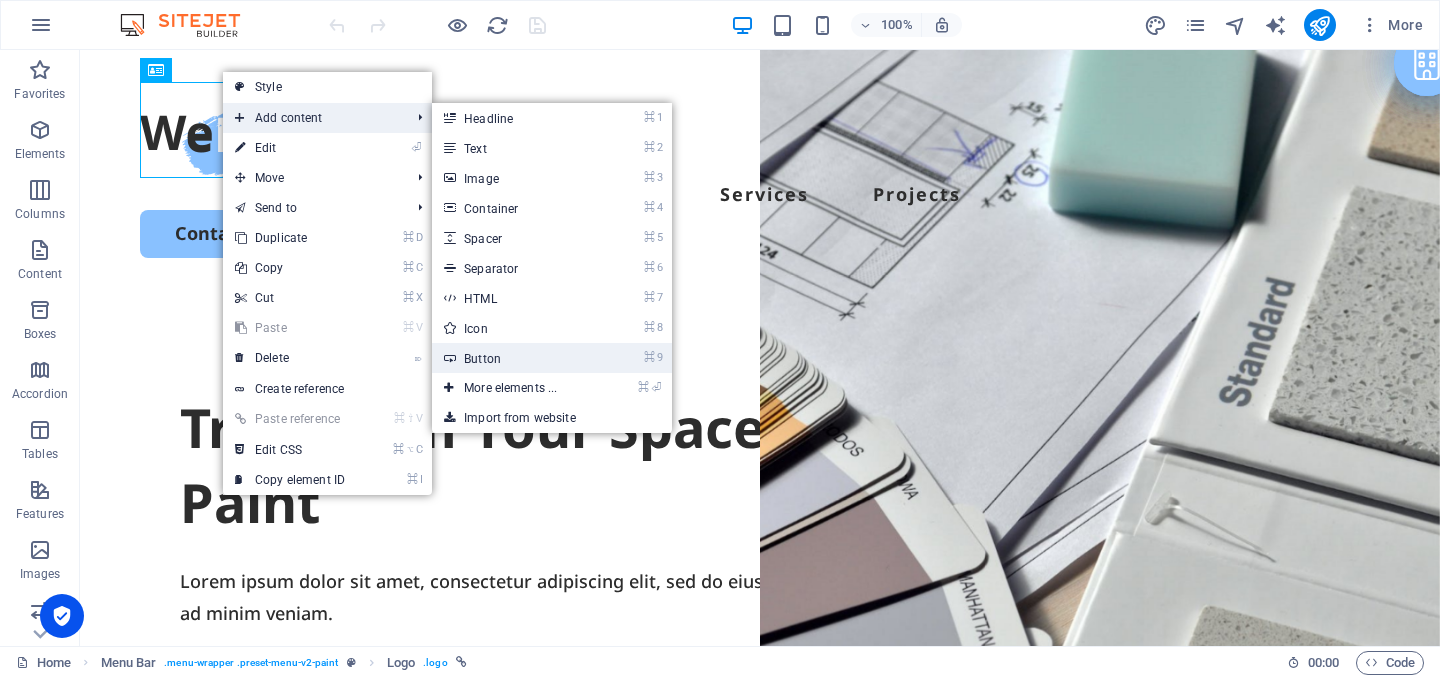 click on "⌘ 9  Button" at bounding box center [514, 358] 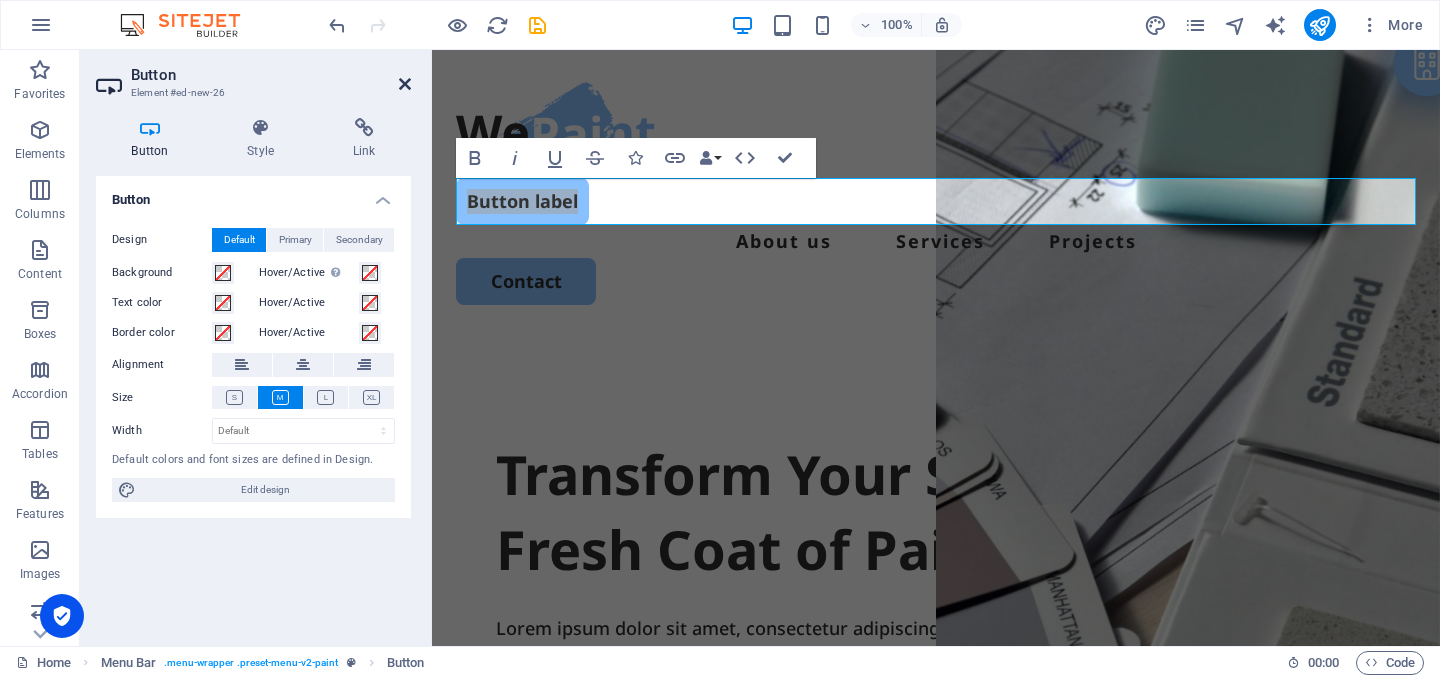 click at bounding box center (405, 84) 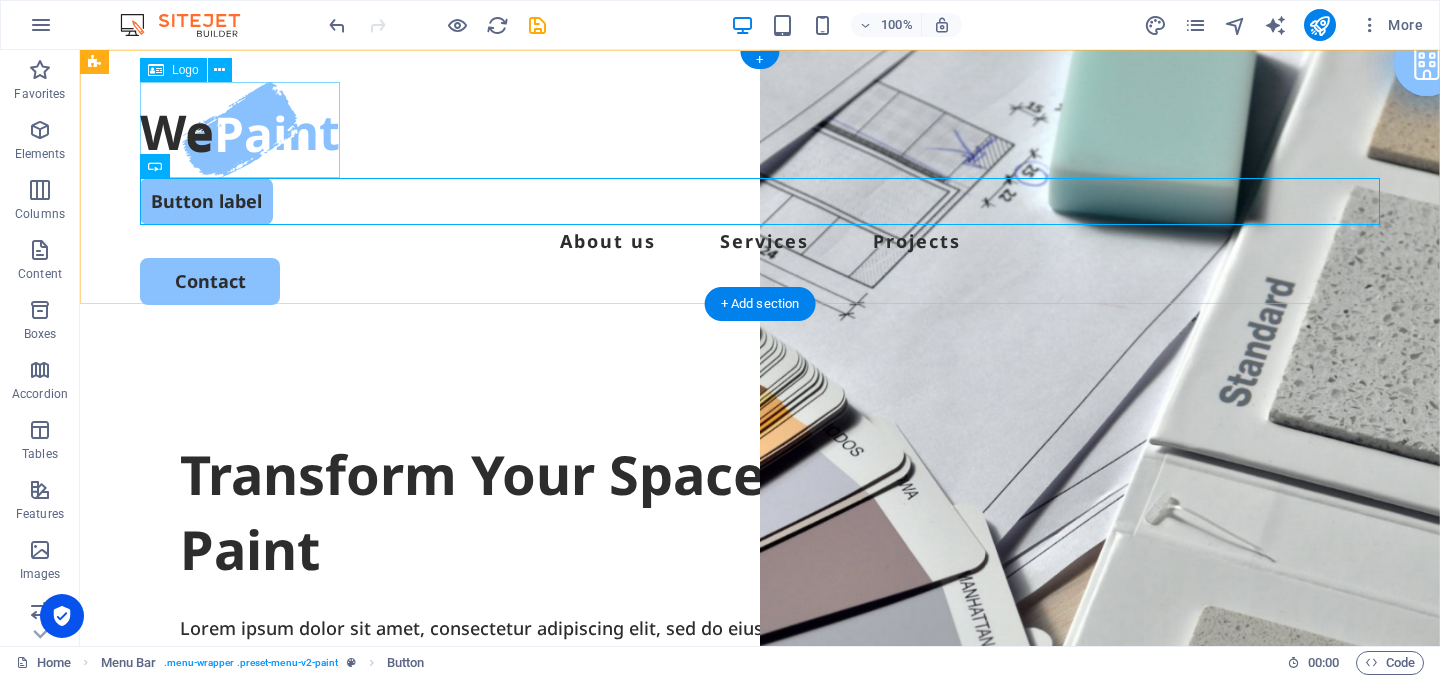 click at bounding box center (760, 130) 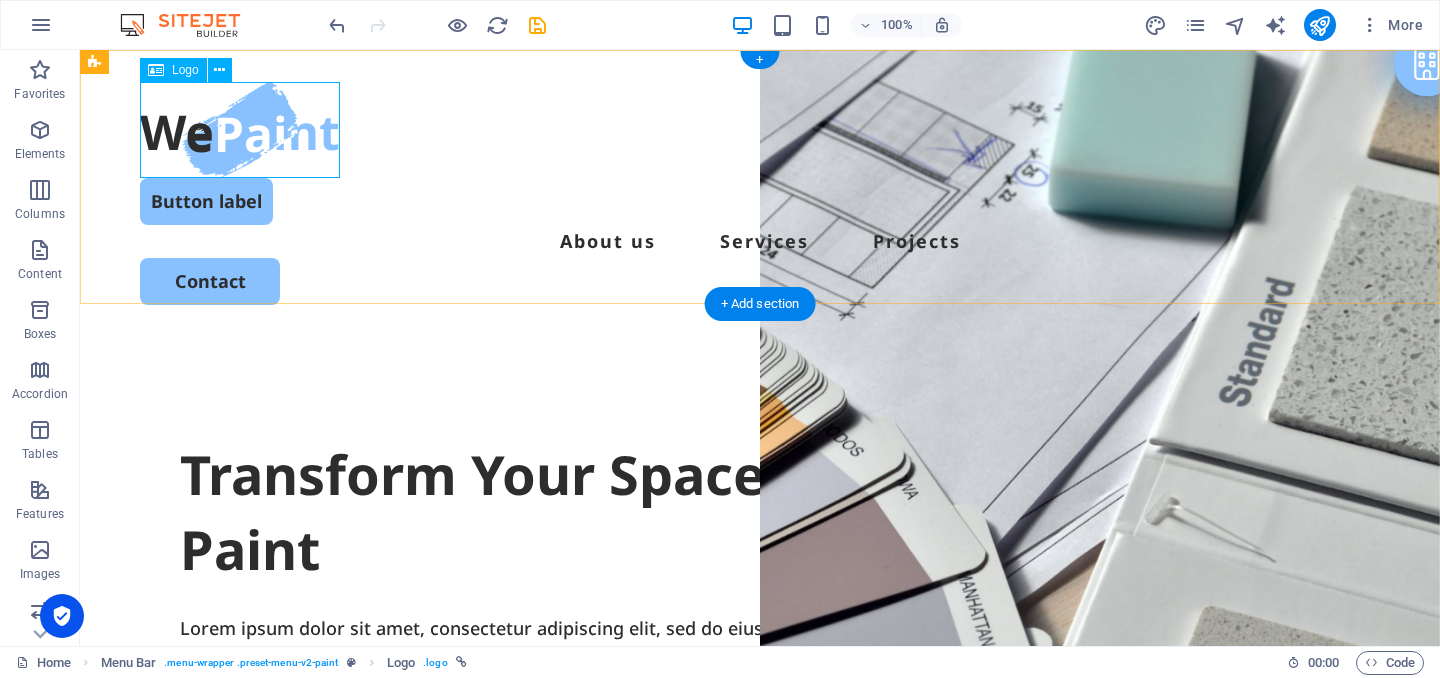 click at bounding box center (760, 130) 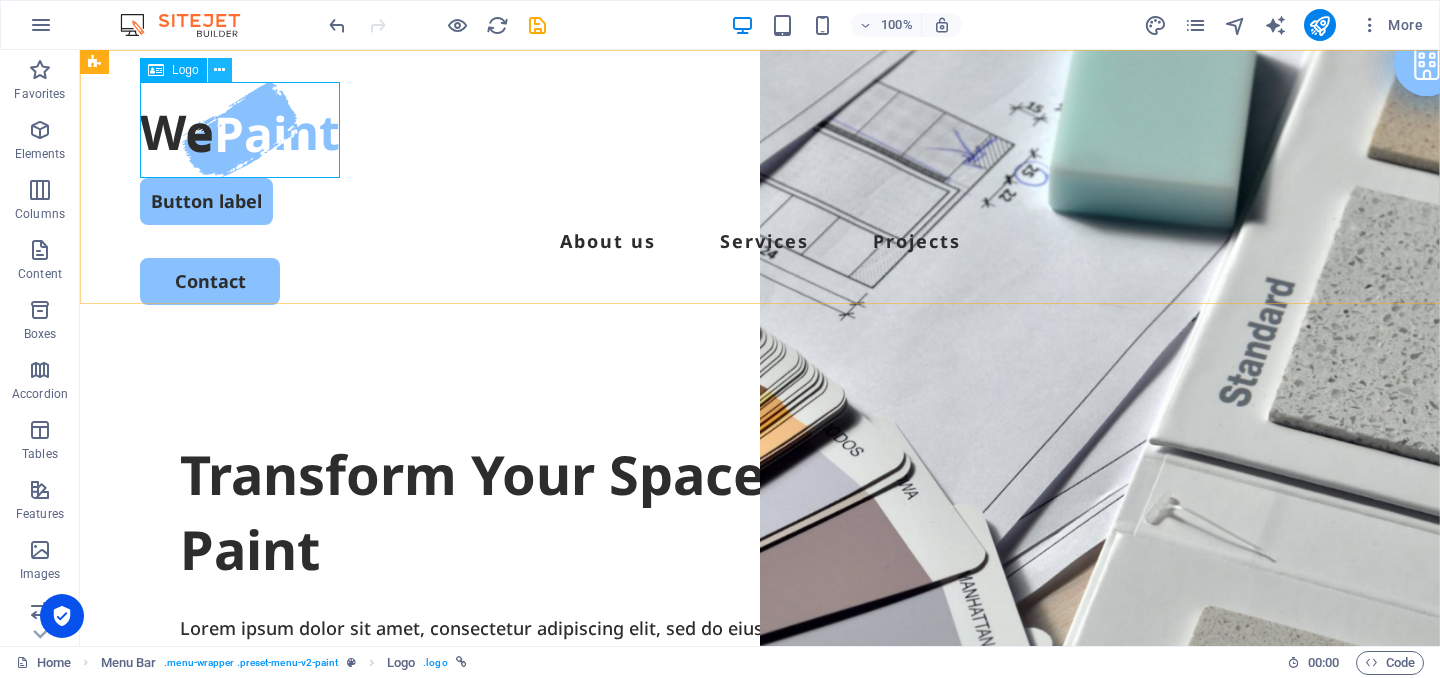 click at bounding box center (219, 70) 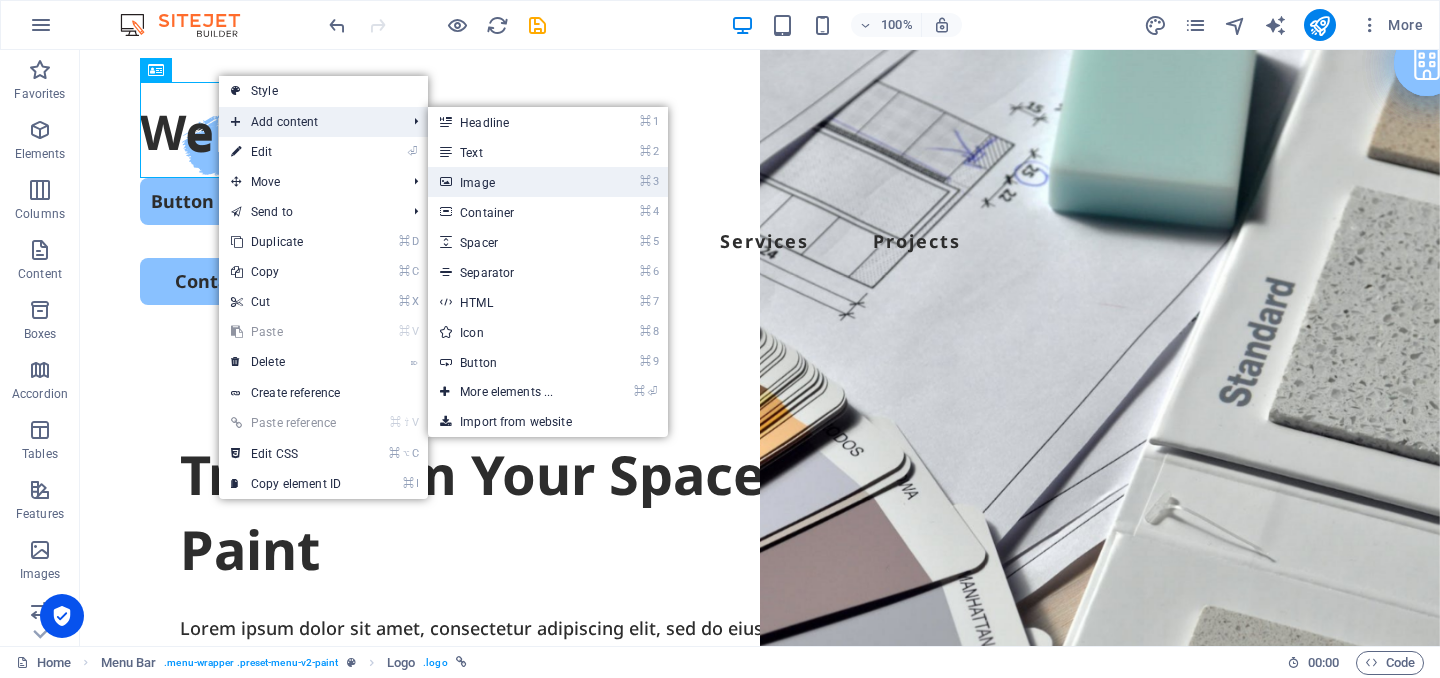 click on "⌘ 3  Image" at bounding box center [510, 182] 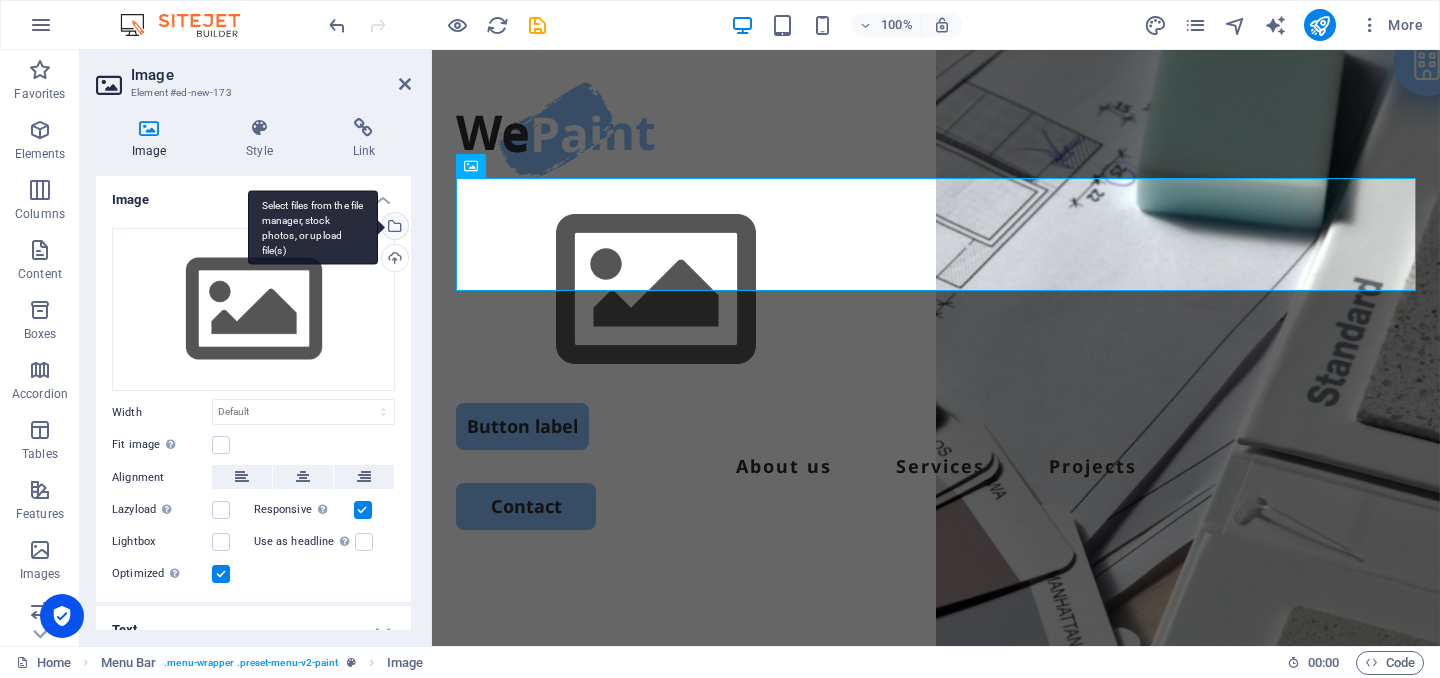 click on "Select files from the file manager, stock photos, or upload file(s)" at bounding box center [393, 228] 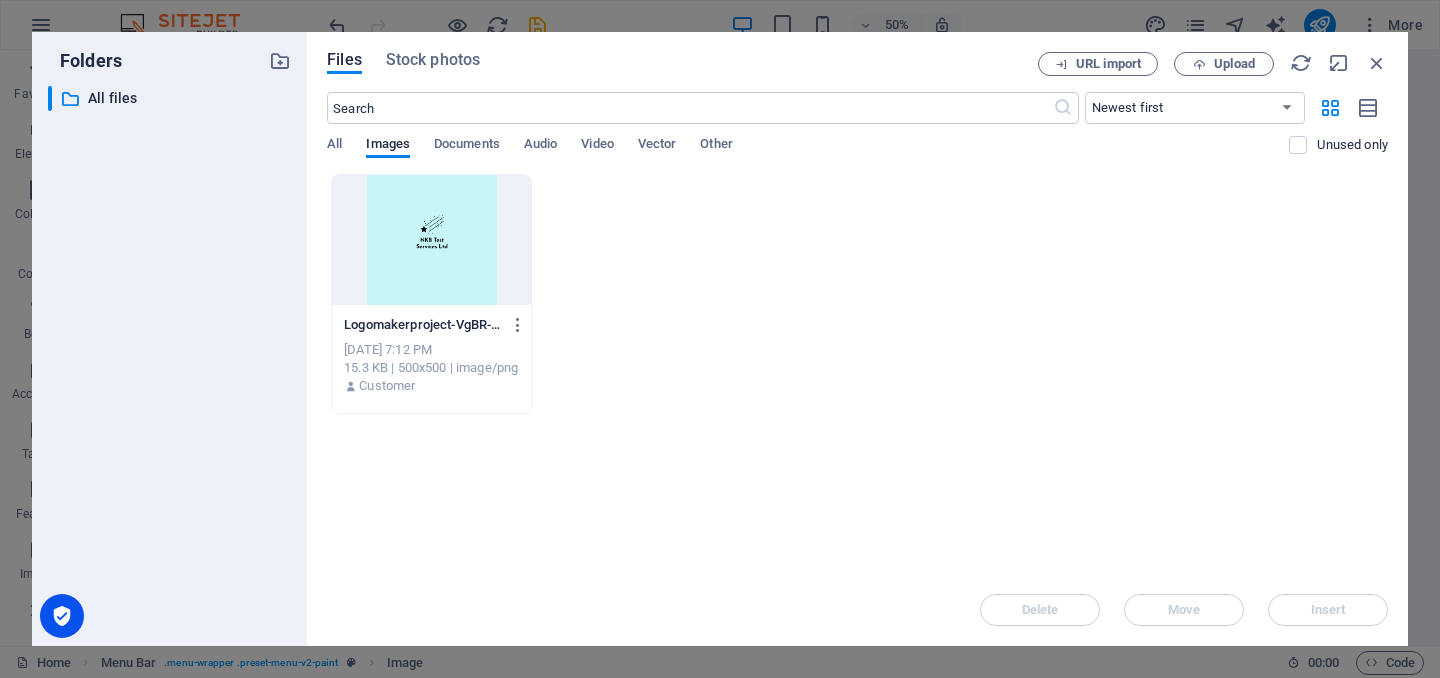 click at bounding box center (431, 240) 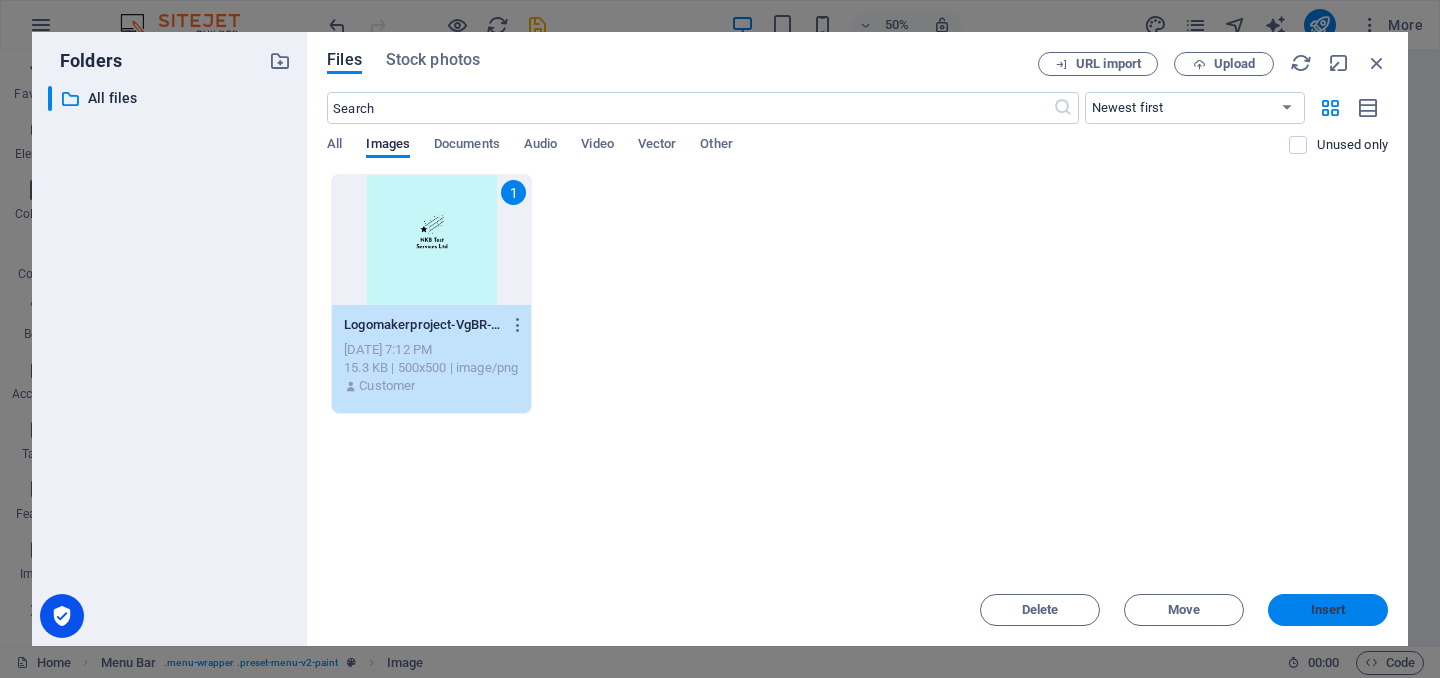 click on "Insert" at bounding box center [1328, 610] 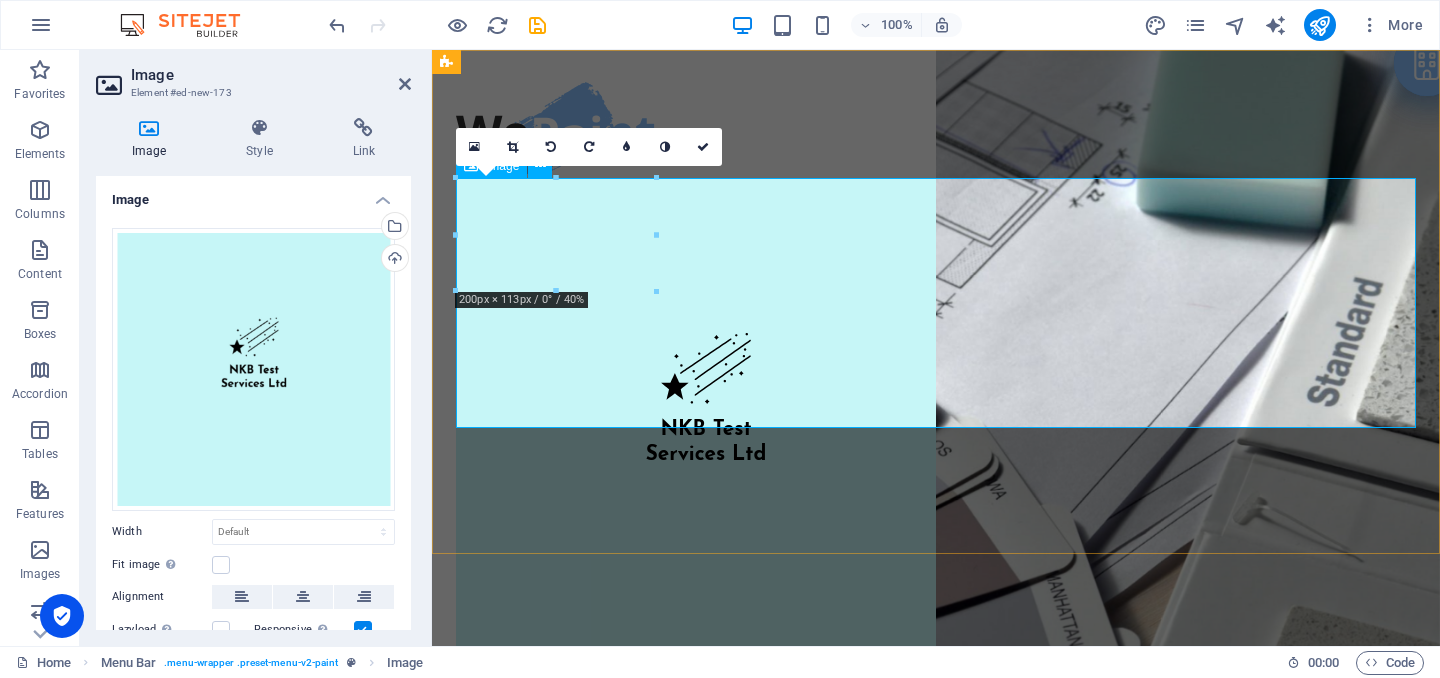 click at bounding box center [936, 428] 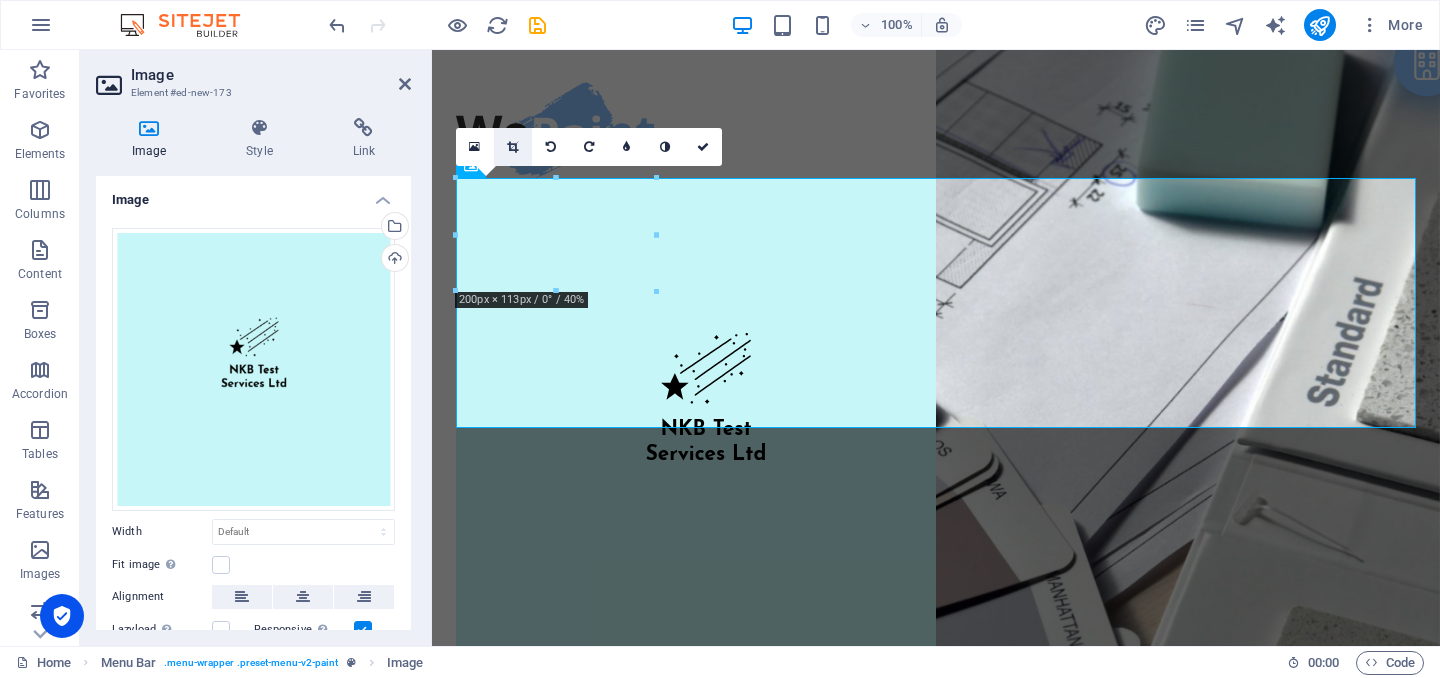 click at bounding box center [512, 147] 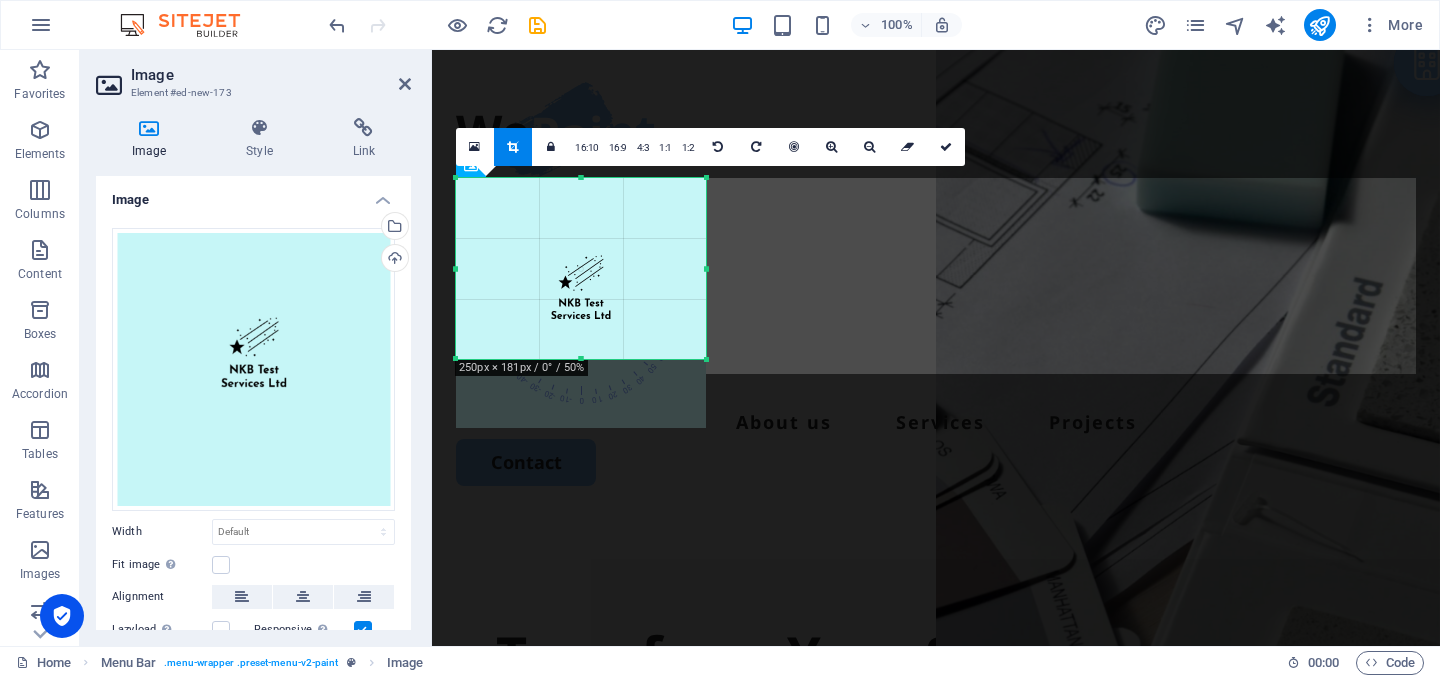 drag, startPoint x: 580, startPoint y: 426, endPoint x: 583, endPoint y: 357, distance: 69.065186 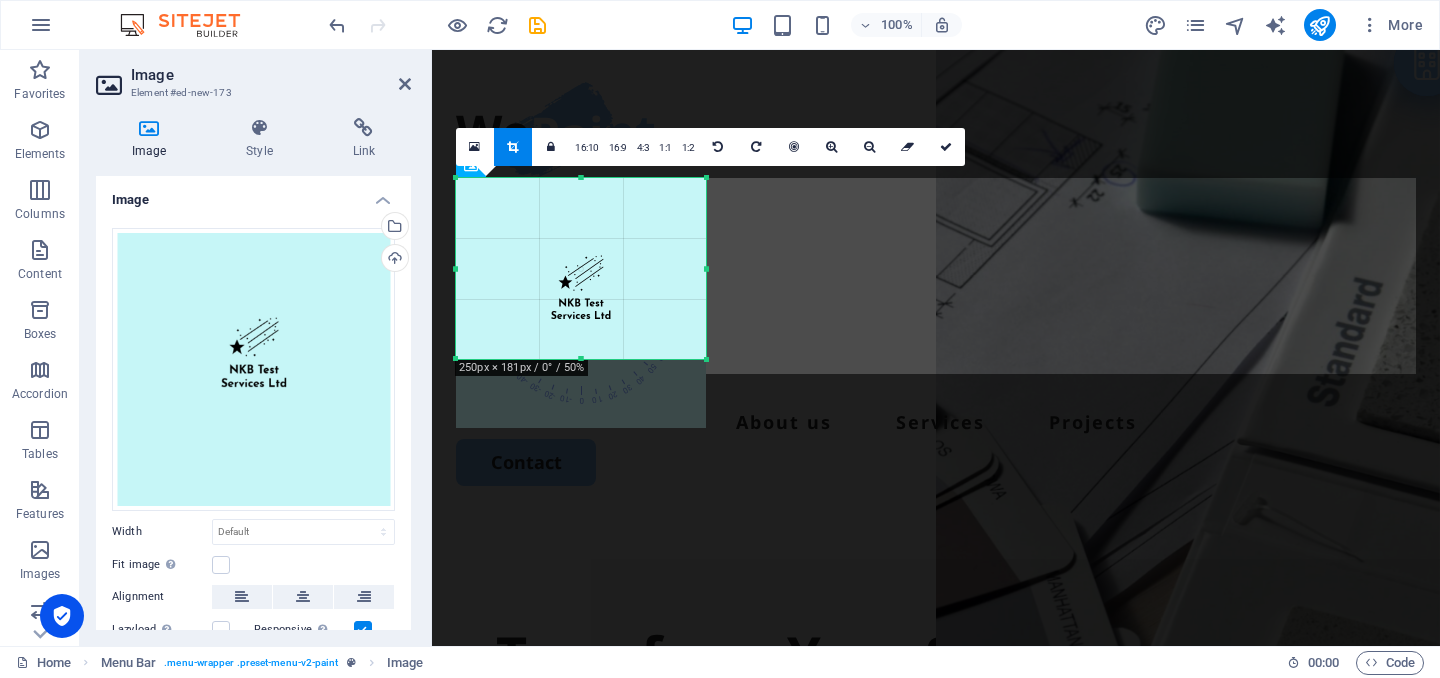 click at bounding box center [581, 359] 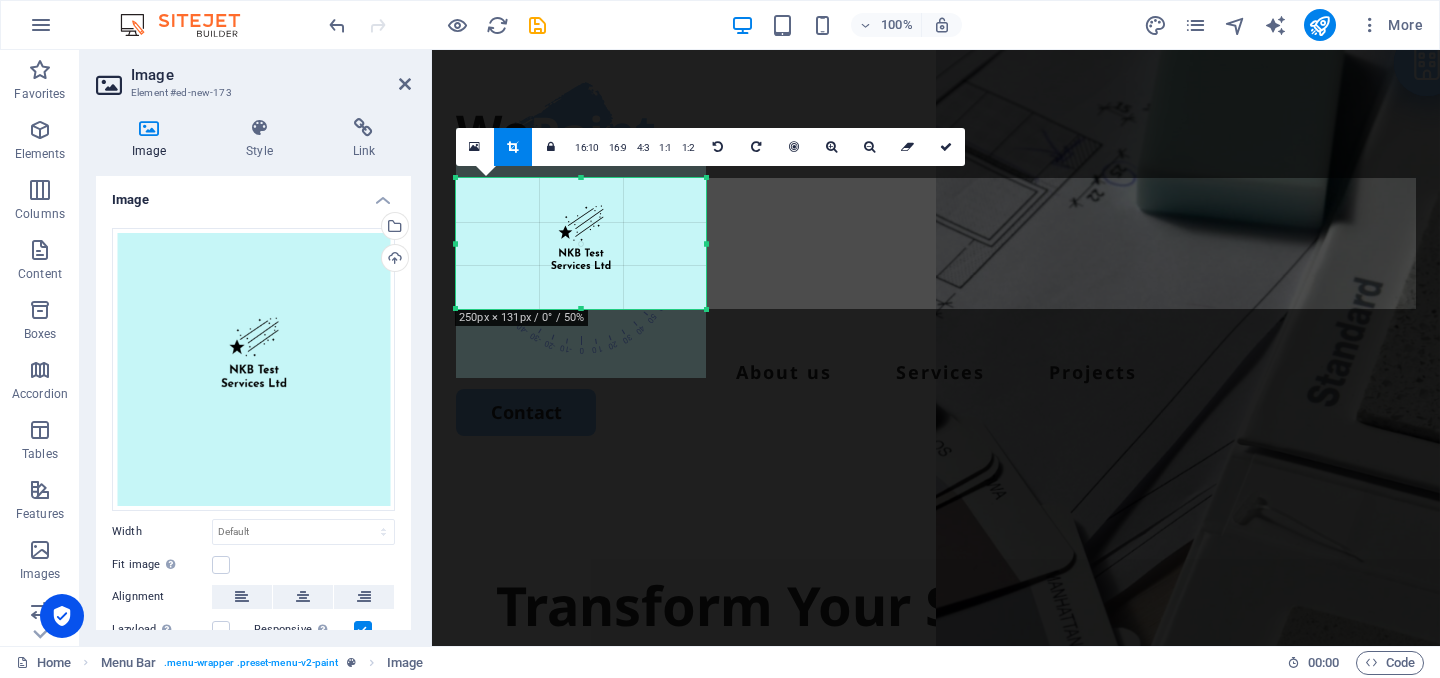 drag, startPoint x: 579, startPoint y: 175, endPoint x: 579, endPoint y: 225, distance: 50 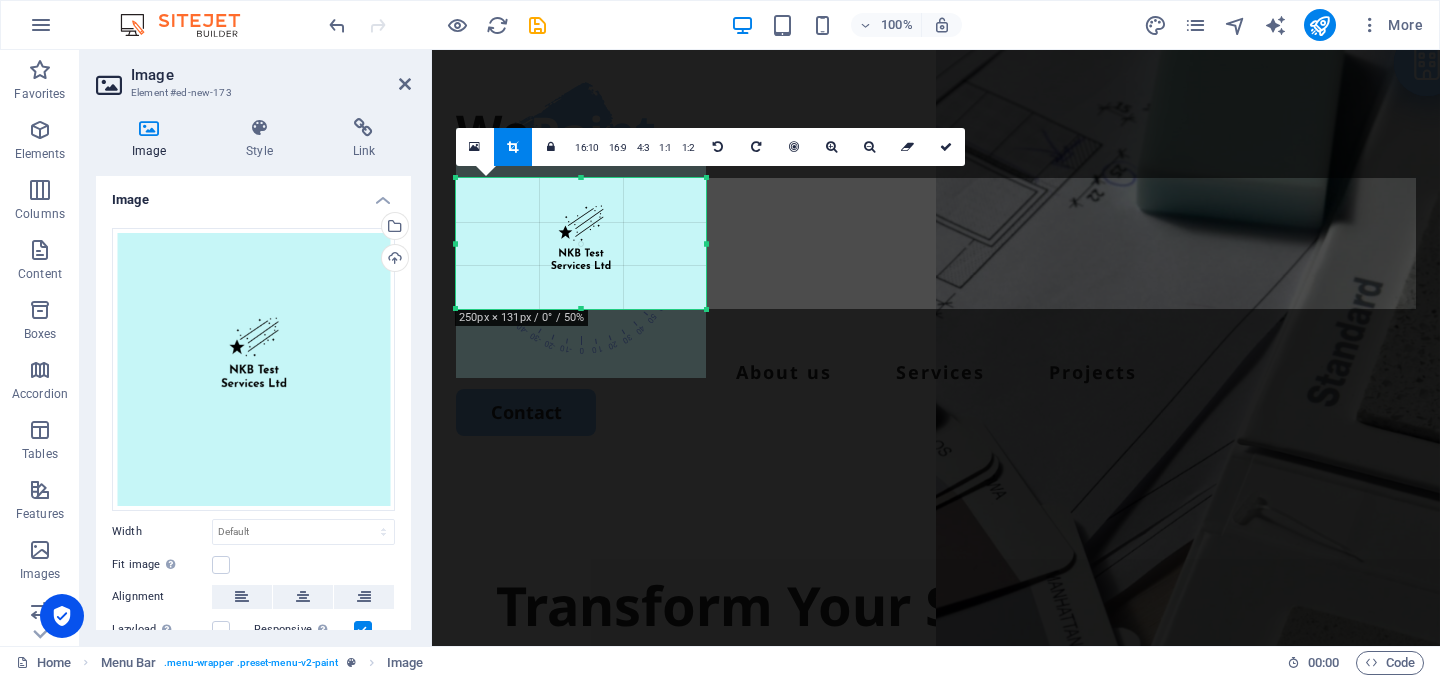 click on "180 170 160 150 140 130 120 110 100 90 80 70 60 50 40 30 20 10 0 -10 -20 -30 -40 -50 -60 -70 -80 -90 -100 -110 -120 -130 -140 -150 -160 -170 250px × 131px / 0° / 50% 16:10 16:9 4:3 1:1 1:2 0" at bounding box center (581, 243) 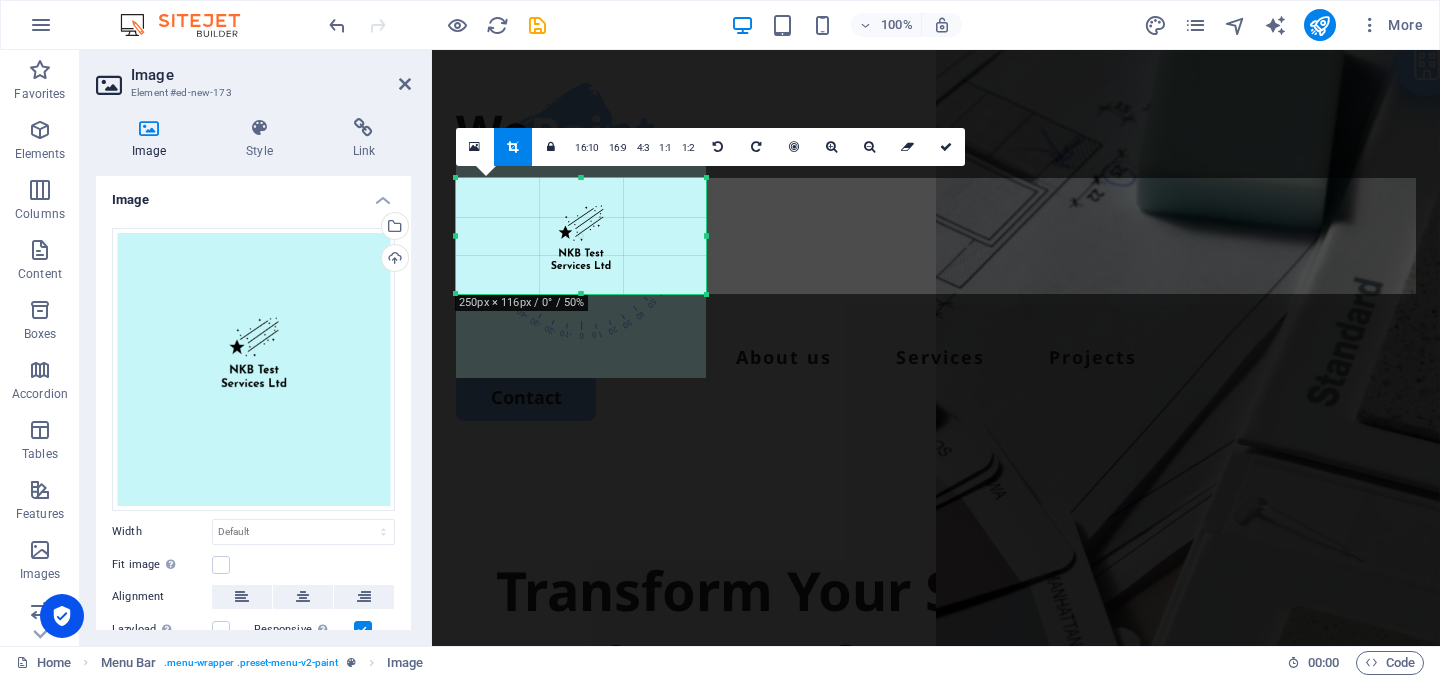 drag, startPoint x: 582, startPoint y: 308, endPoint x: 582, endPoint y: 293, distance: 15 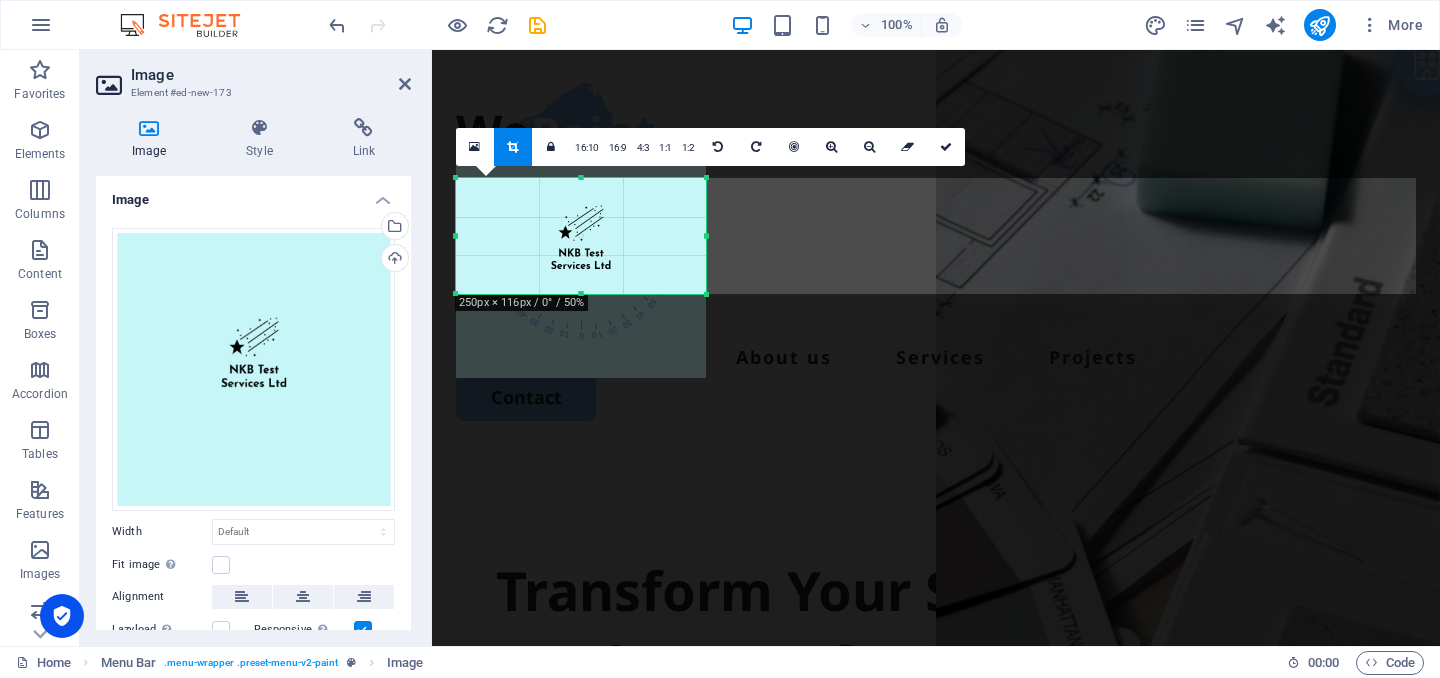 click at bounding box center (581, 294) 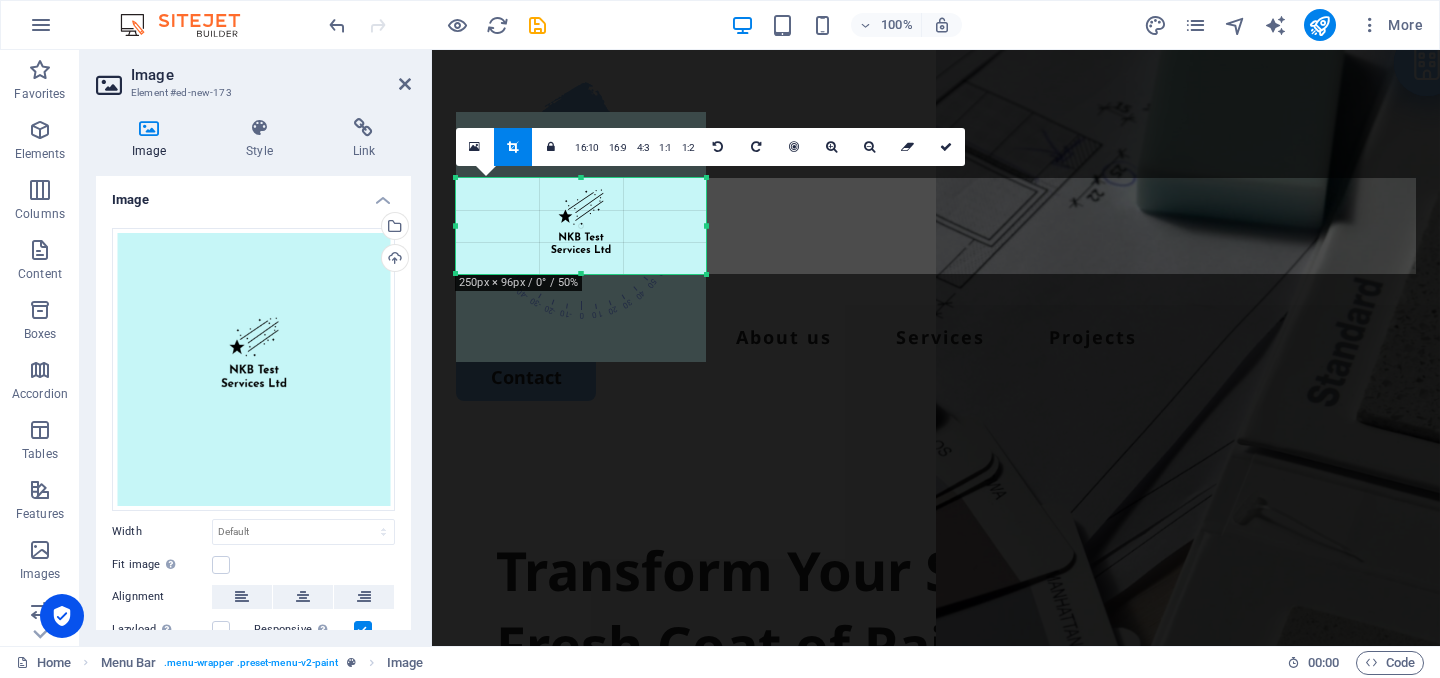 drag, startPoint x: 582, startPoint y: 177, endPoint x: 581, endPoint y: 193, distance: 16.03122 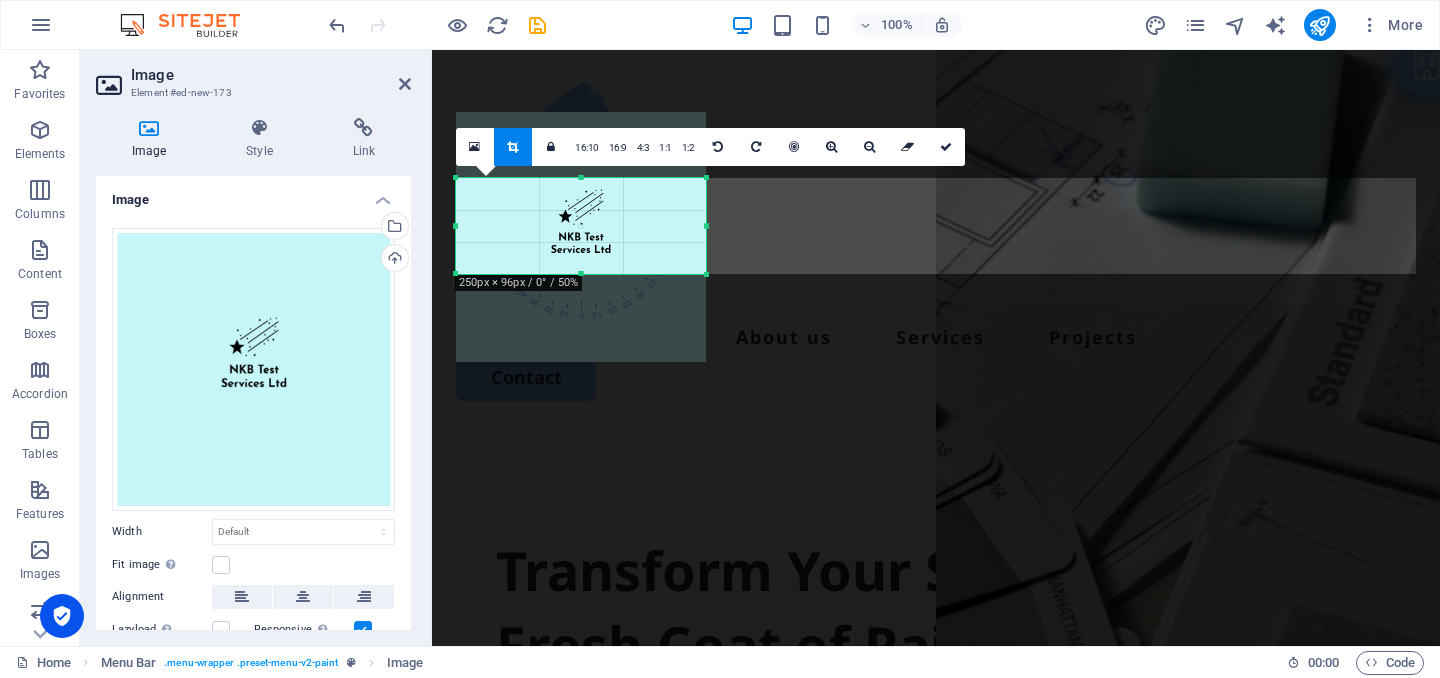 click on "180 170 160 150 140 130 120 110 100 90 80 70 60 50 40 30 20 10 0 -10 -20 -30 -40 -50 -60 -70 -80 -90 -100 -110 -120 -130 -140 -150 -160 -170 250px × 96px / 0° / 50% 16:10 16:9 4:3 1:1 1:2 0" at bounding box center (581, 226) 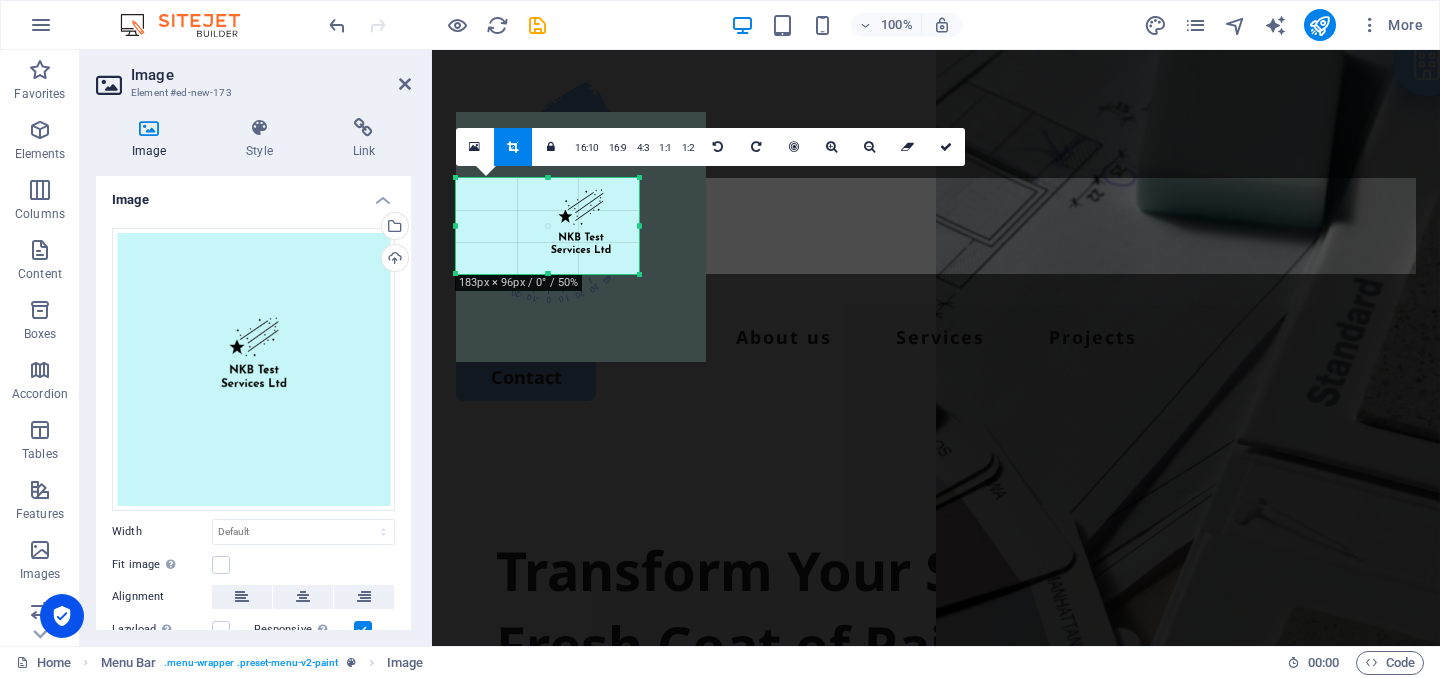 drag, startPoint x: 706, startPoint y: 227, endPoint x: 639, endPoint y: 233, distance: 67.26812 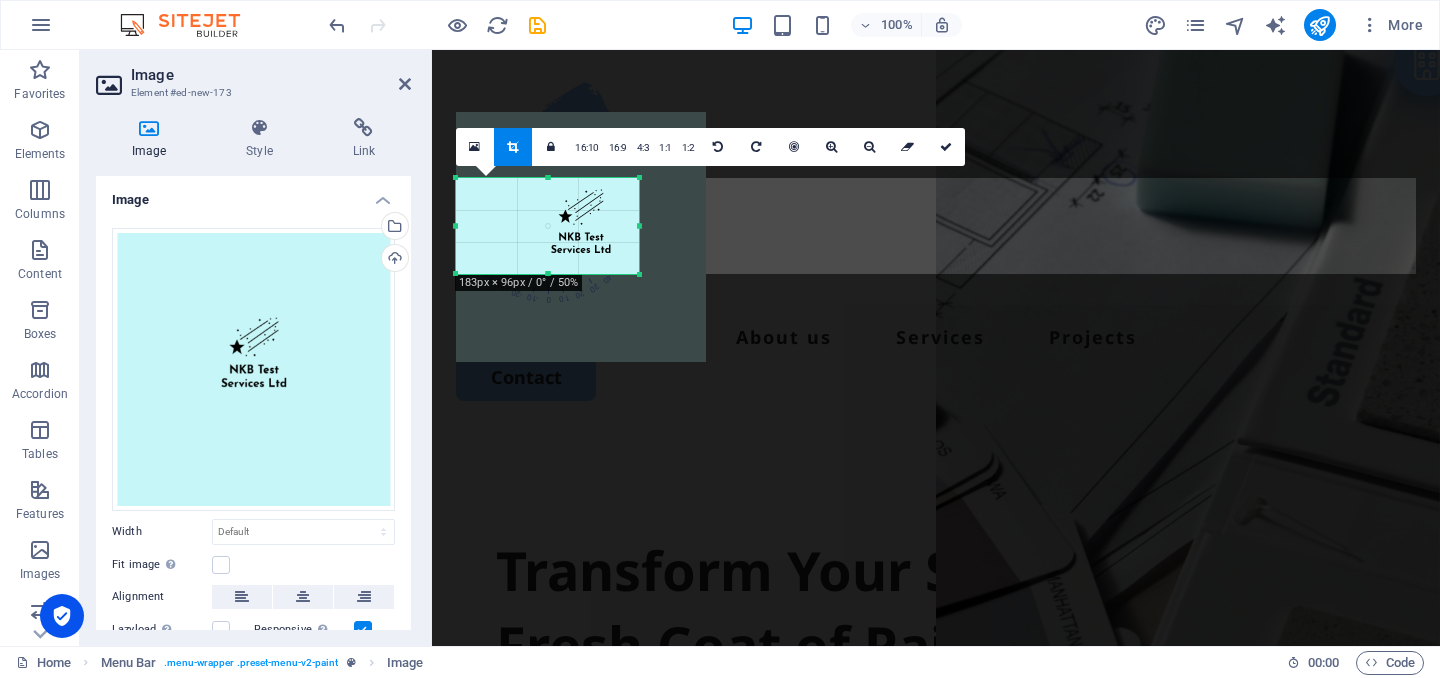 click at bounding box center [639, 226] 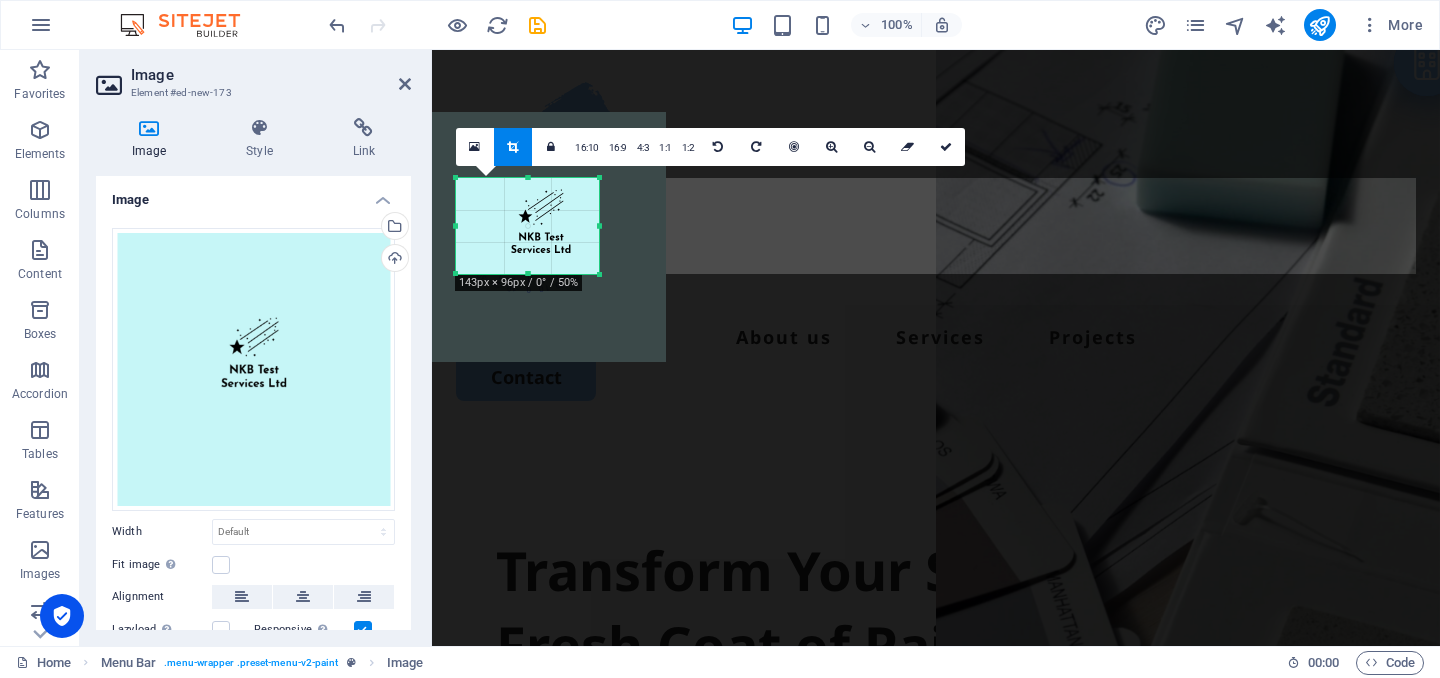 drag, startPoint x: 454, startPoint y: 224, endPoint x: 494, endPoint y: 227, distance: 40.112343 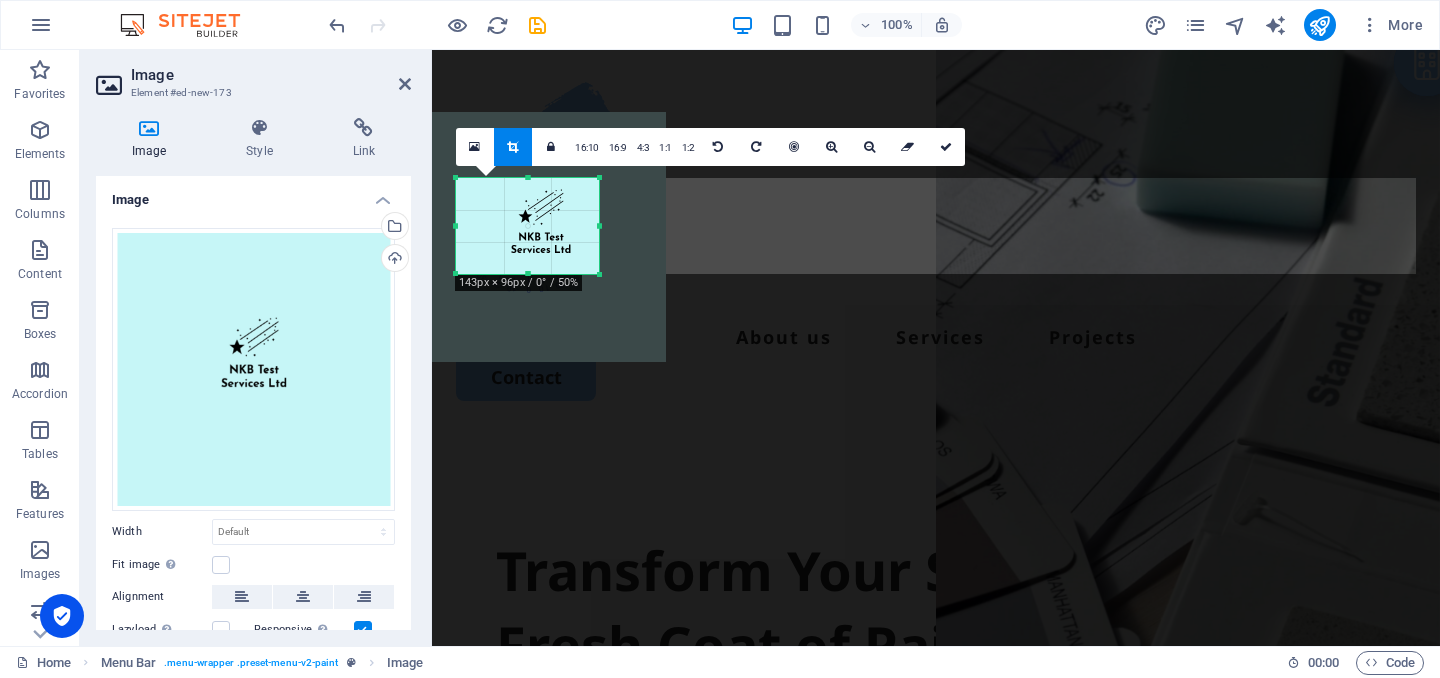 click on "180 170 160 150 140 130 120 110 100 90 80 70 60 50 40 30 20 10 0 -10 -20 -30 -40 -50 -60 -70 -80 -90 -100 -110 -120 -130 -140 -150 -160 -170 143px × 96px / 0° / 50% 16:10 16:9 4:3 1:1 1:2 0" at bounding box center (527, 226) 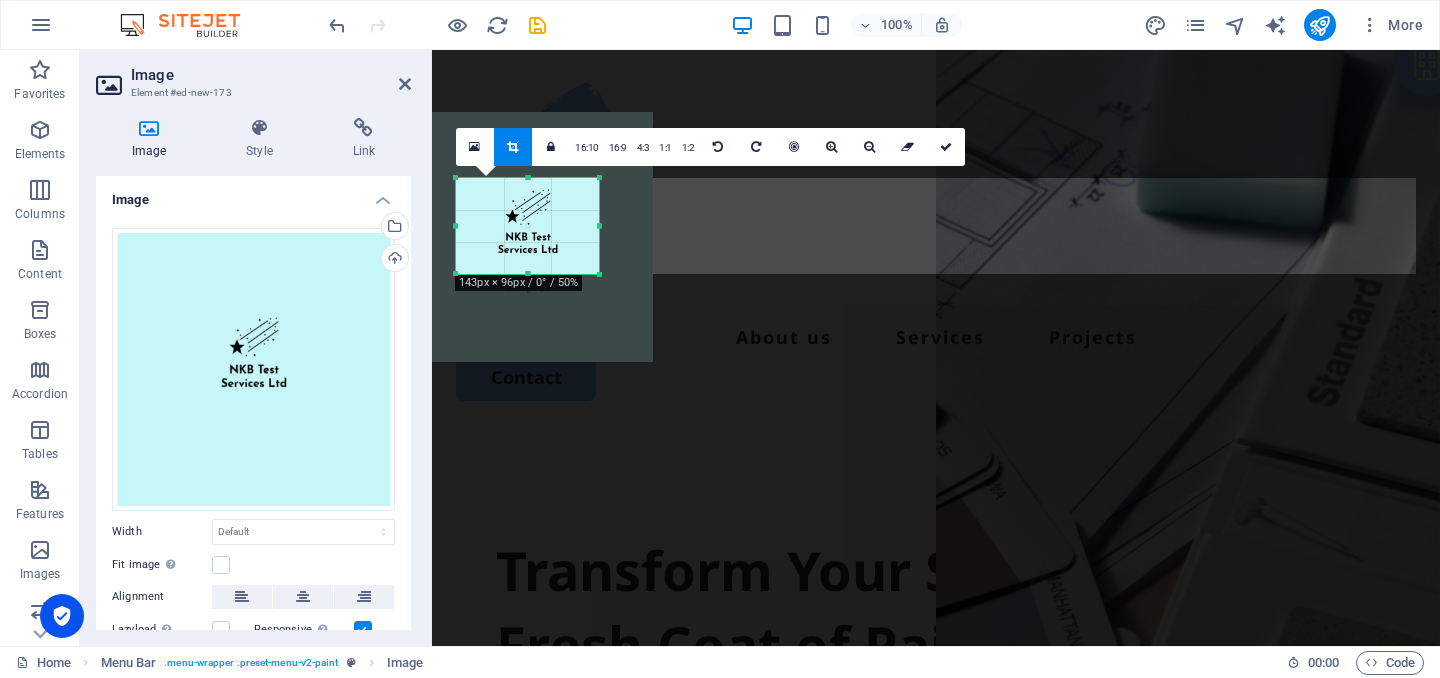 drag, startPoint x: 536, startPoint y: 228, endPoint x: 523, endPoint y: 228, distance: 13 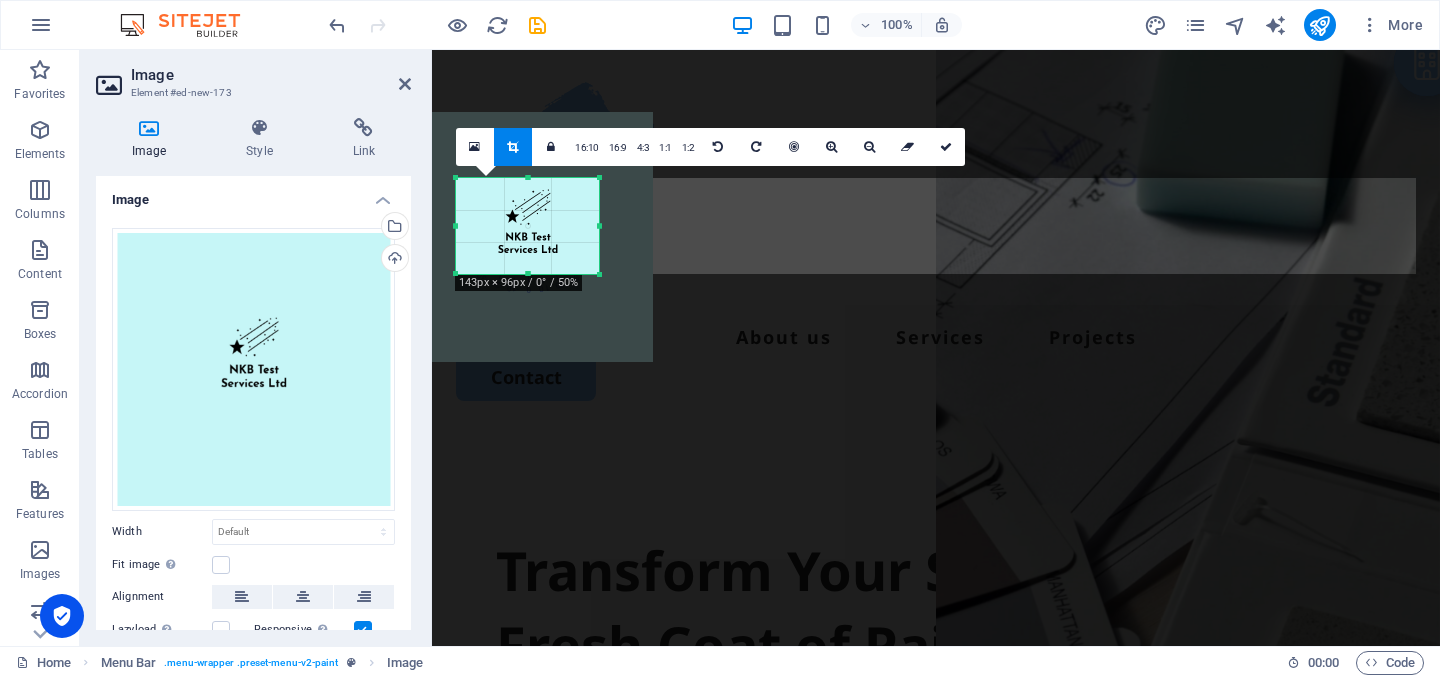 click at bounding box center (528, 237) 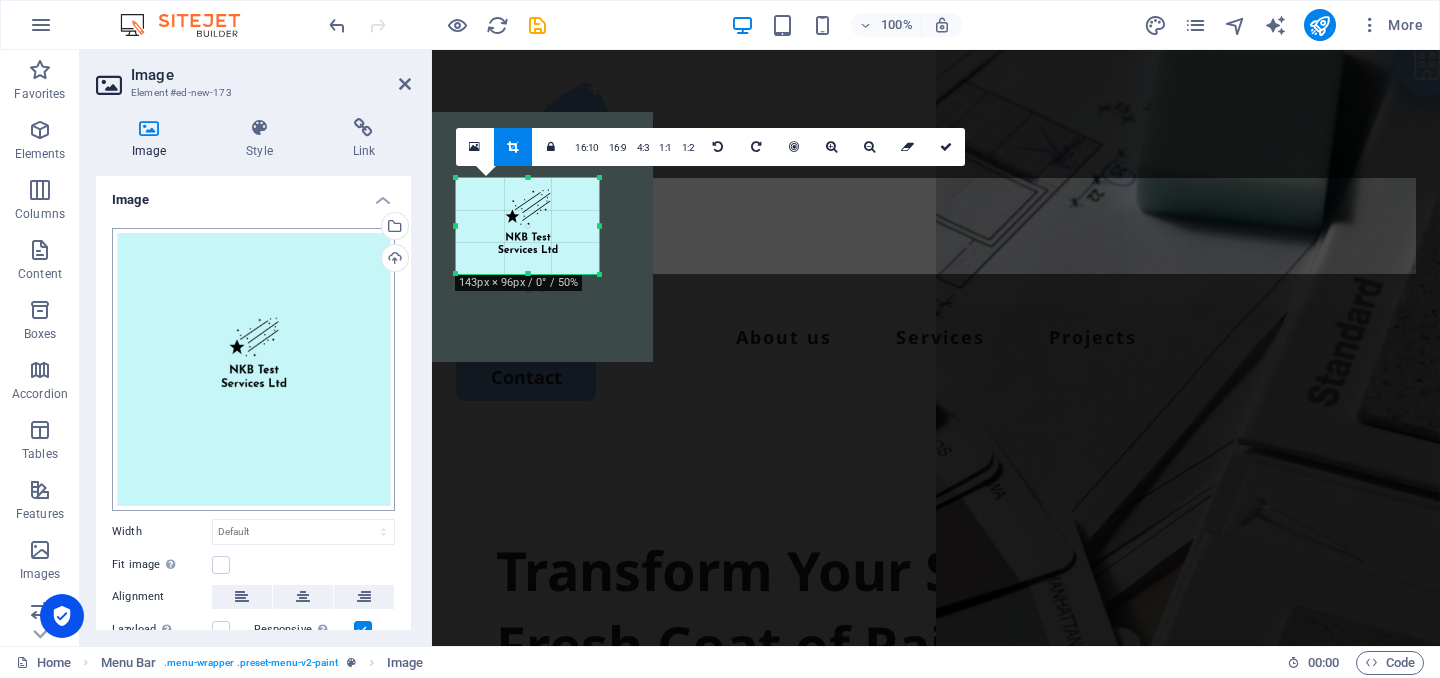 scroll, scrollTop: 139, scrollLeft: 0, axis: vertical 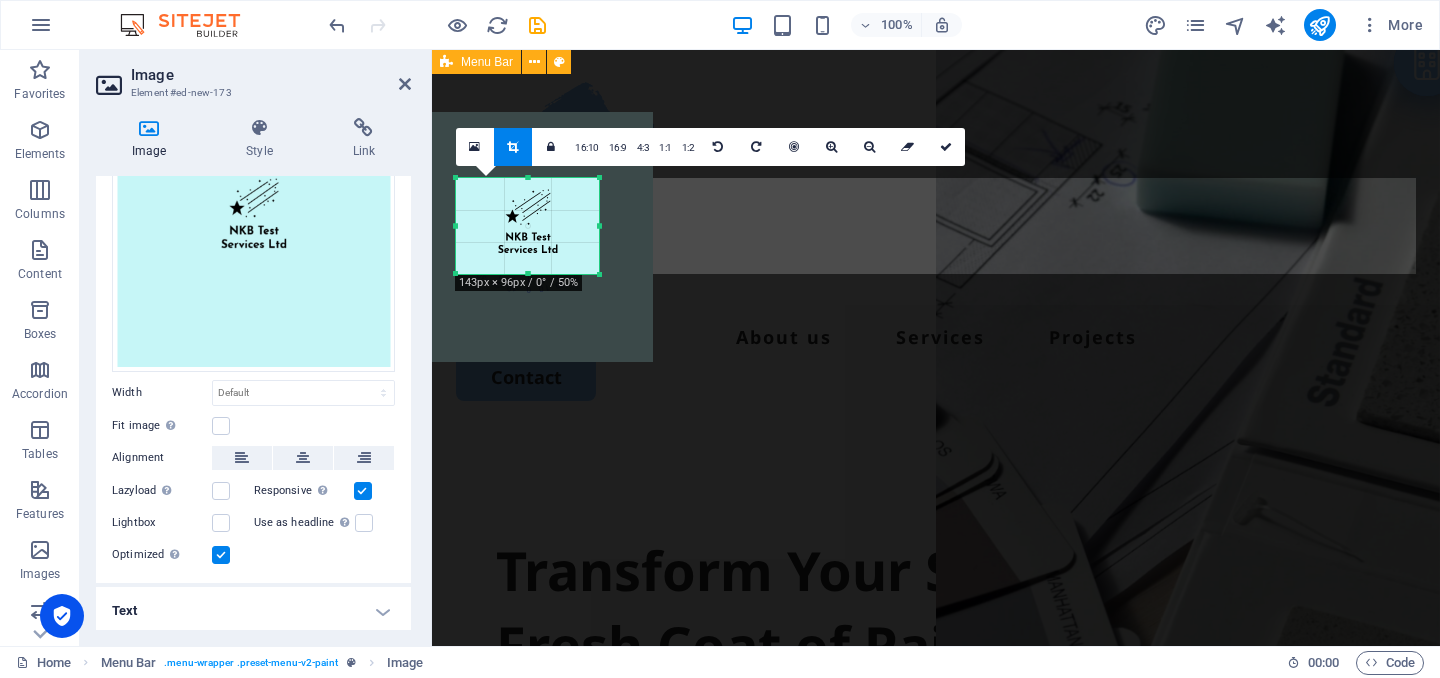 click on "Button label About us Services Projects Contact" at bounding box center [936, 241] 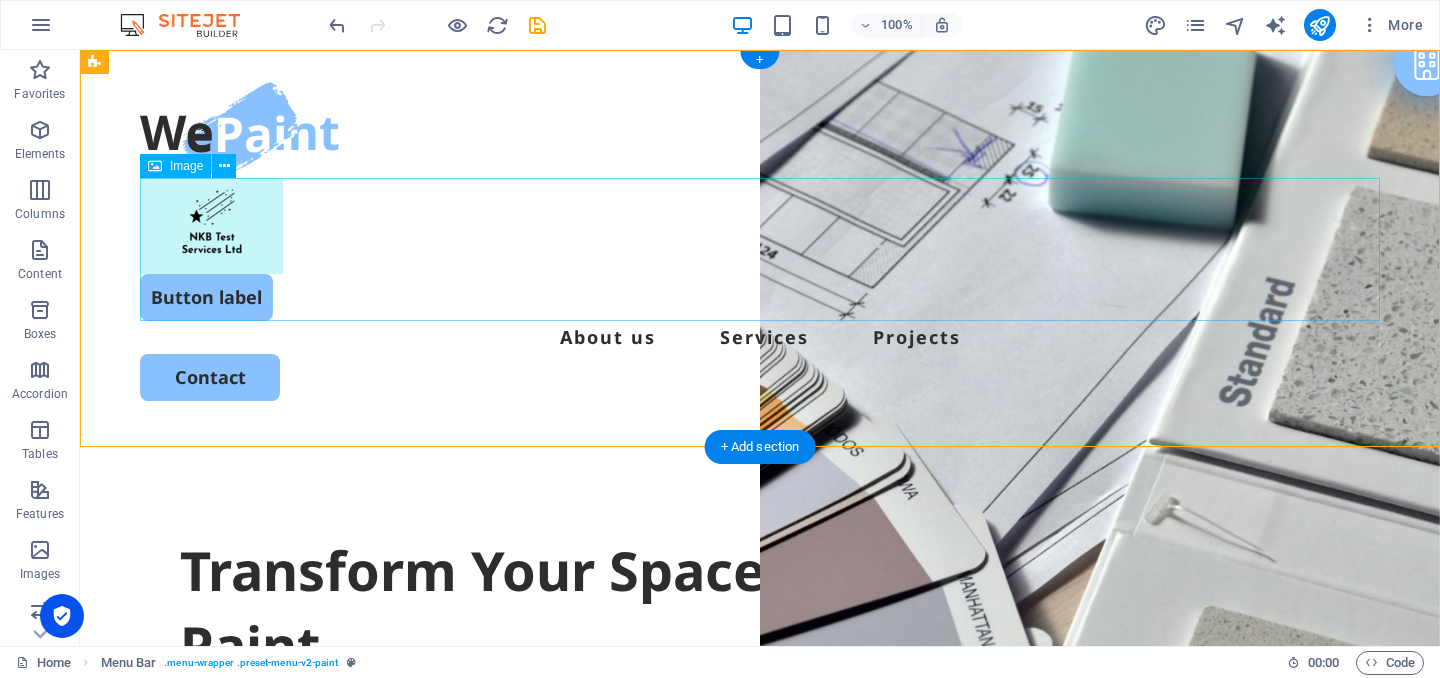 click at bounding box center [760, 226] 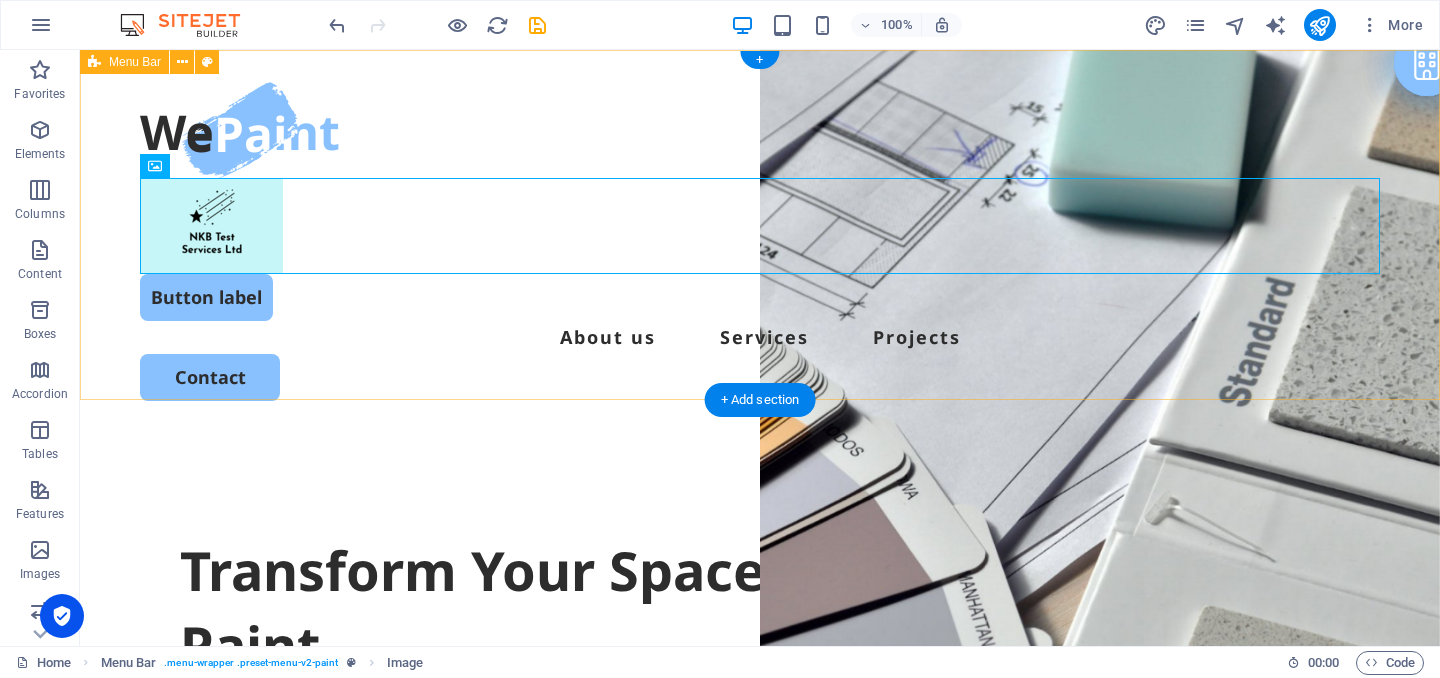 click on "Button label About us Services Projects Contact" at bounding box center (760, 241) 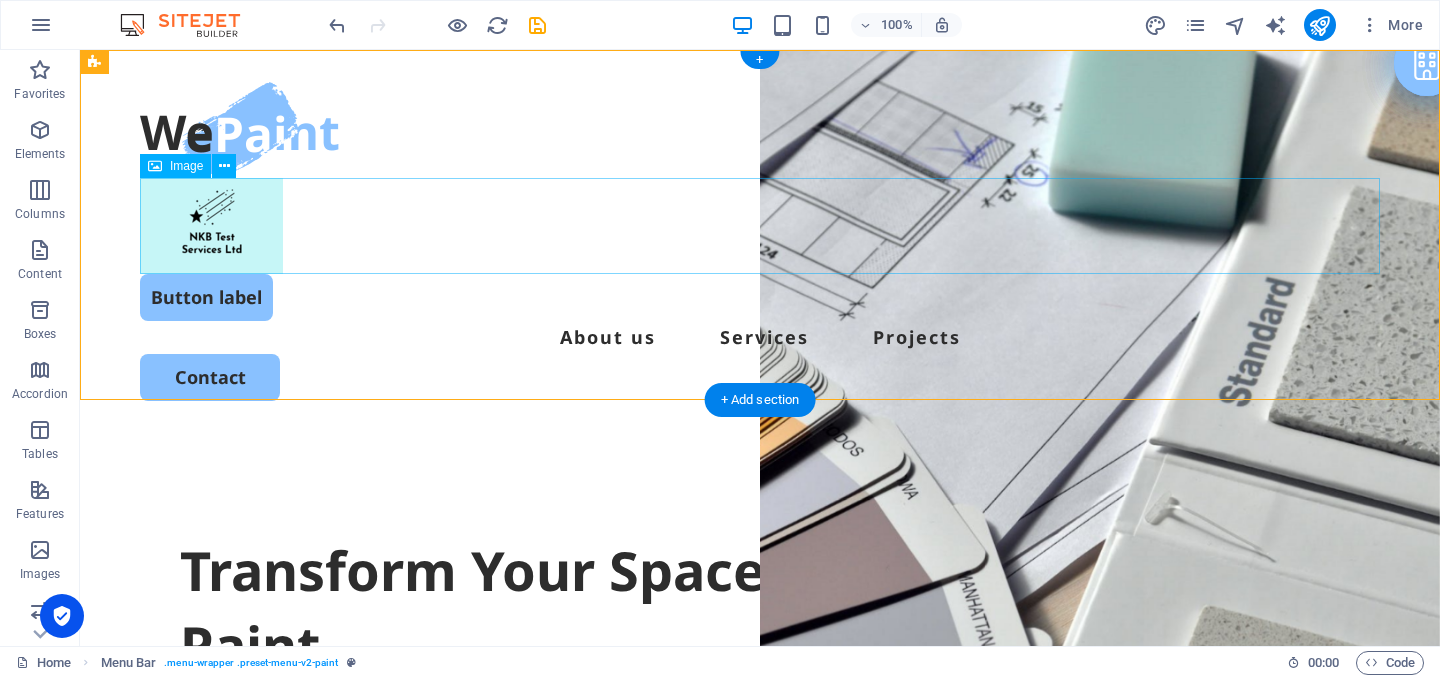 click at bounding box center (760, 226) 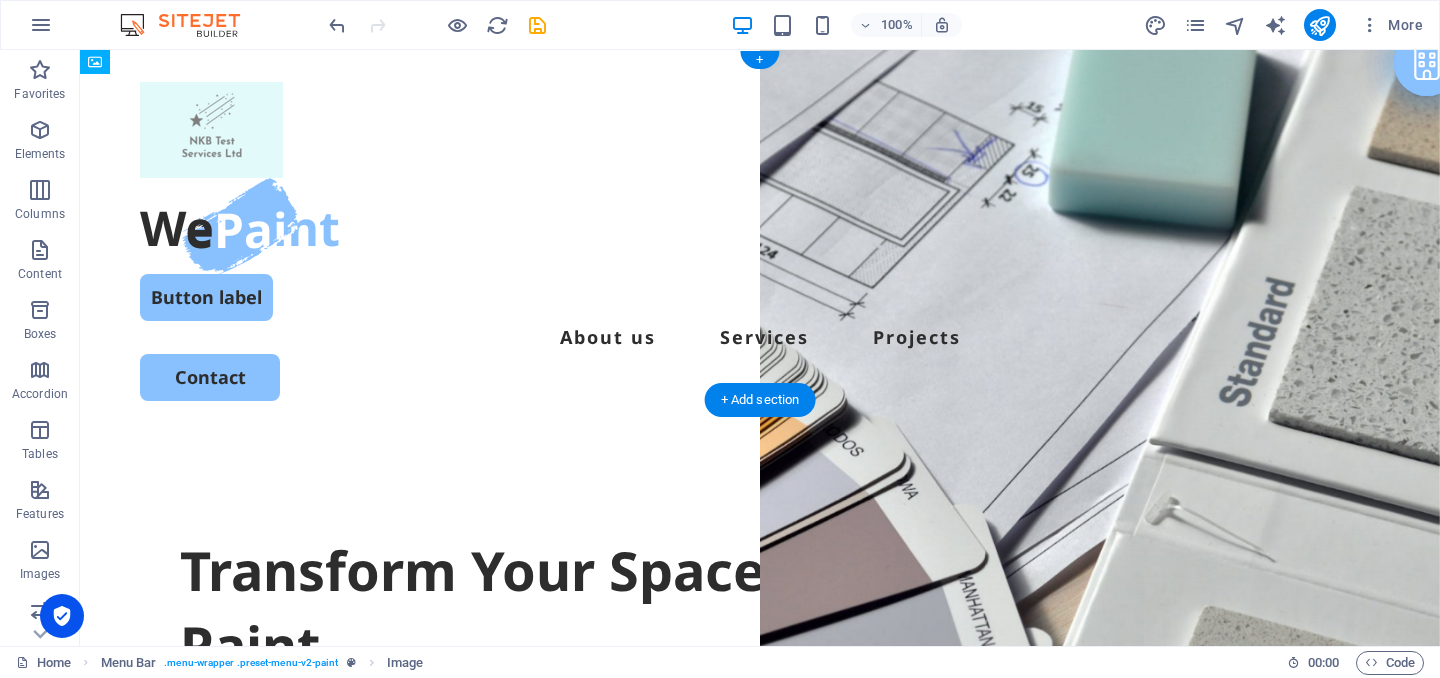 drag, startPoint x: 237, startPoint y: 216, endPoint x: 246, endPoint y: 127, distance: 89.453896 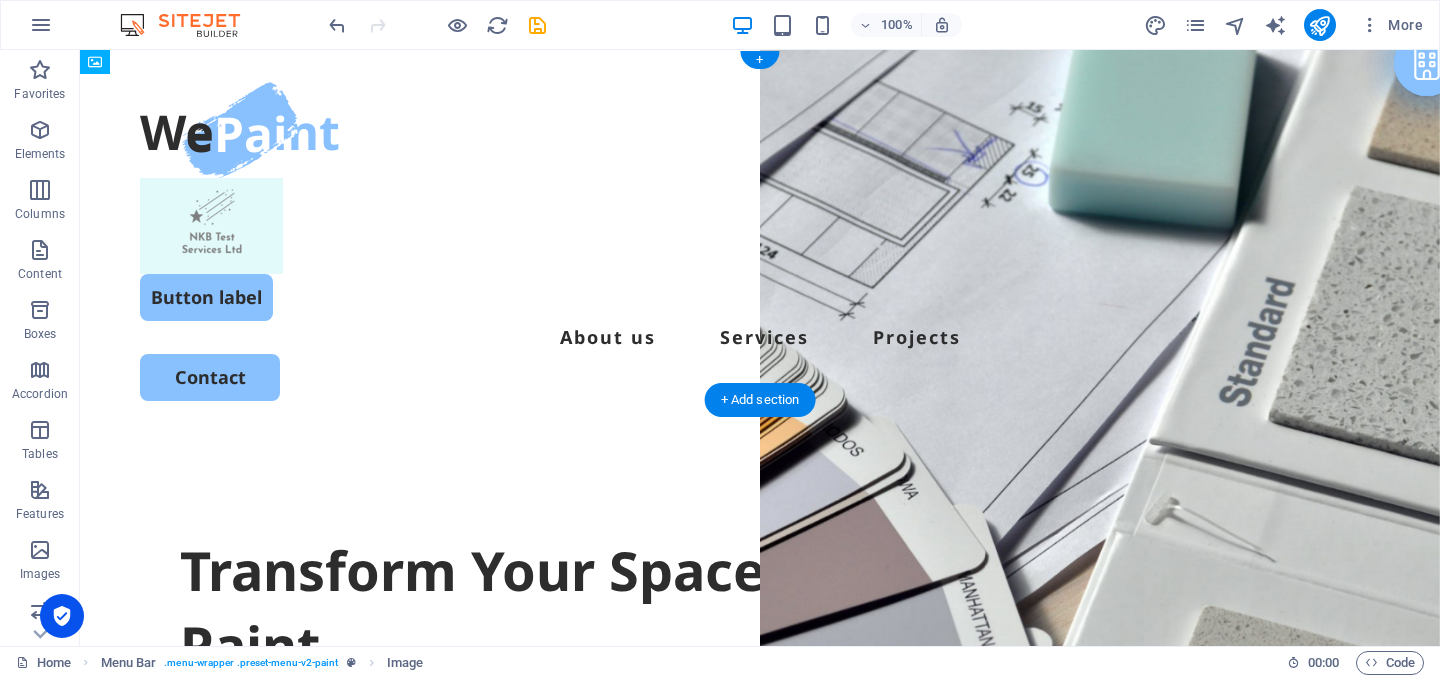 drag, startPoint x: 245, startPoint y: 127, endPoint x: 268, endPoint y: 125, distance: 23.086792 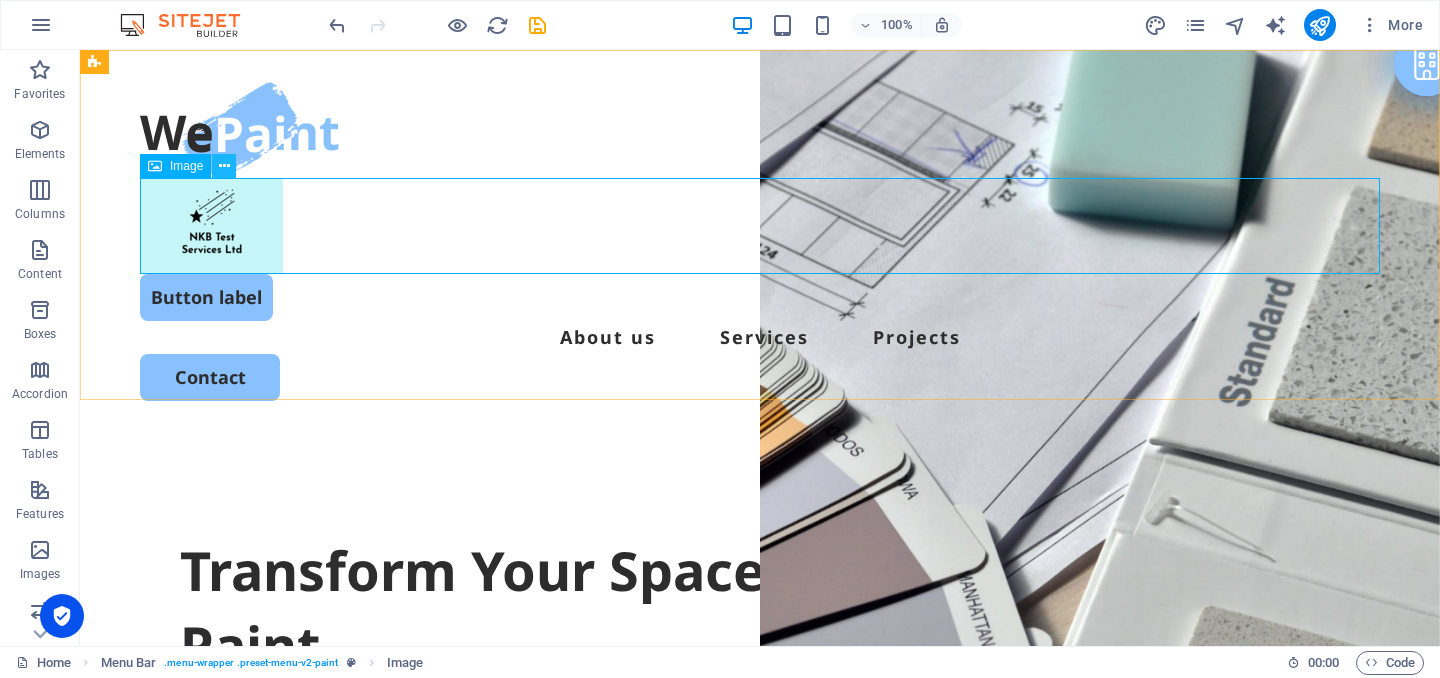 click at bounding box center [224, 166] 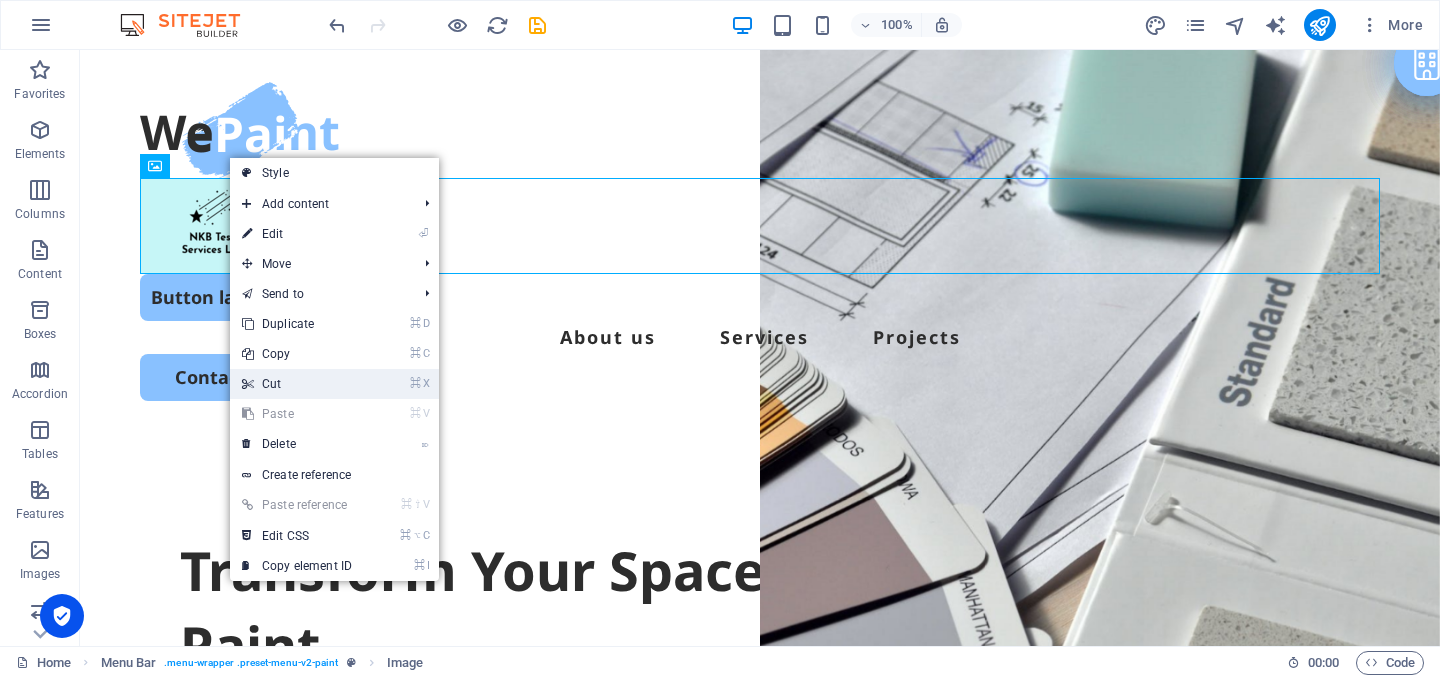 click on "⌘ X  Cut" at bounding box center (297, 384) 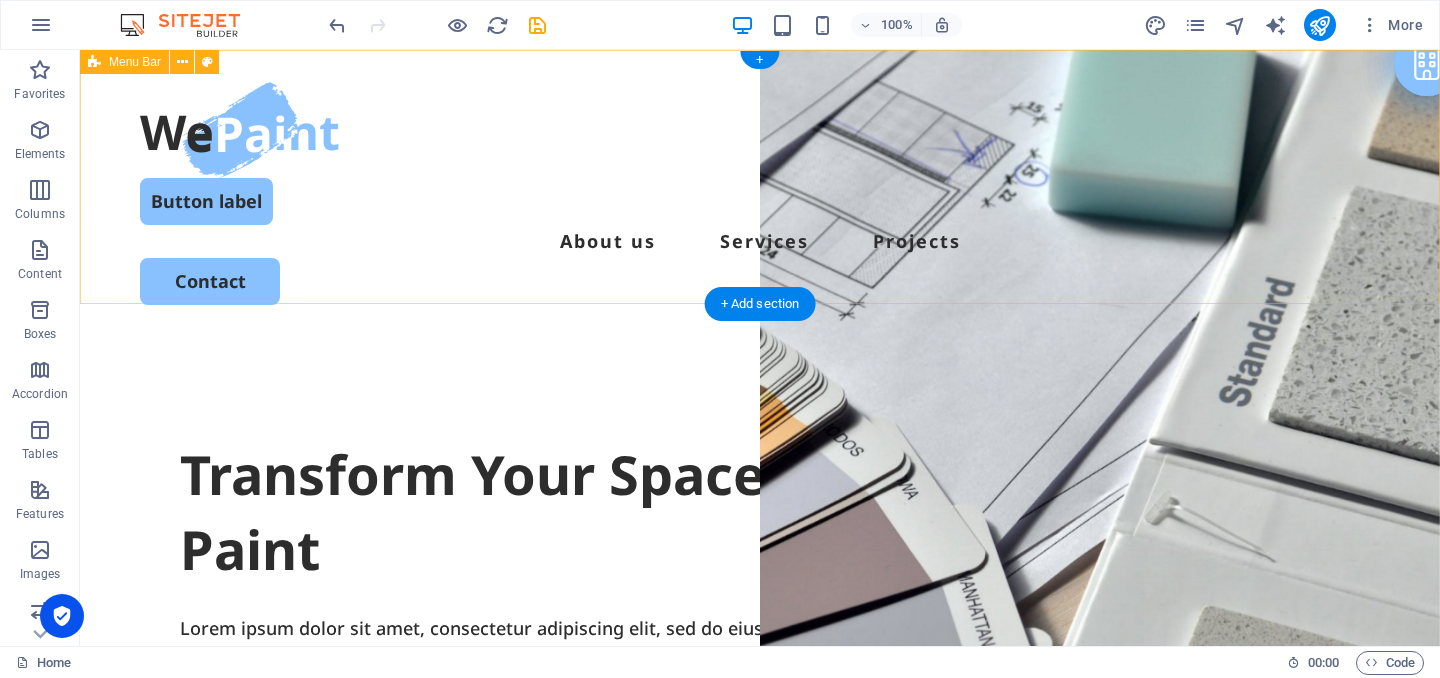 click on "Button label About us Services Projects Contact" at bounding box center [760, 193] 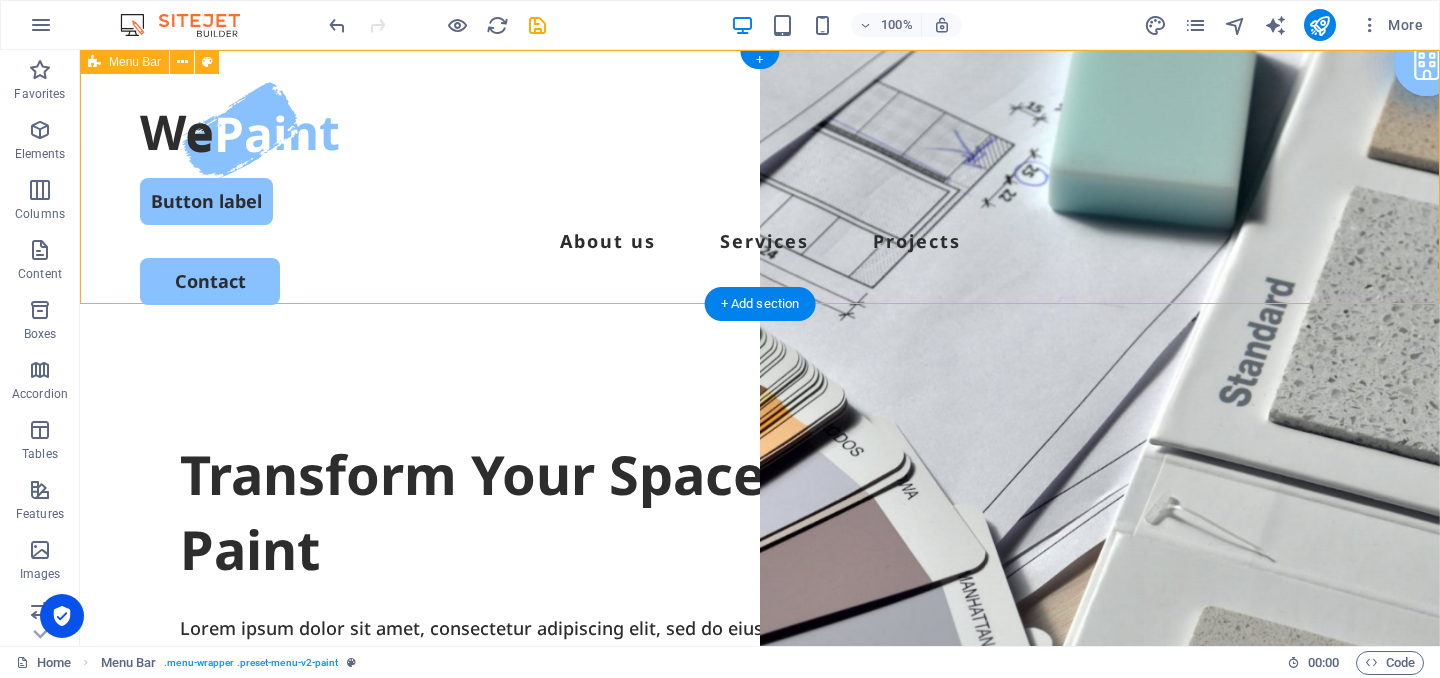 click on "Button label About us Services Projects Contact" at bounding box center [760, 193] 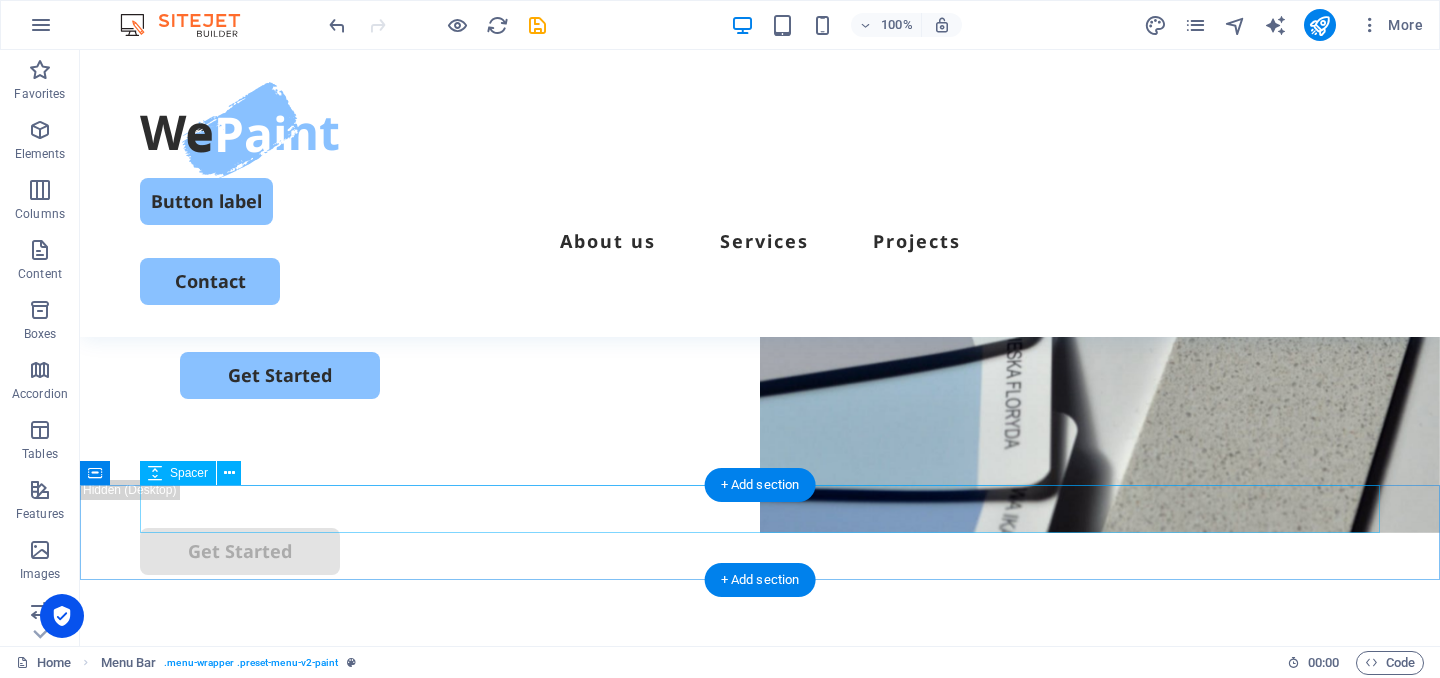scroll, scrollTop: 345, scrollLeft: 0, axis: vertical 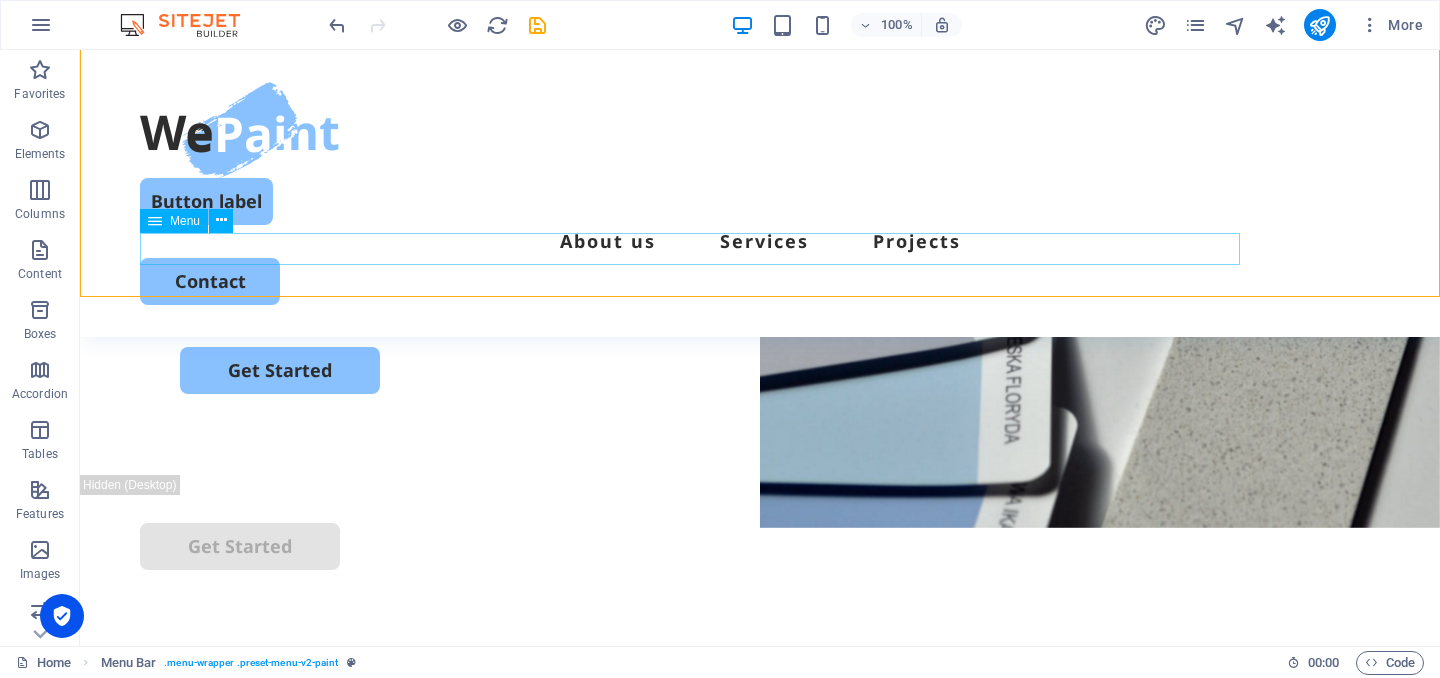 click on "About us Services Projects" at bounding box center (760, 241) 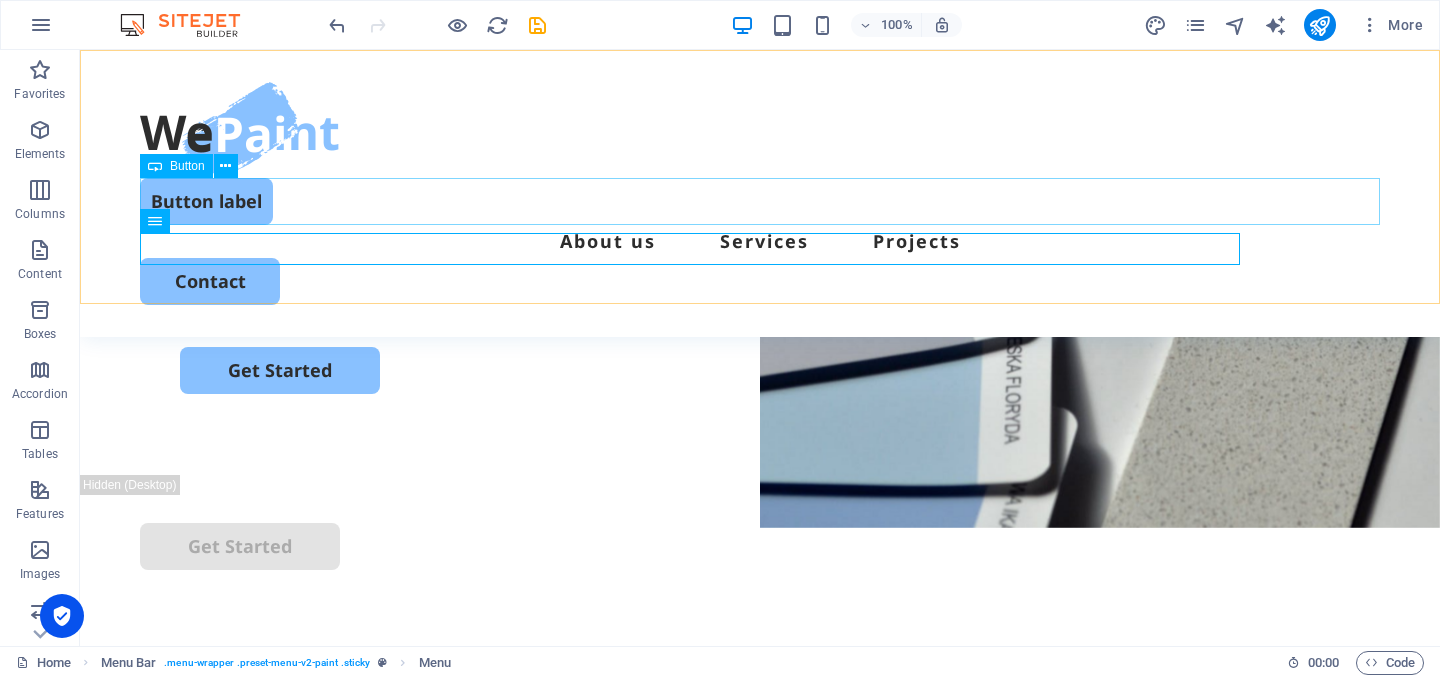click on "Button label" at bounding box center [760, 201] 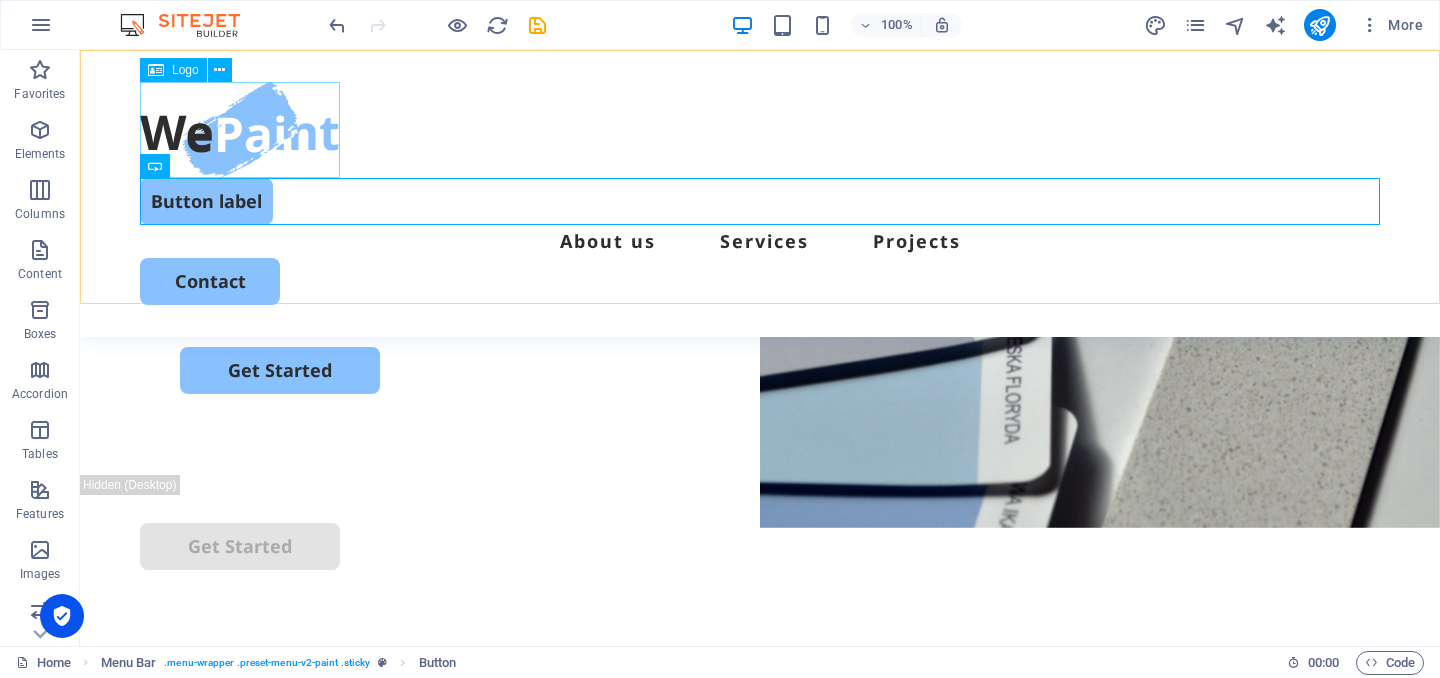 click at bounding box center [760, 130] 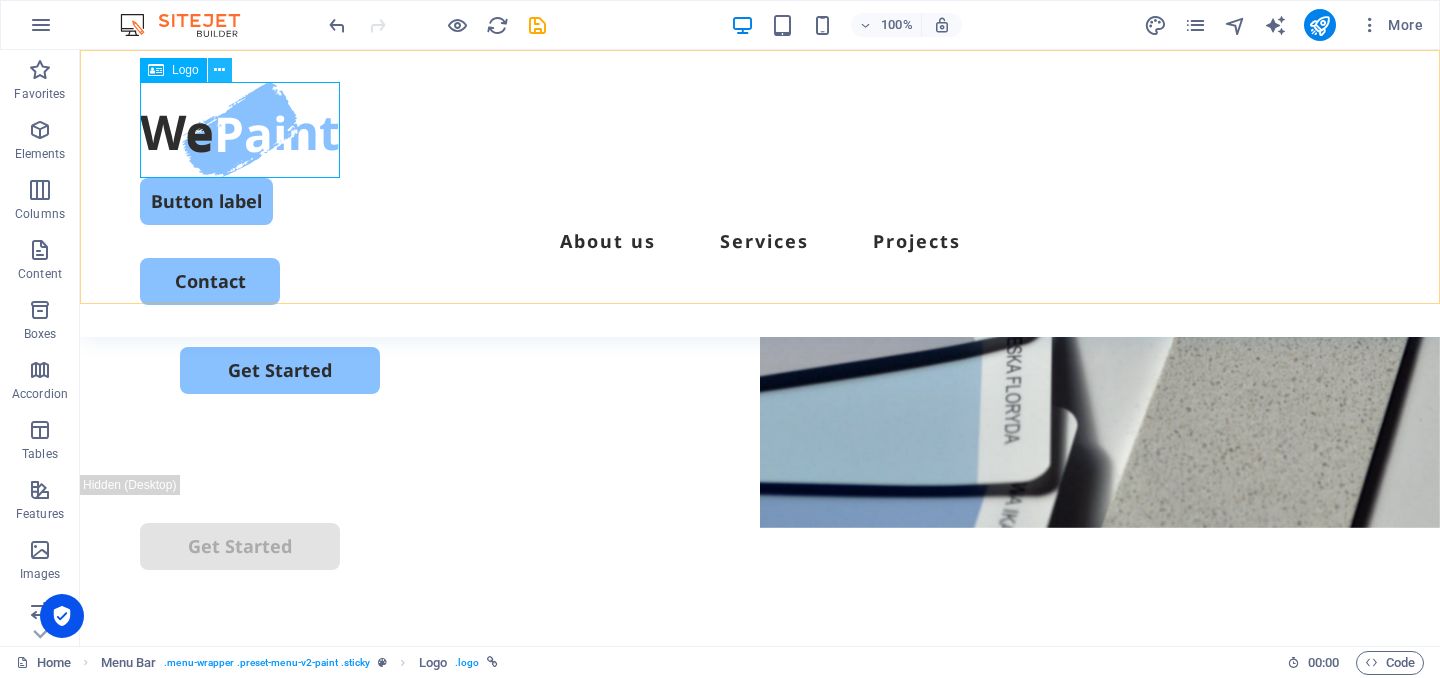 click at bounding box center [219, 70] 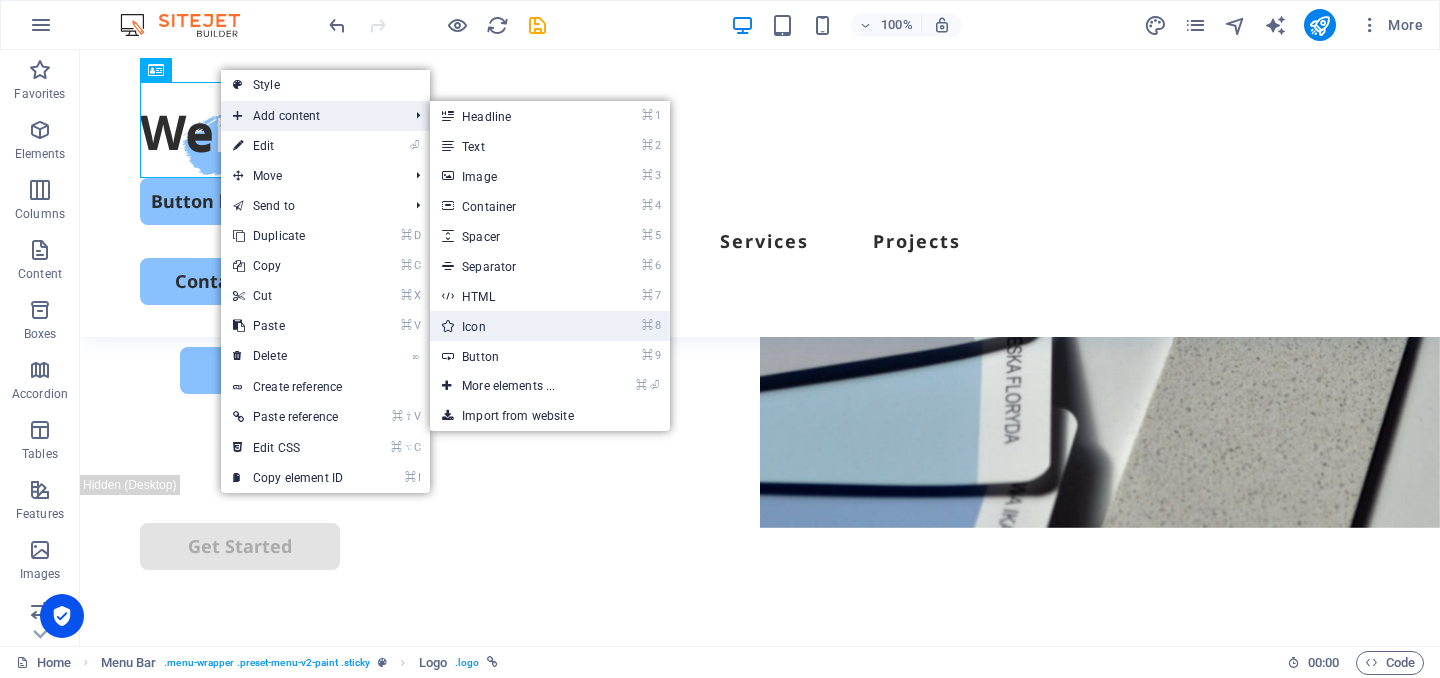 click on "⌘ 8  Icon" at bounding box center (512, 326) 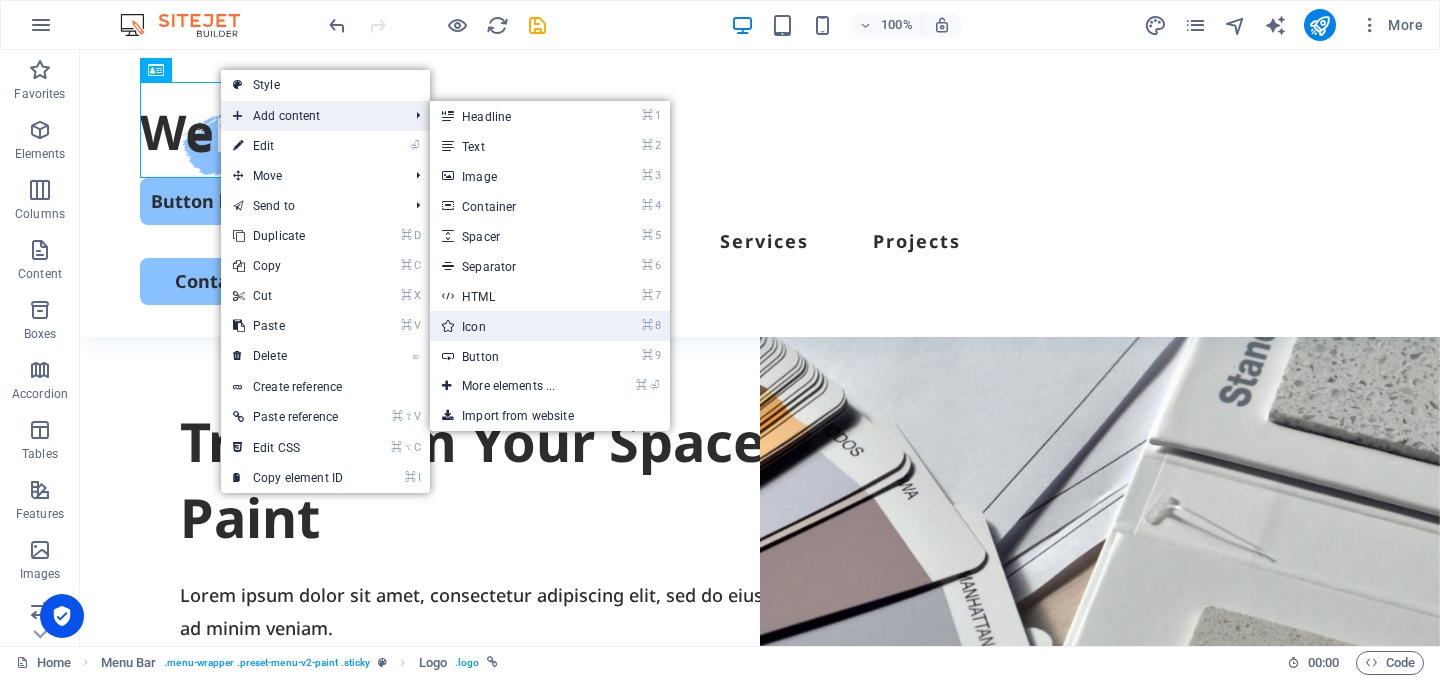 select on "xMidYMid" 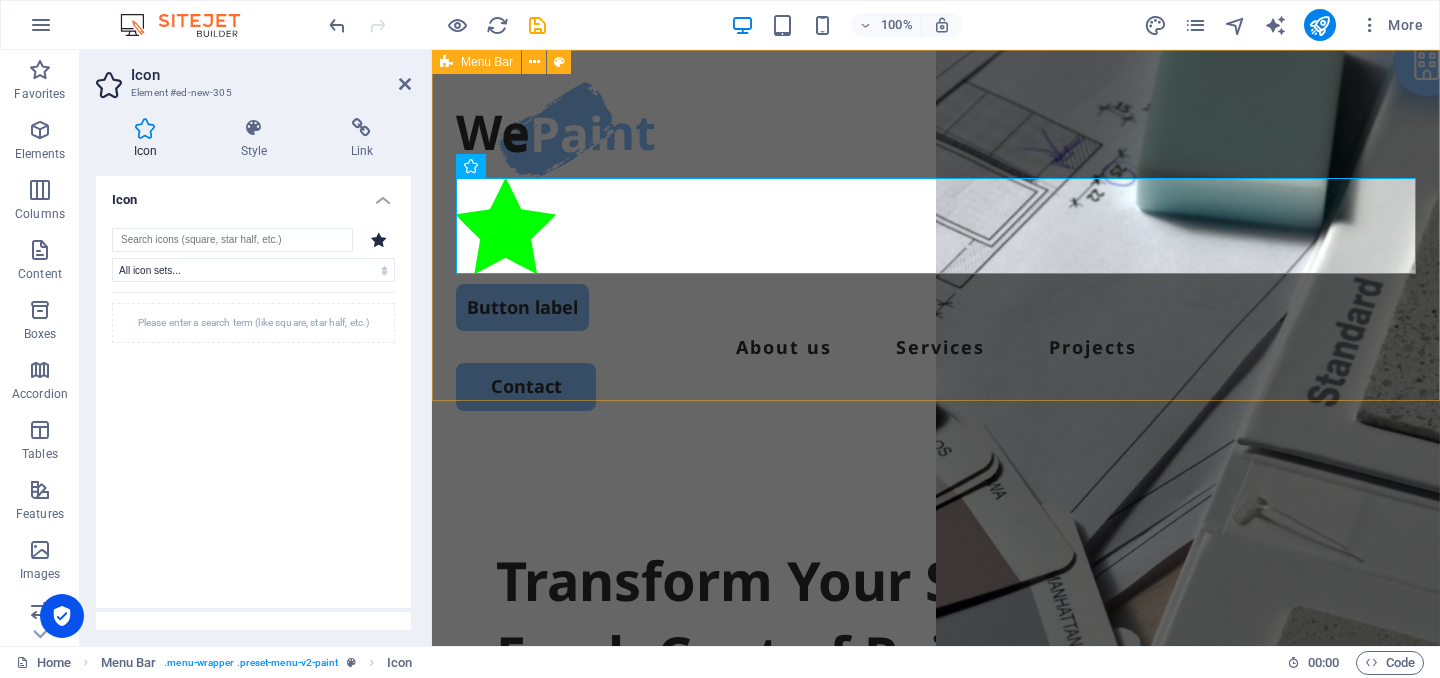click on "Button label About us Services Projects Contact" at bounding box center [936, 246] 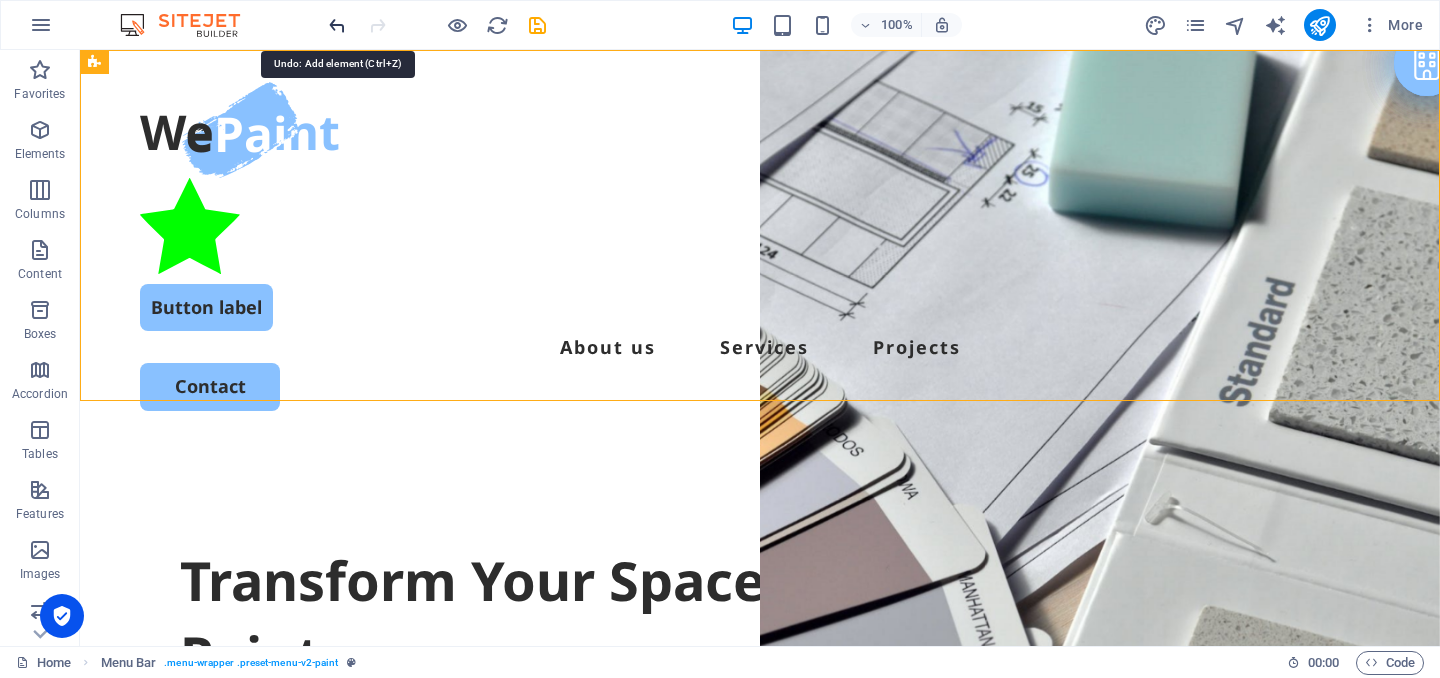 click at bounding box center [337, 25] 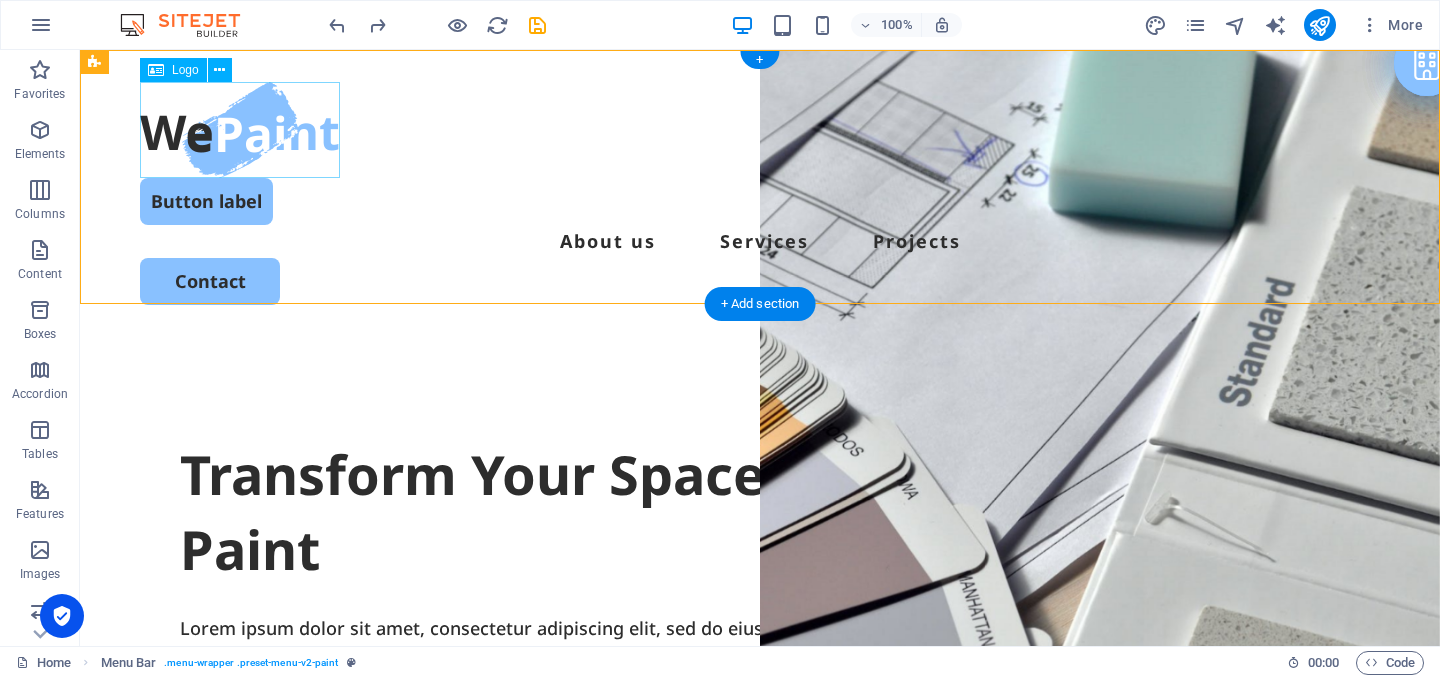 click at bounding box center [760, 130] 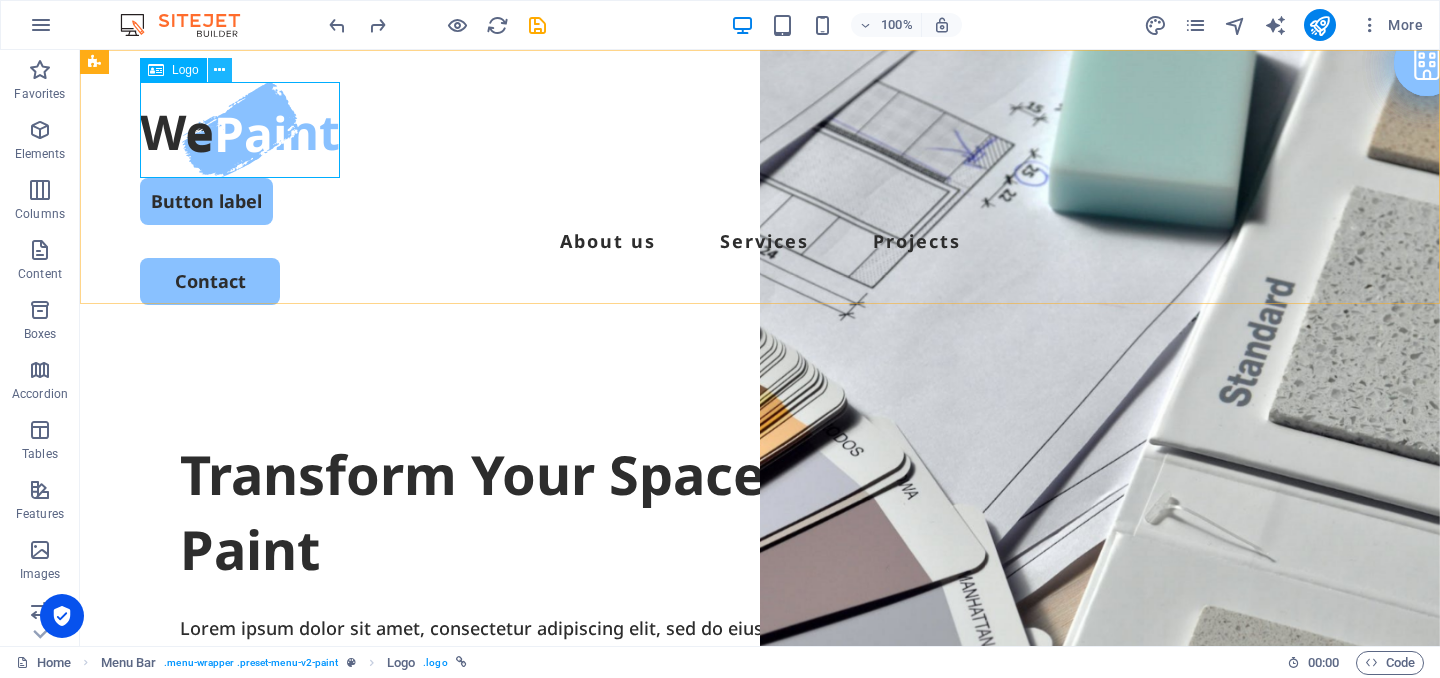 click at bounding box center [220, 70] 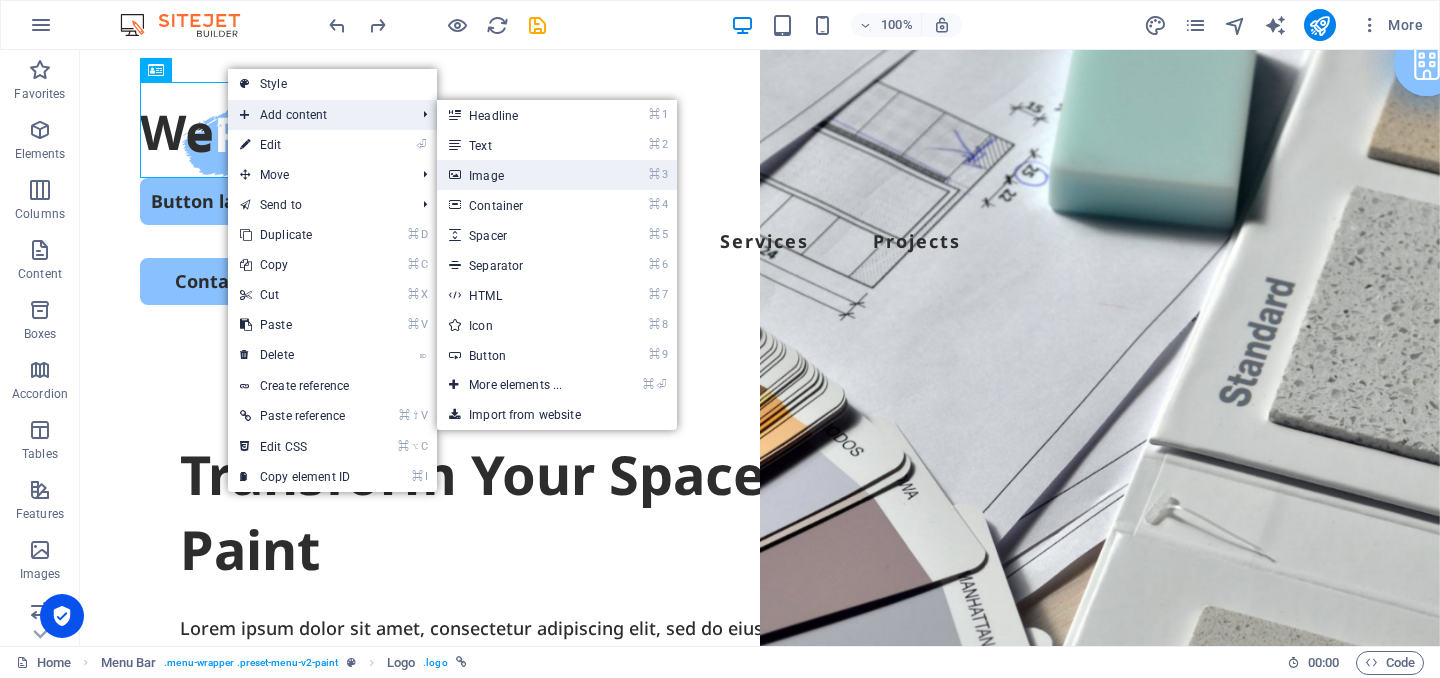 click on "⌘ 3  Image" at bounding box center [519, 175] 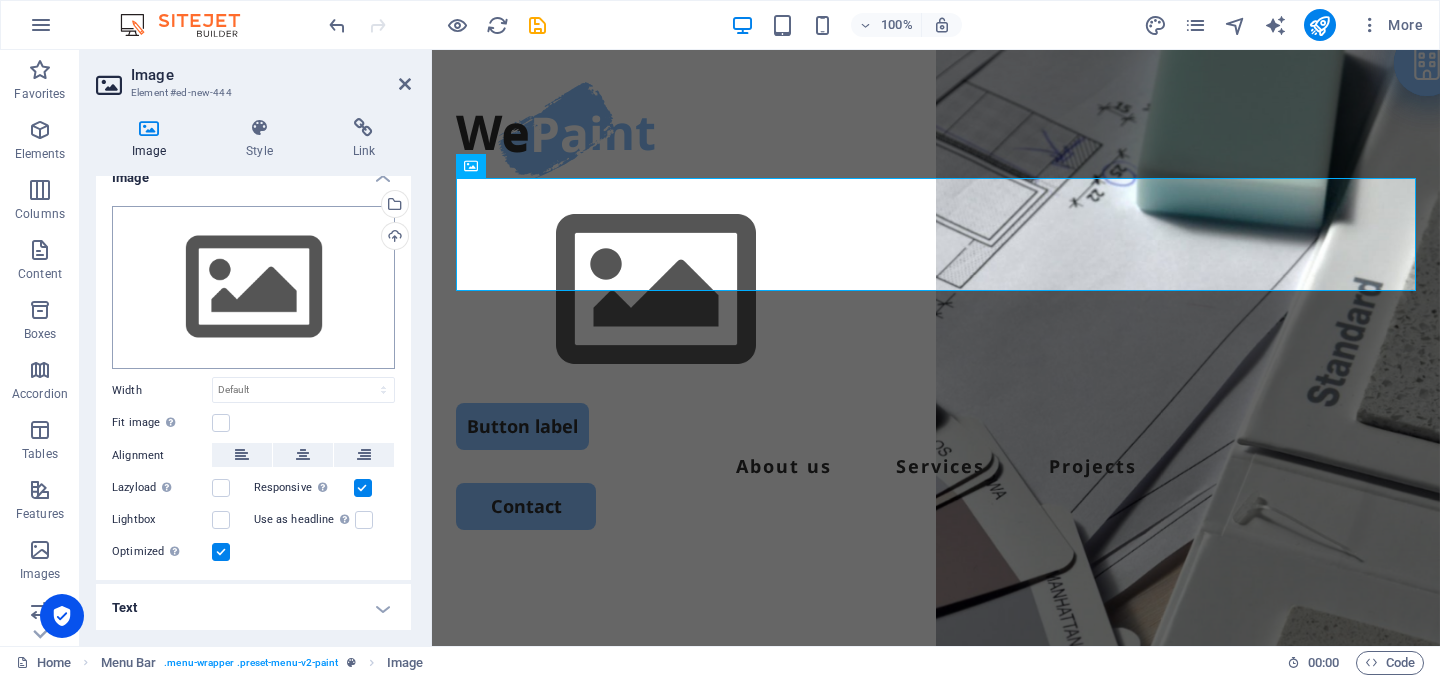 scroll, scrollTop: 0, scrollLeft: 0, axis: both 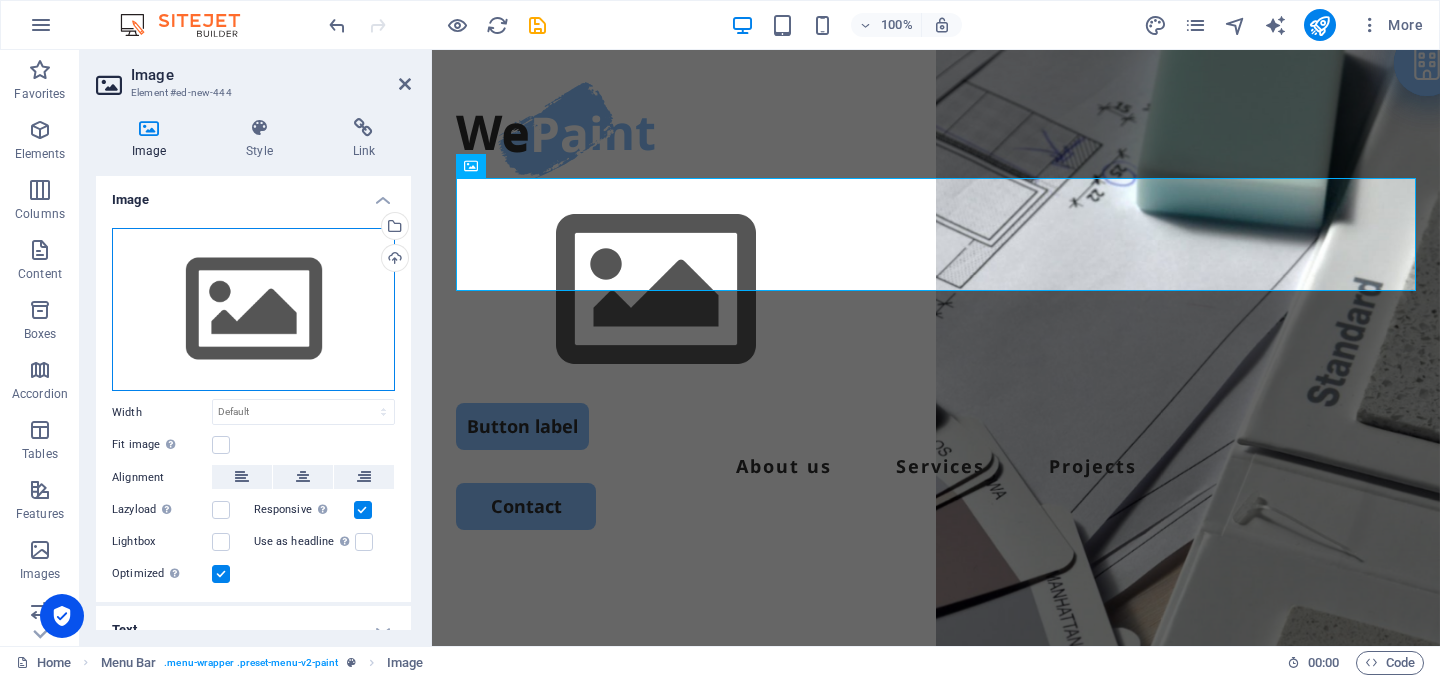click on "Drag files here, click to choose files or select files from Files or our free stock photos & videos" at bounding box center (253, 310) 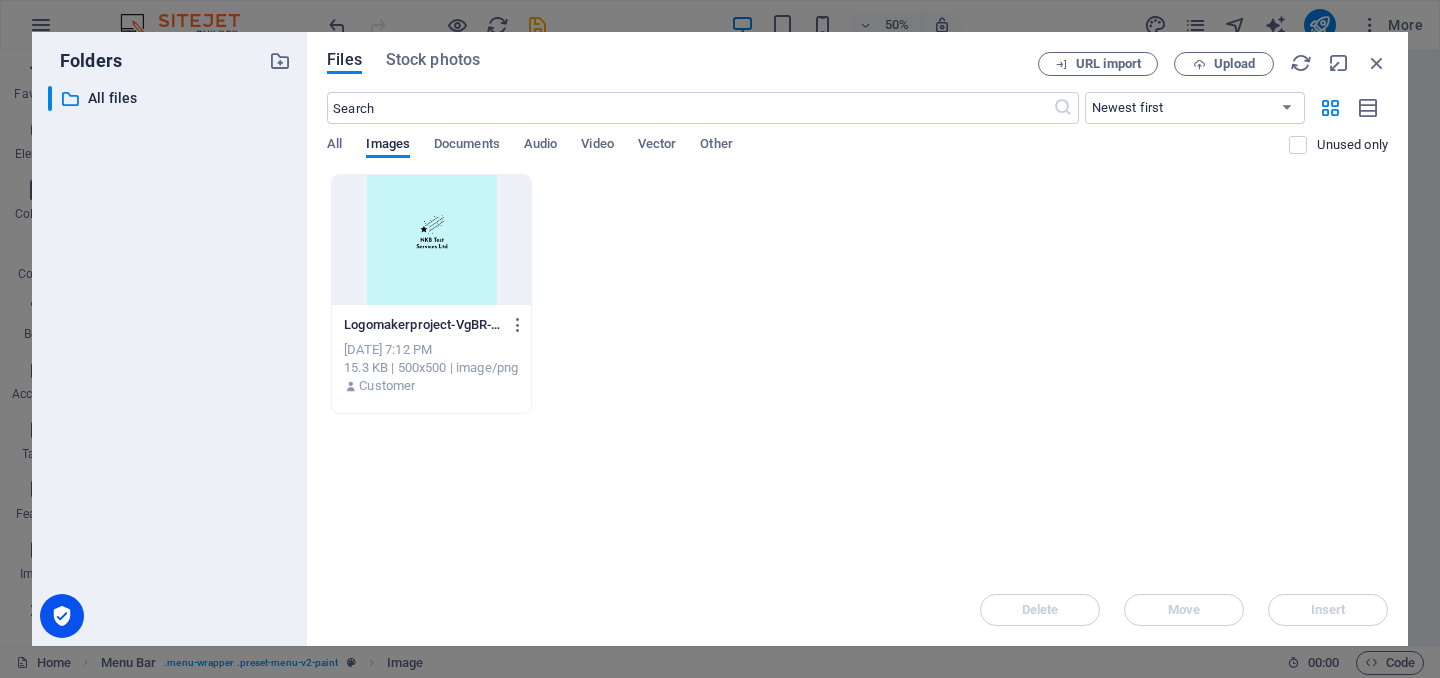 click at bounding box center (431, 240) 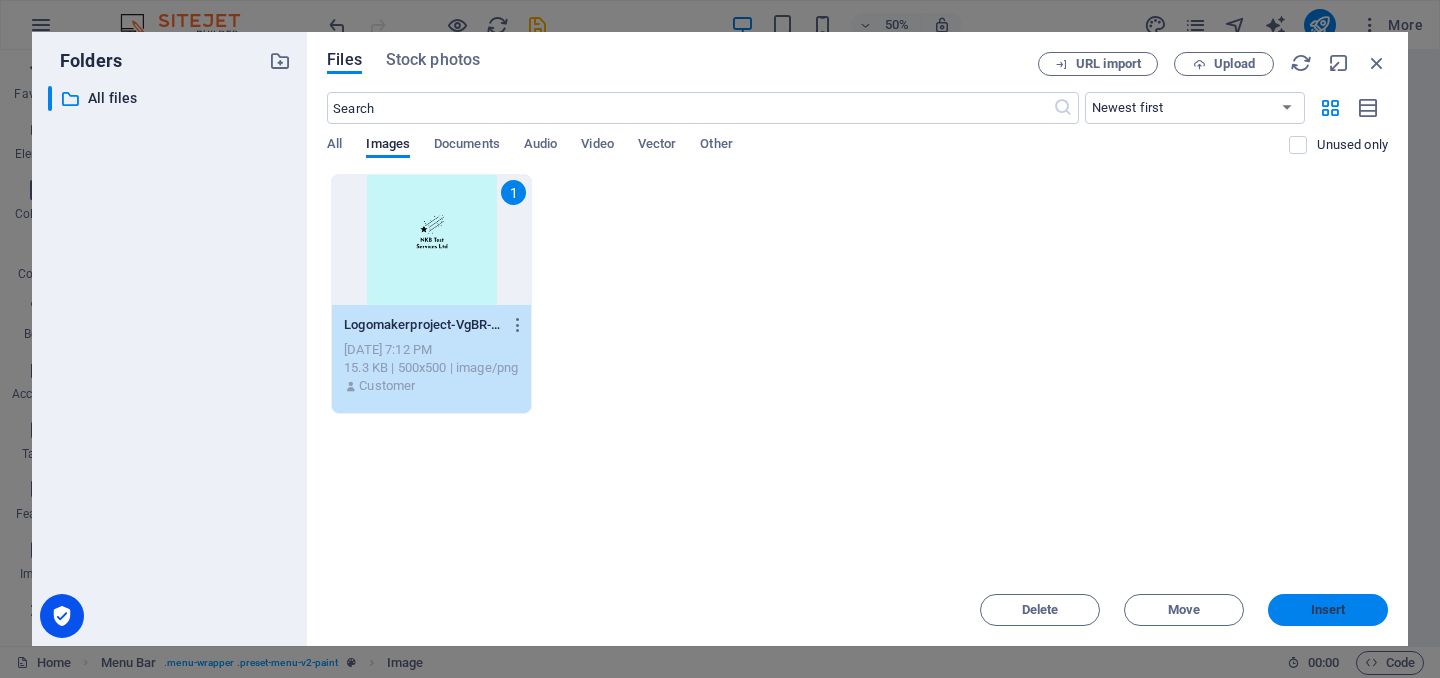 click on "Insert" at bounding box center [1328, 610] 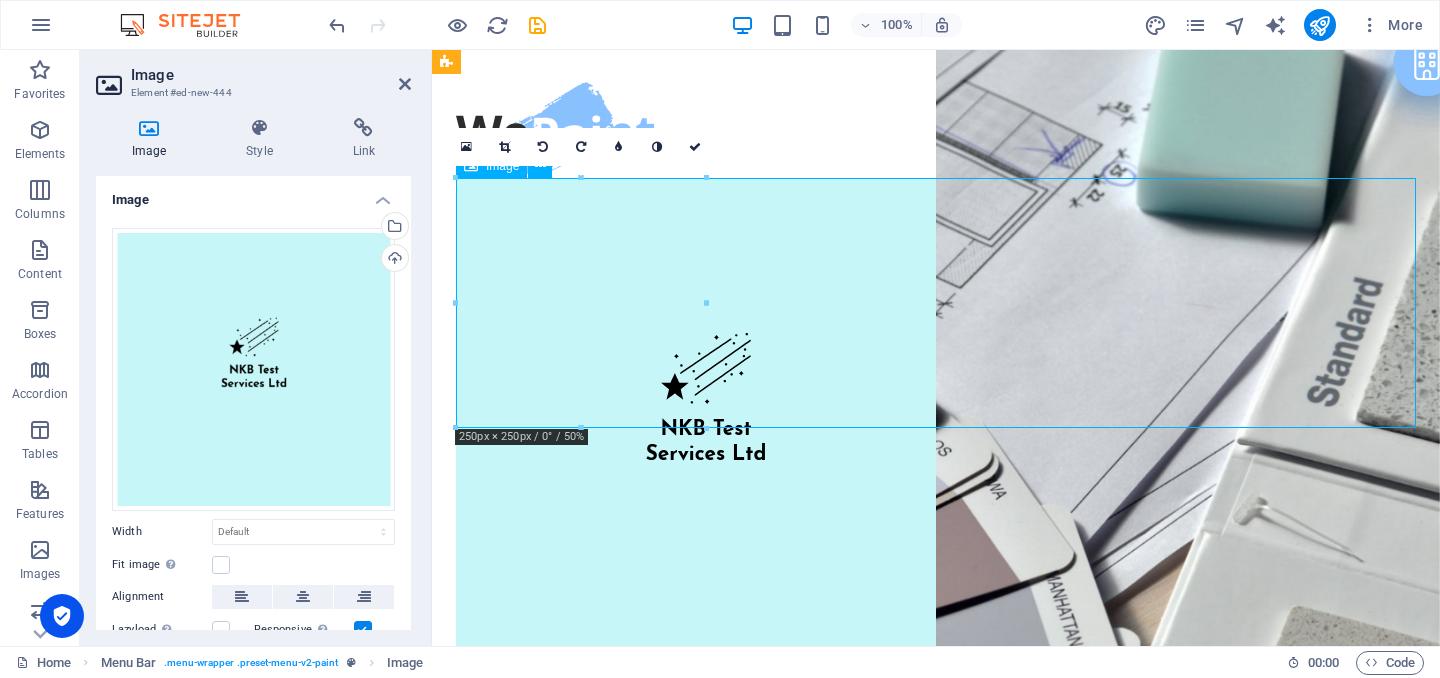 drag, startPoint x: 615, startPoint y: 313, endPoint x: 584, endPoint y: 203, distance: 114.28473 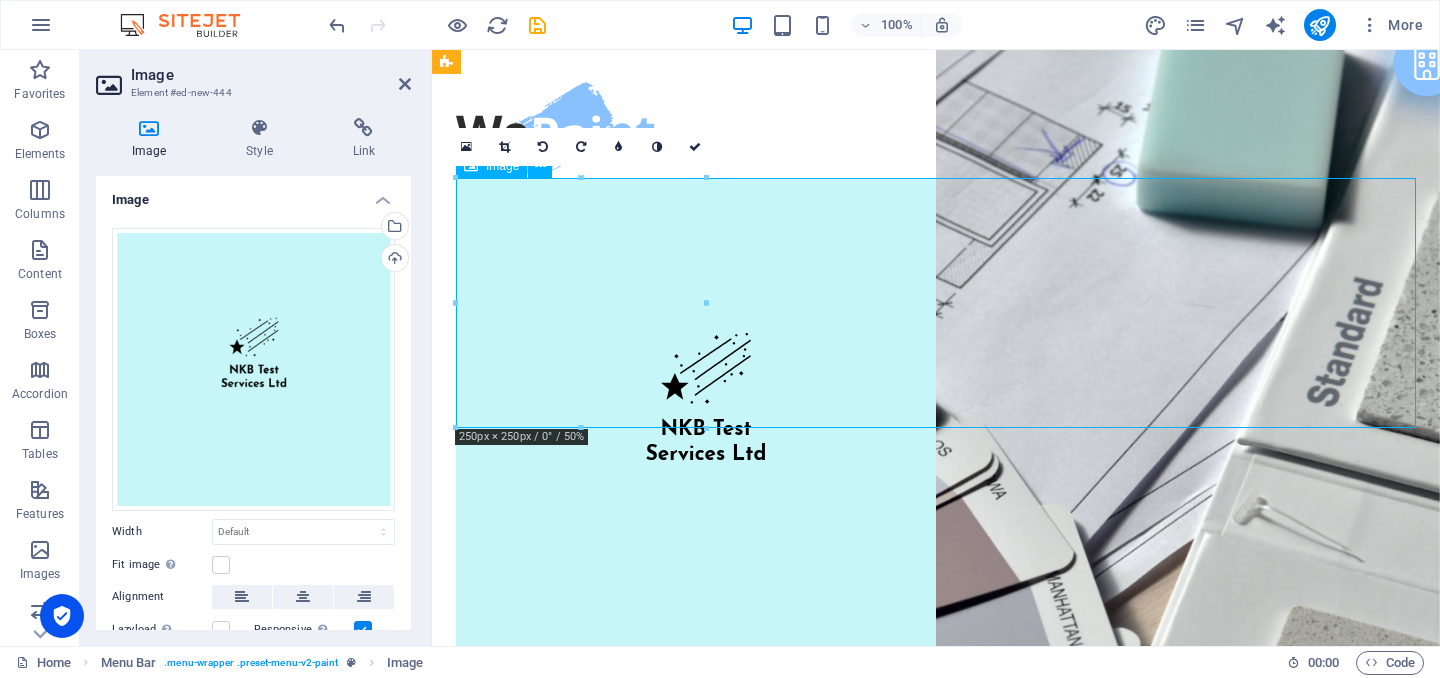 click at bounding box center (936, 428) 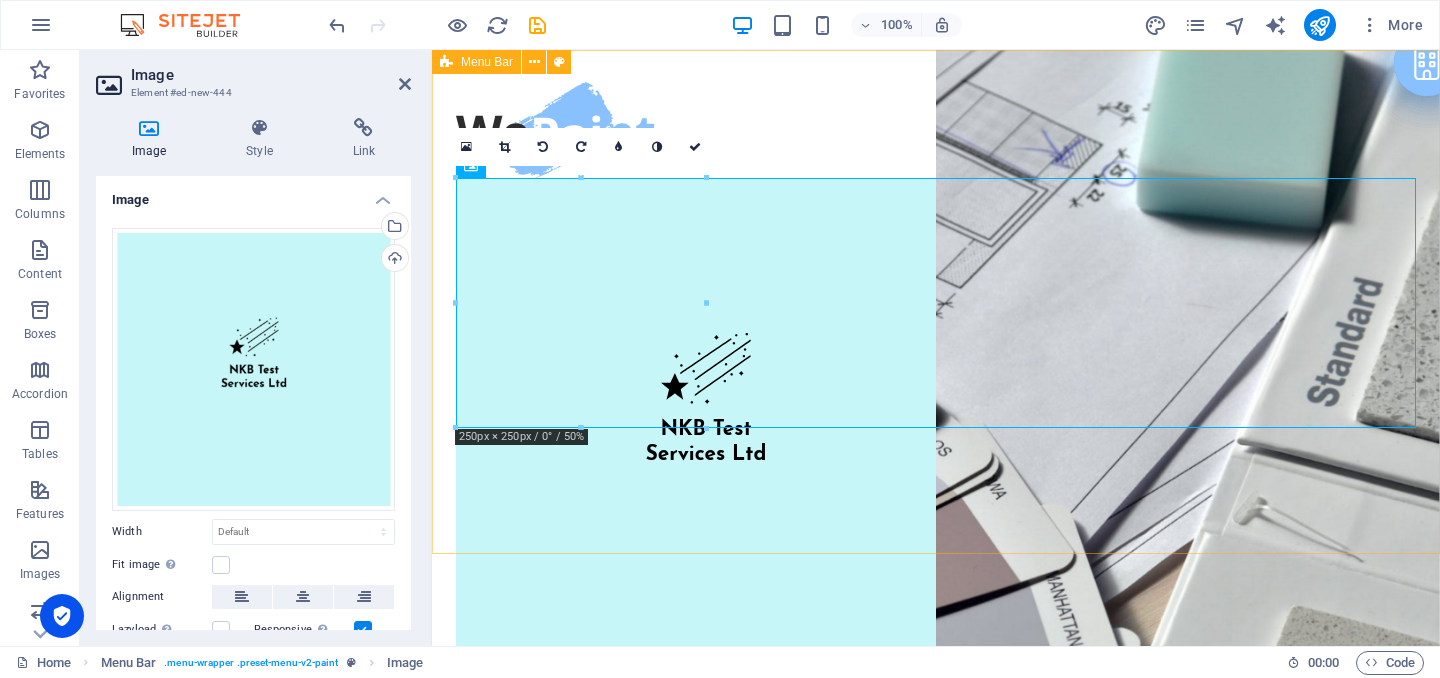 click on "Button label About us Services Projects Contact" at bounding box center [936, 443] 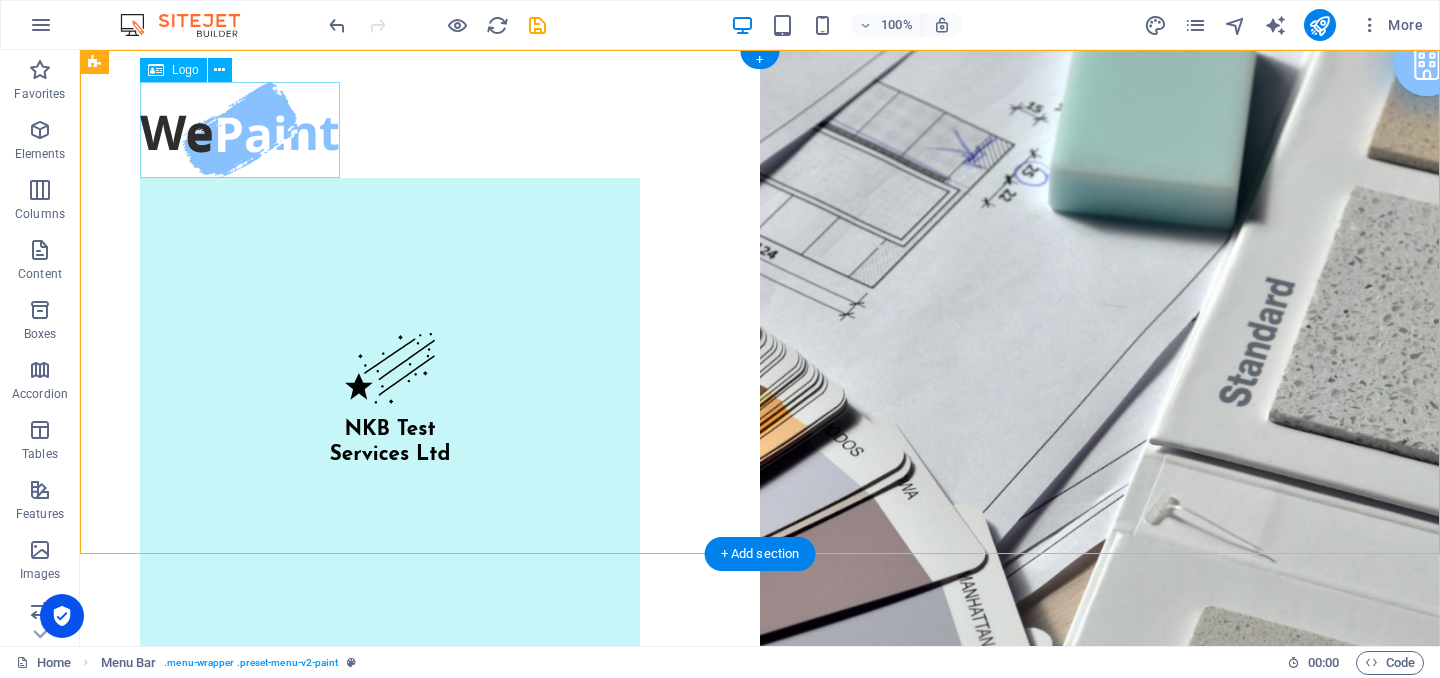 click at bounding box center [760, 130] 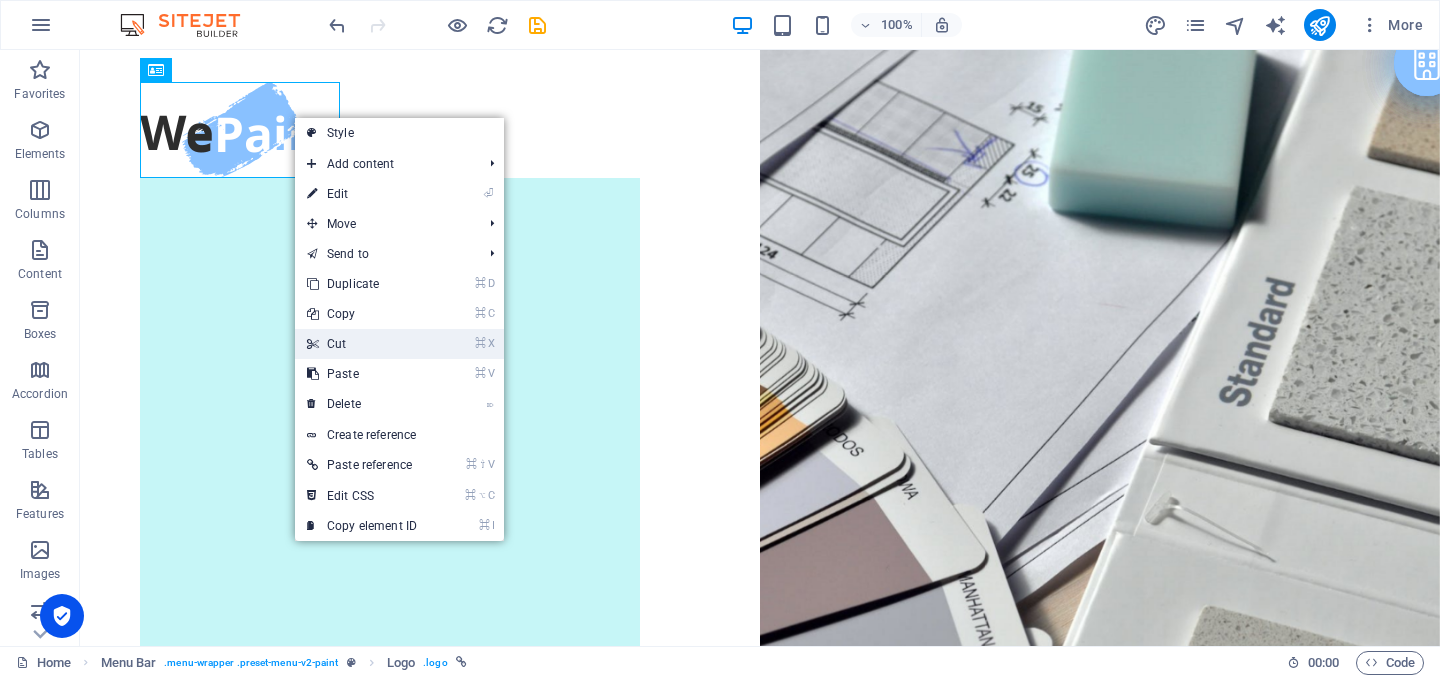 click on "⌘ X  Cut" at bounding box center (362, 344) 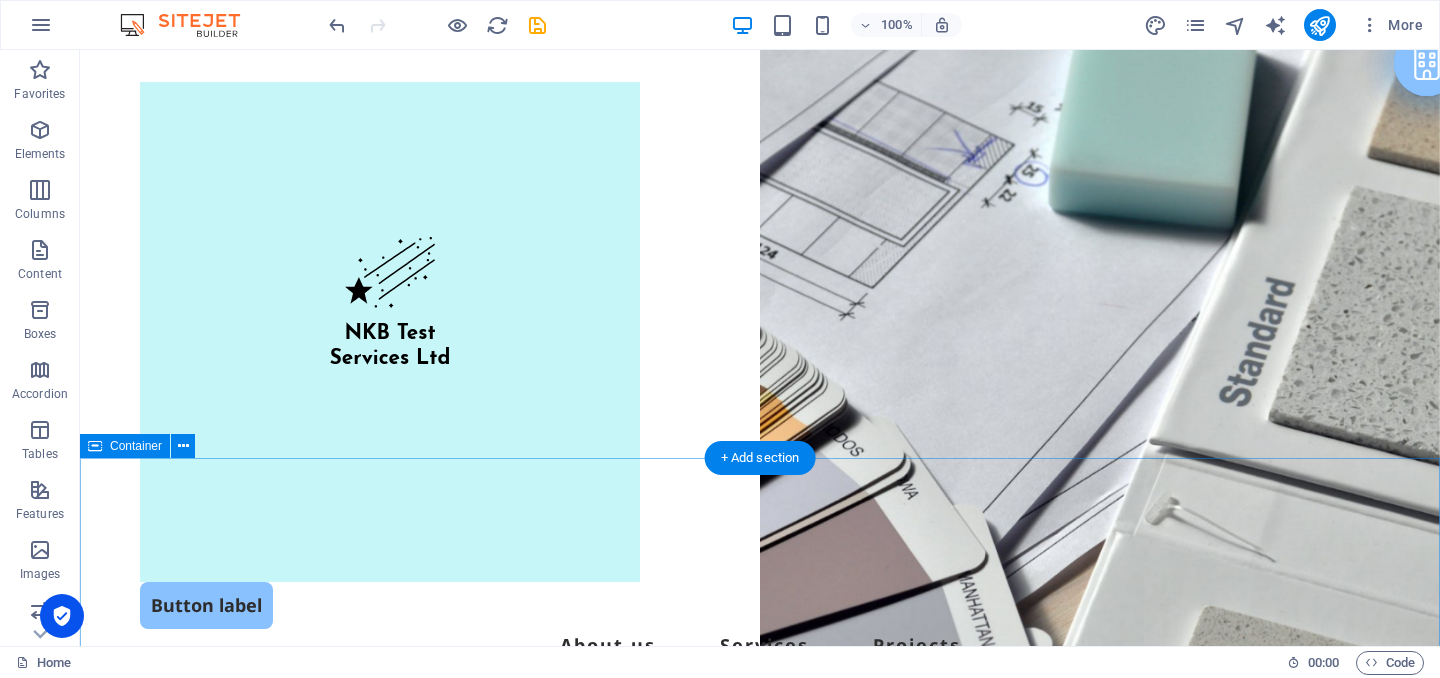 click on "Transform Your Space with a Fresh Coat of Paint Lorem ipsum dolor sit amet, consectetur adipiscing elit, sed do eiusmod tempor incididunt ut labore et dolore magna aliqua. Ut enim ad minim veniam. Get Started" at bounding box center [760, 1126] 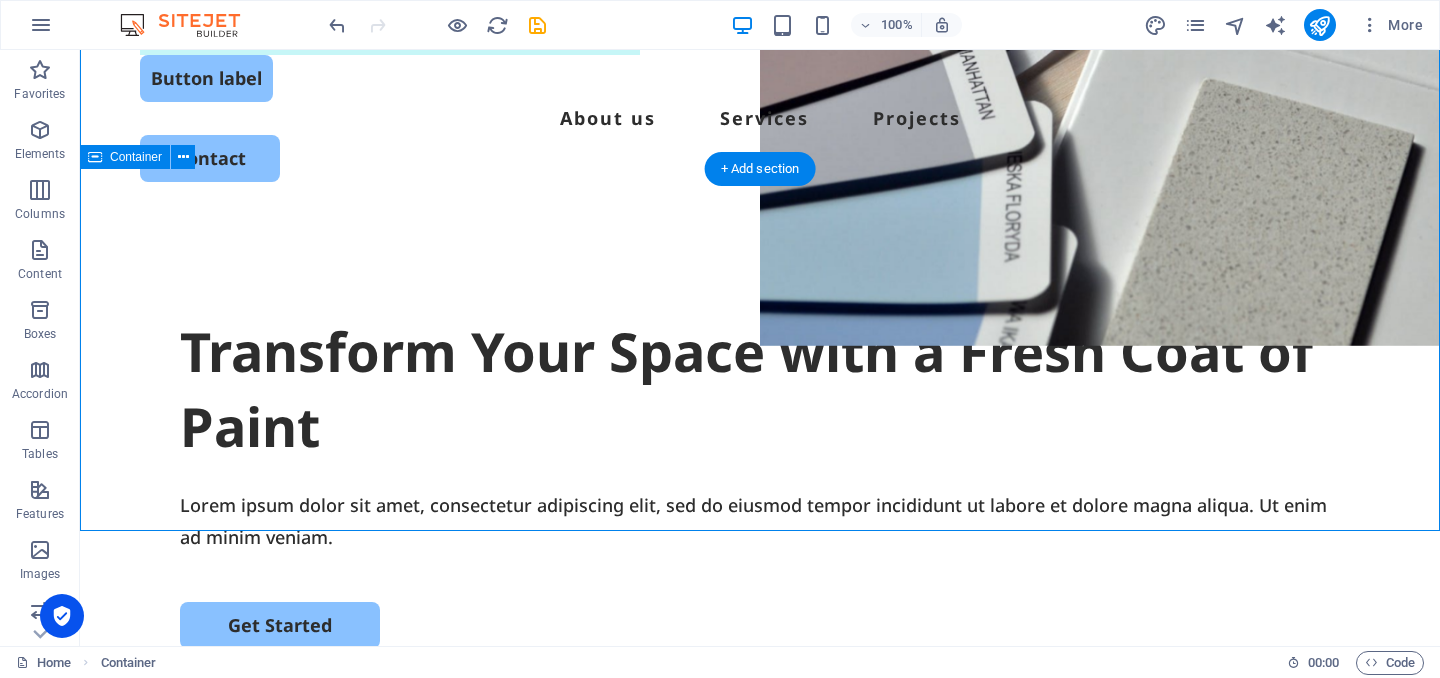 scroll, scrollTop: 0, scrollLeft: 0, axis: both 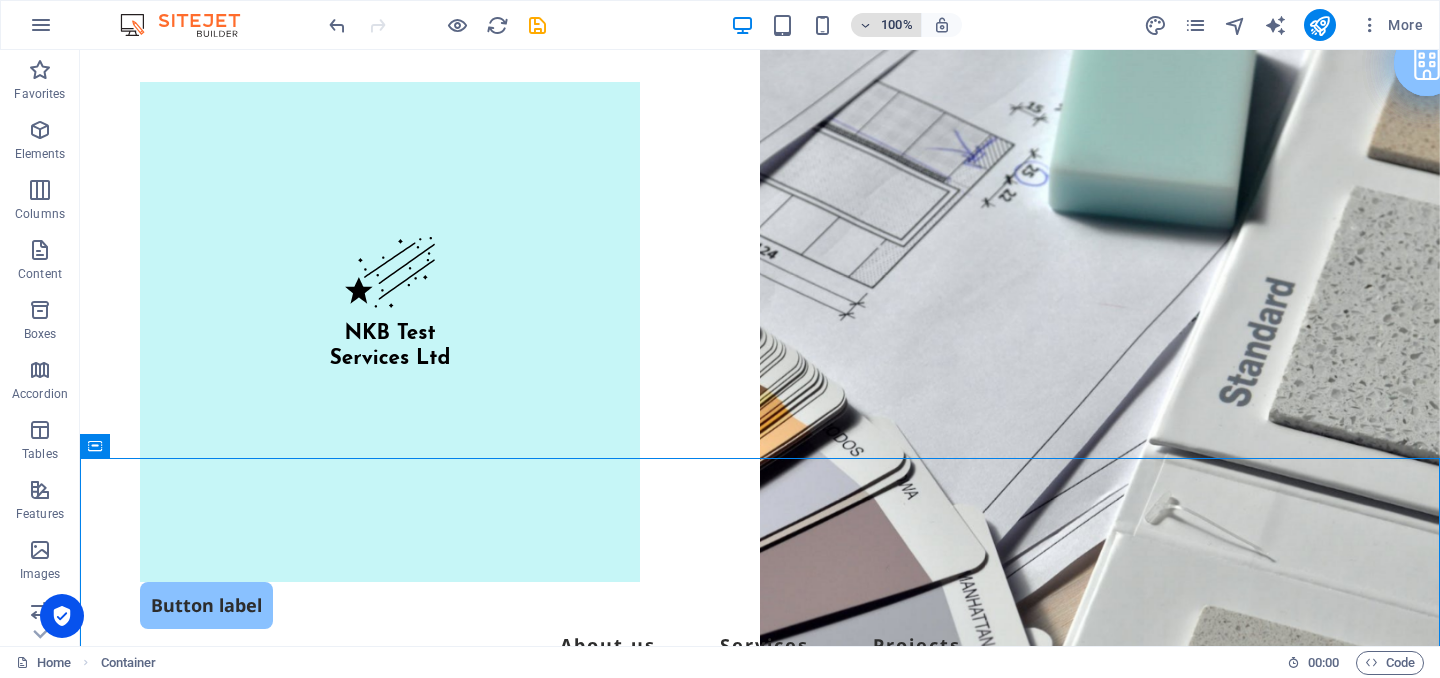 click at bounding box center (866, 25) 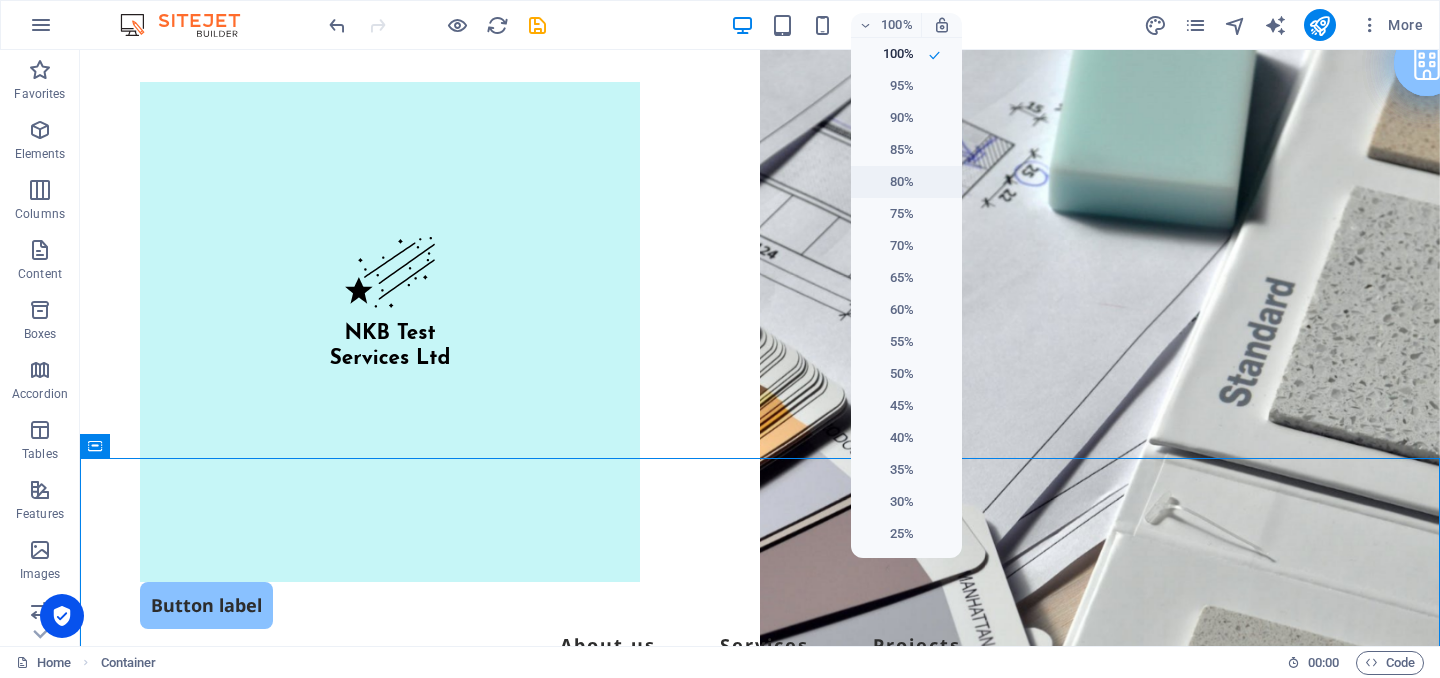 click on "80%" at bounding box center (888, 182) 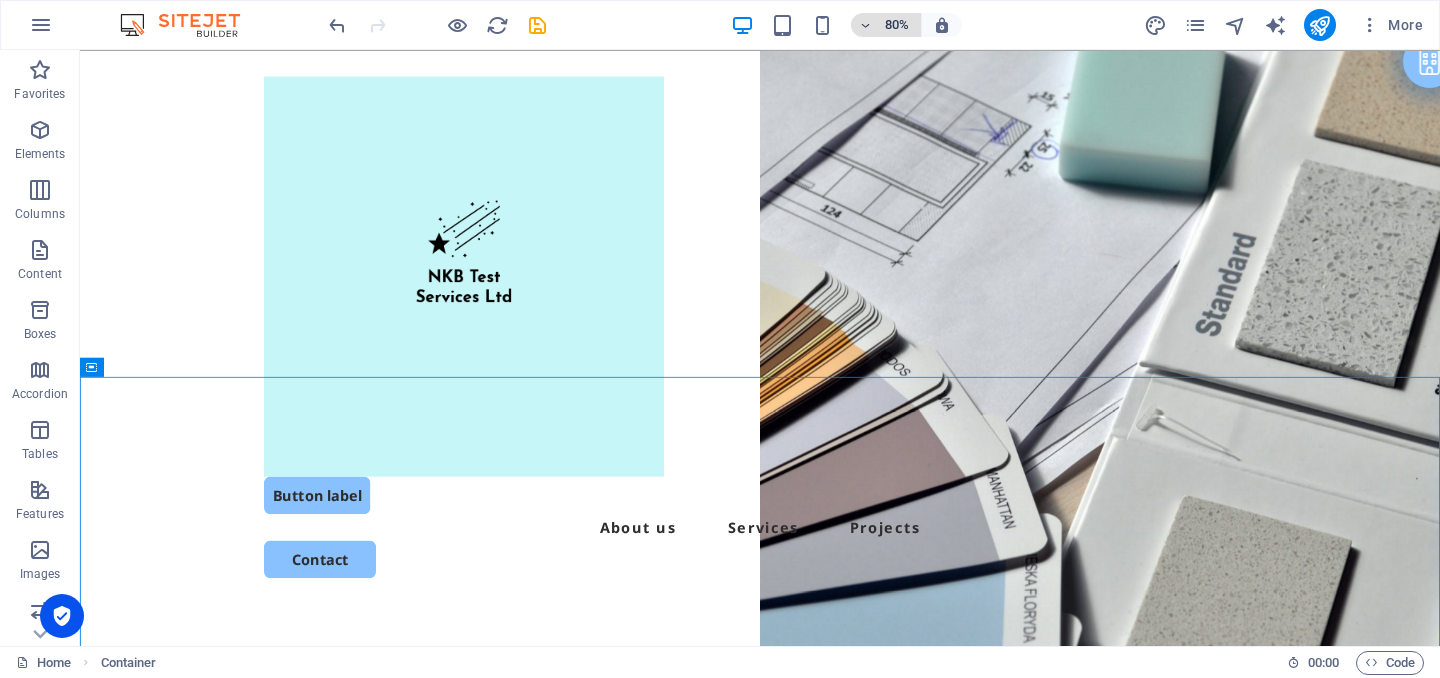 click on "80%" at bounding box center [897, 25] 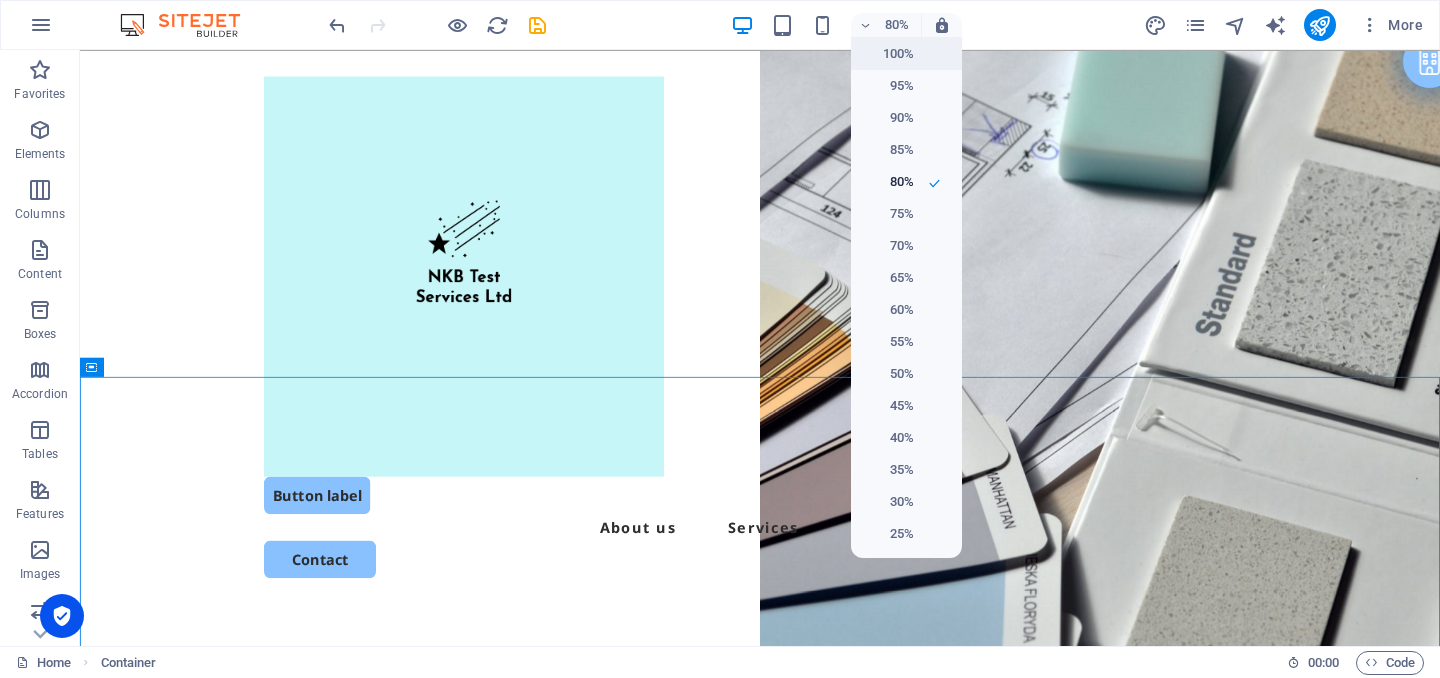 click on "100%" at bounding box center [888, 54] 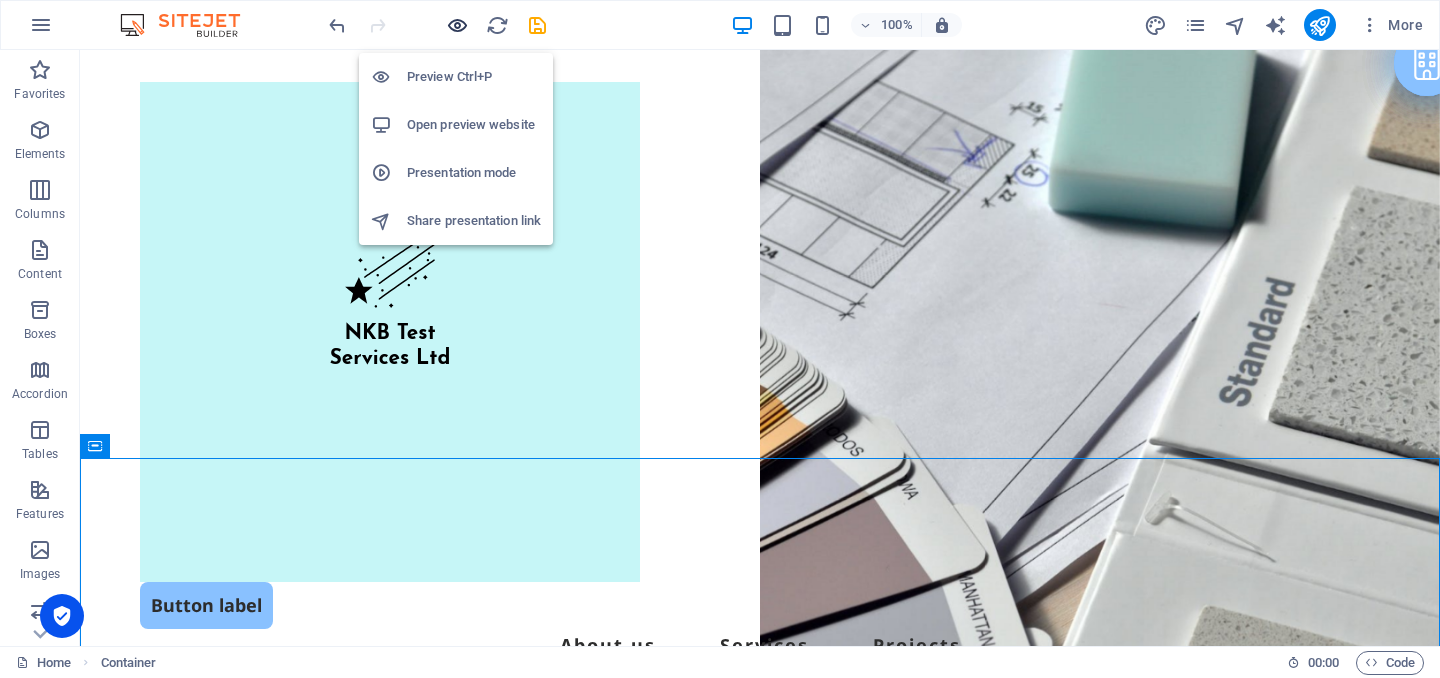 click at bounding box center [457, 25] 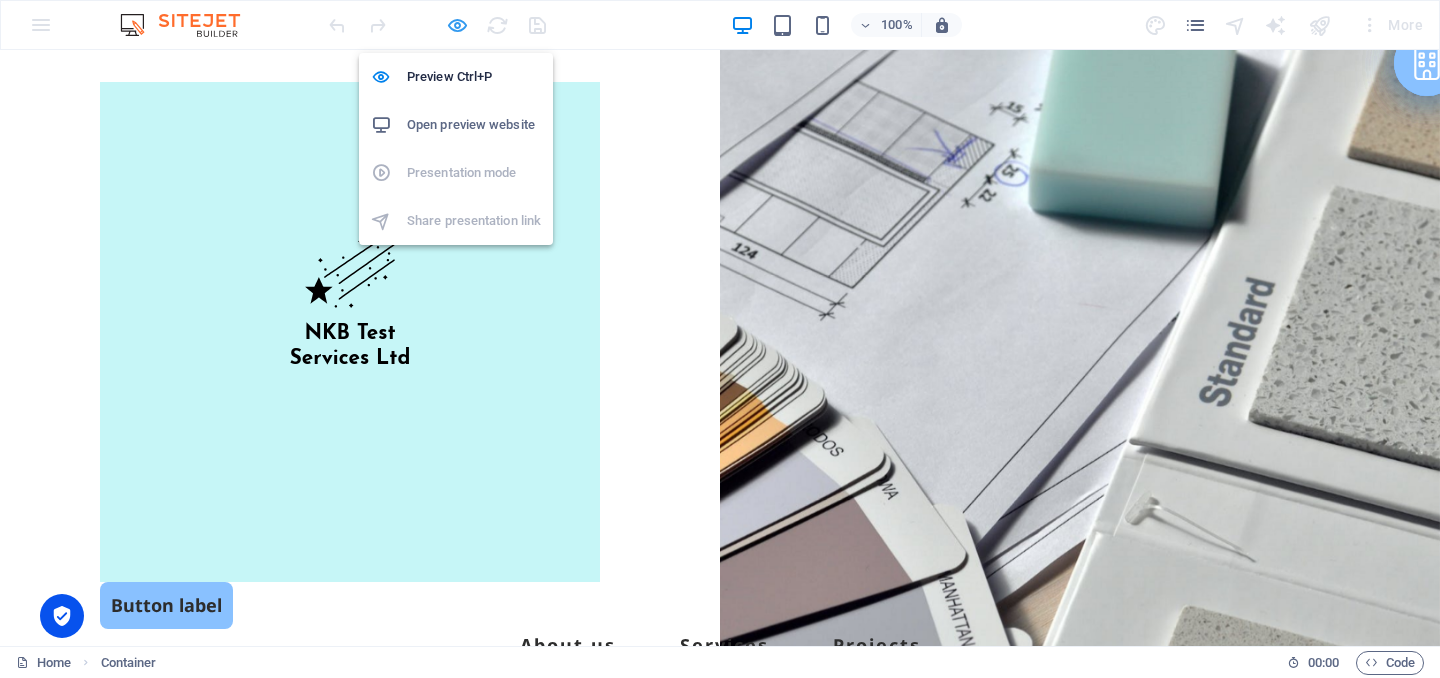 click at bounding box center [457, 25] 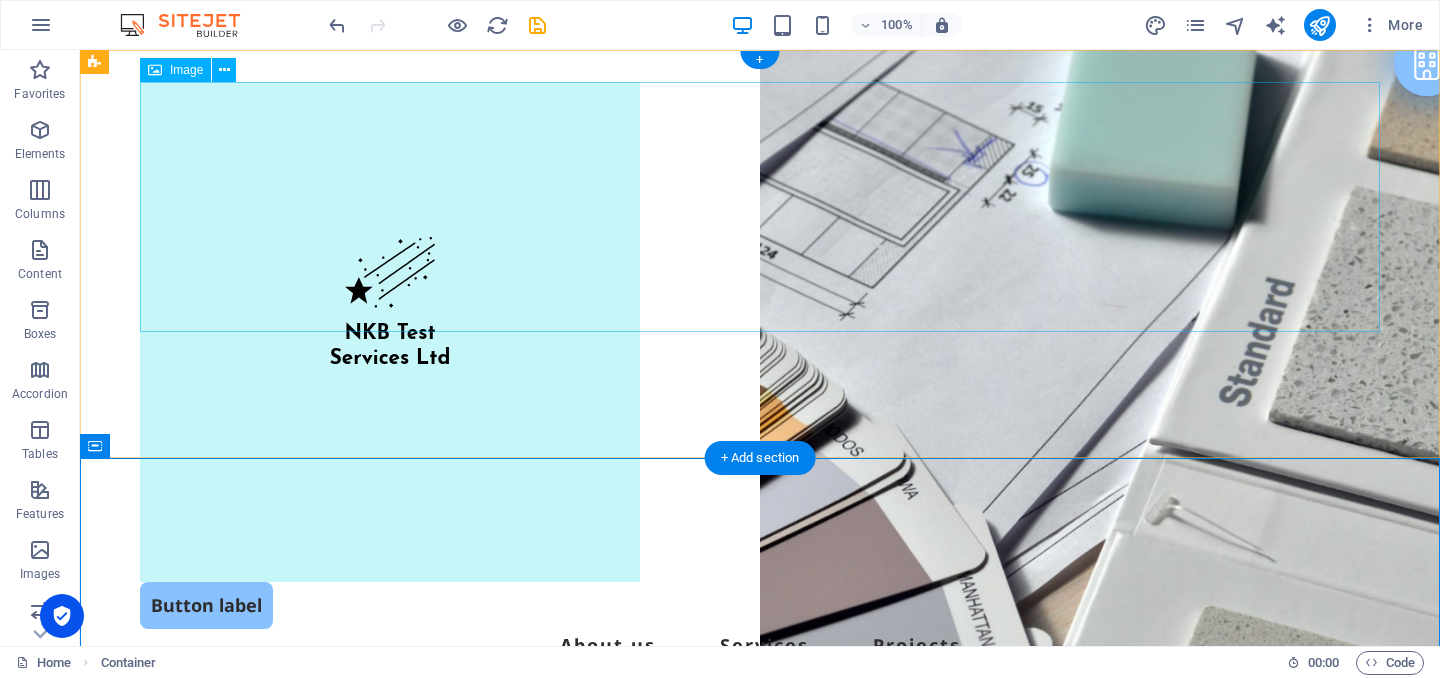 click at bounding box center (760, 332) 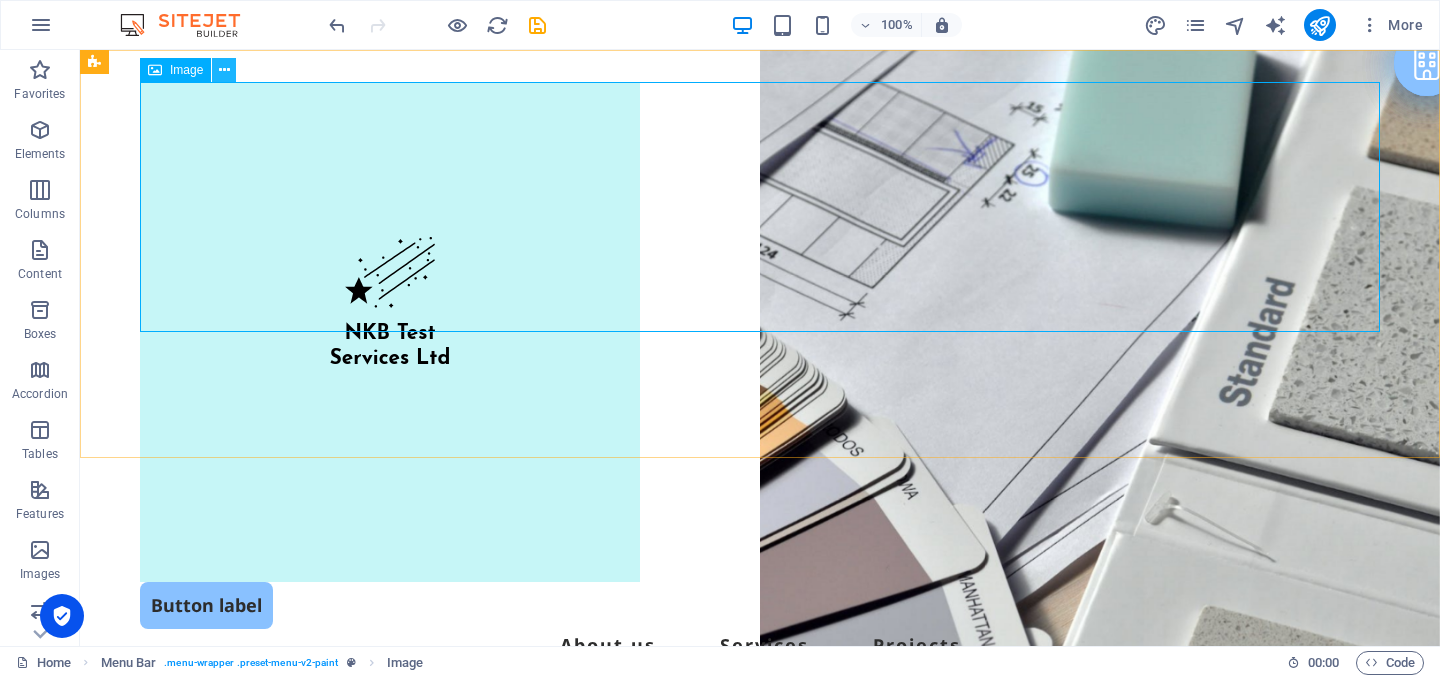 click at bounding box center (224, 70) 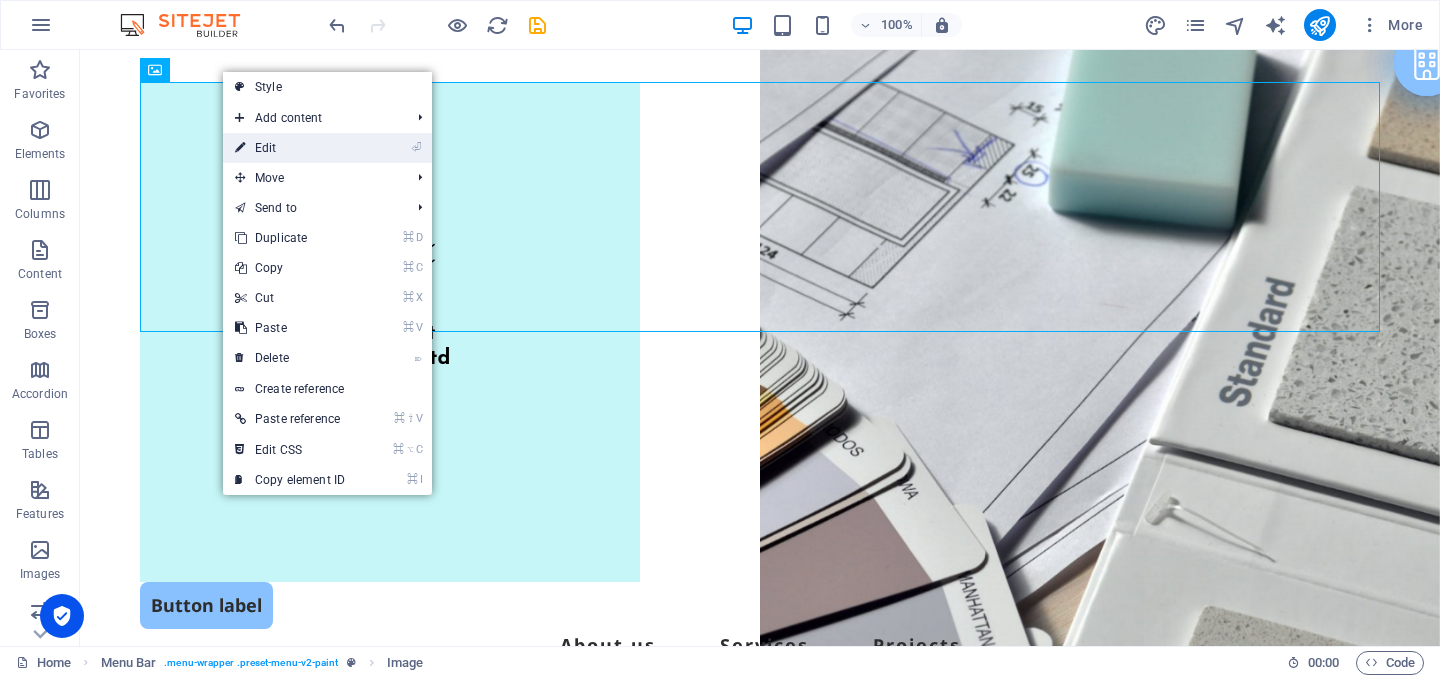 click on "⏎  Edit" at bounding box center [290, 148] 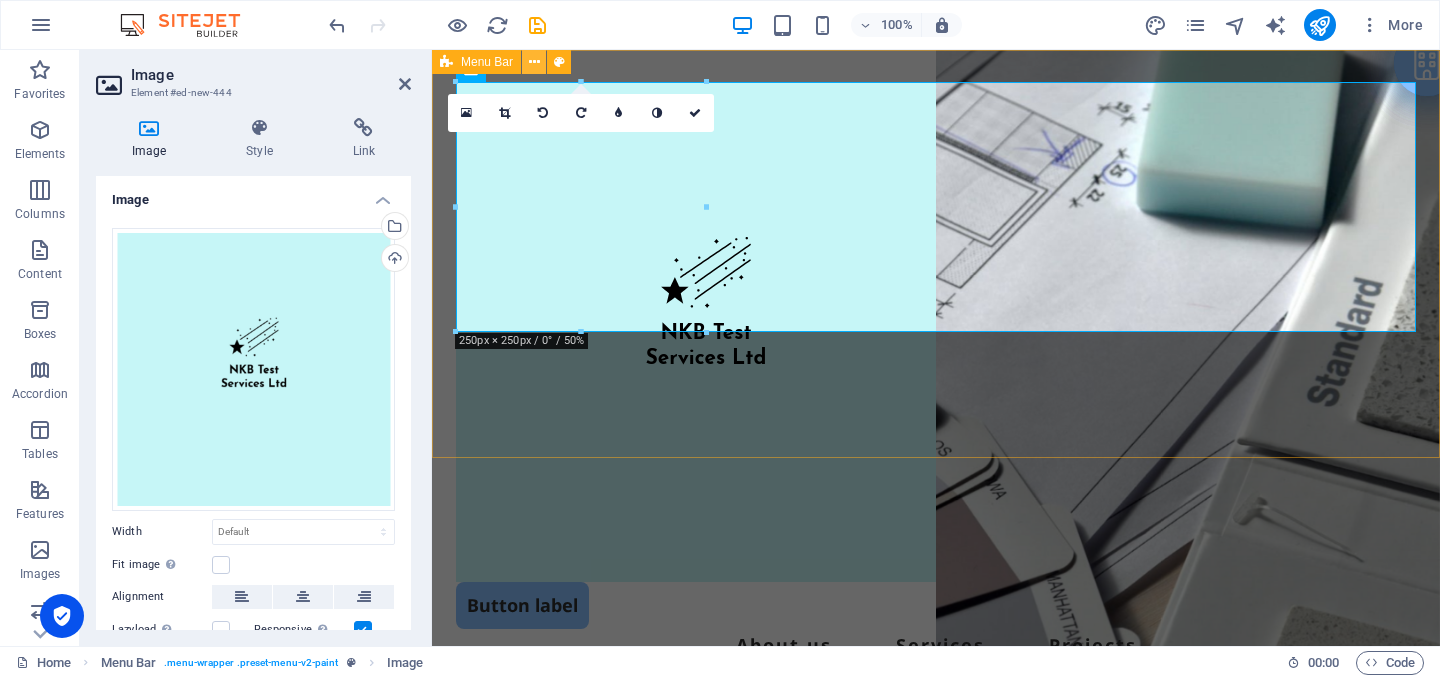 click at bounding box center (534, 62) 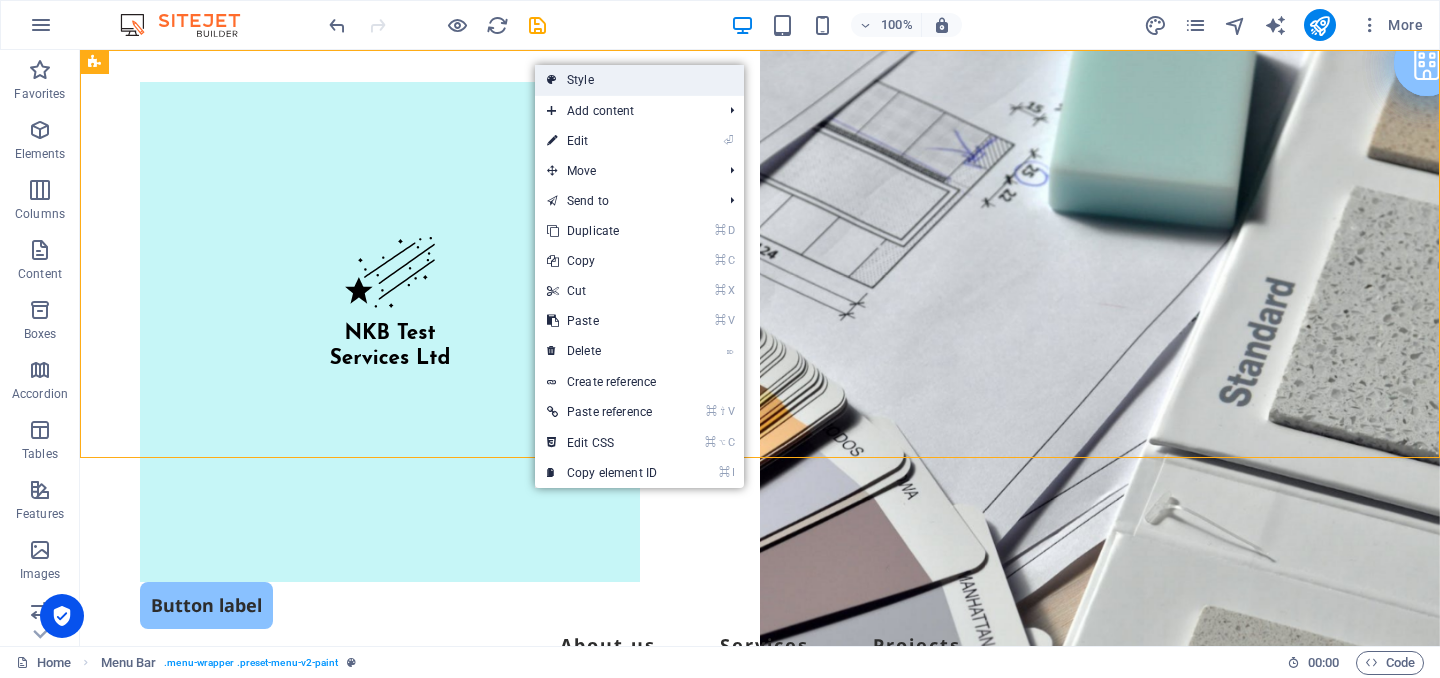 click on "Style" at bounding box center (639, 80) 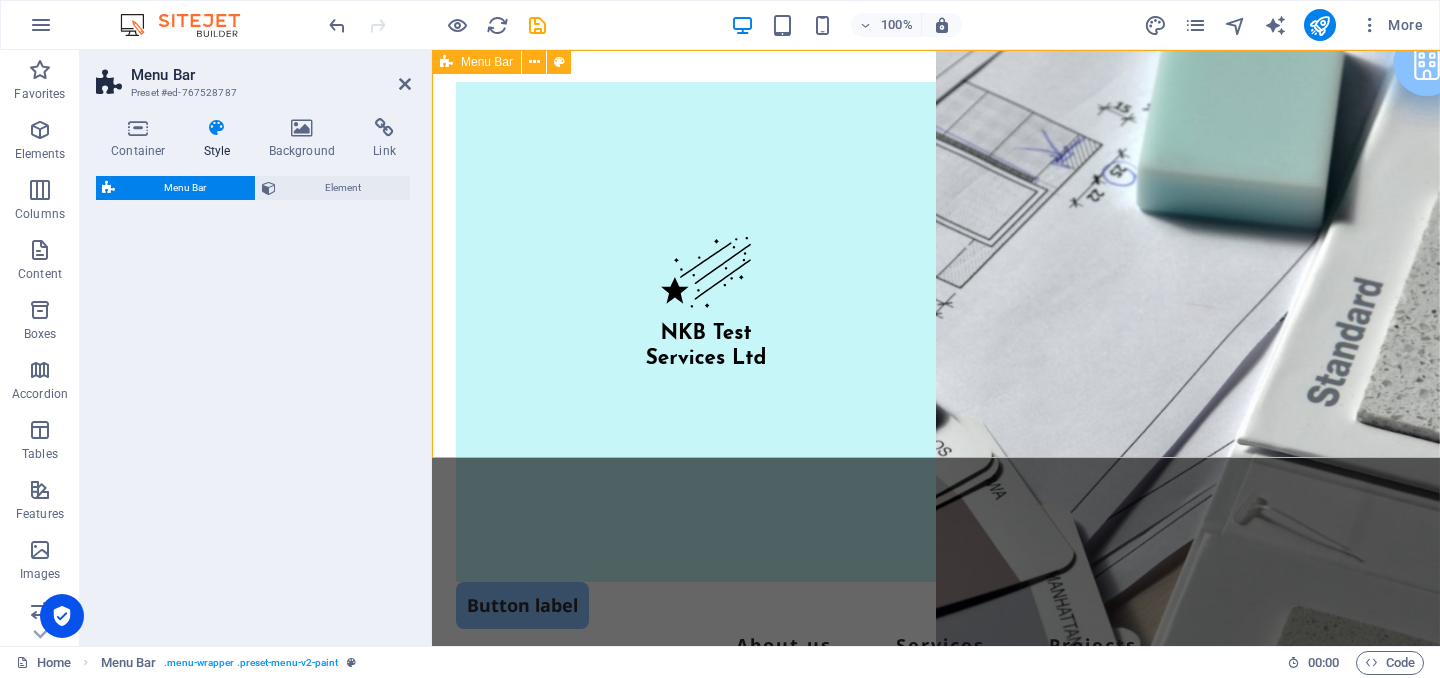 select on "rem" 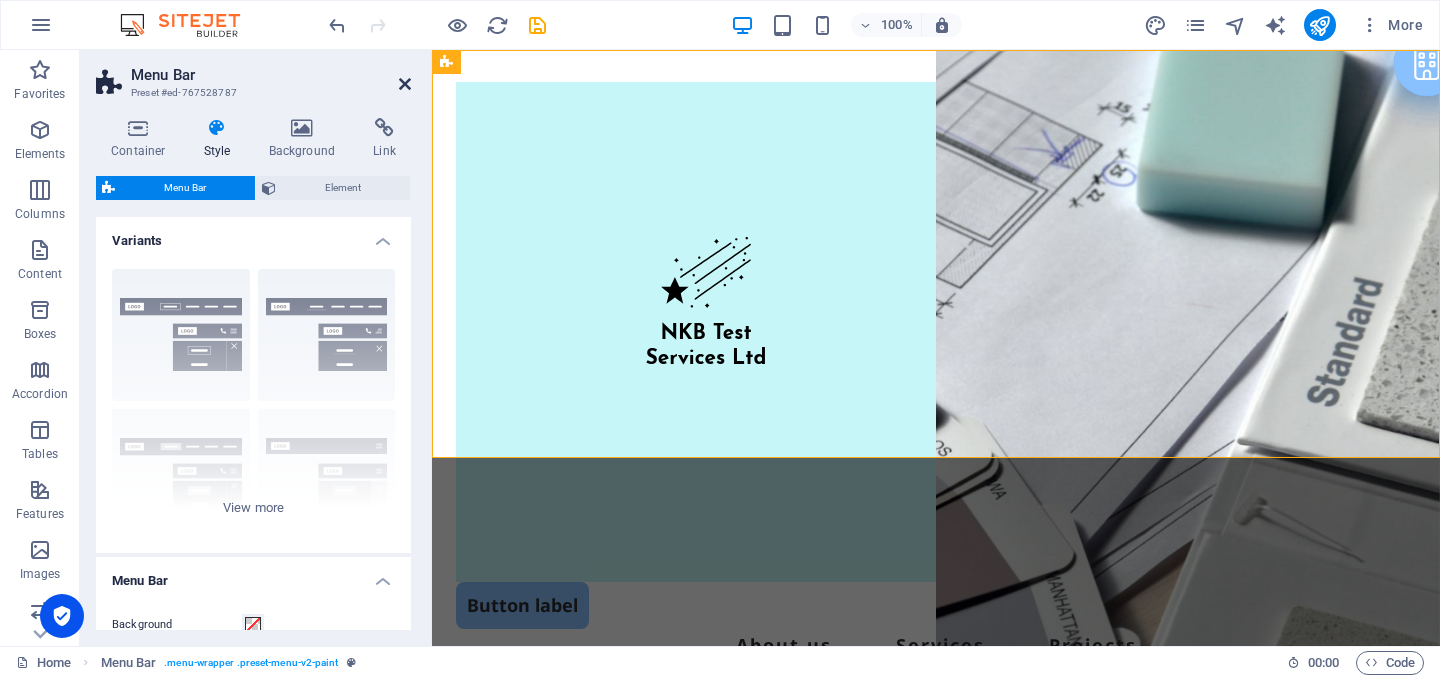 click at bounding box center (405, 84) 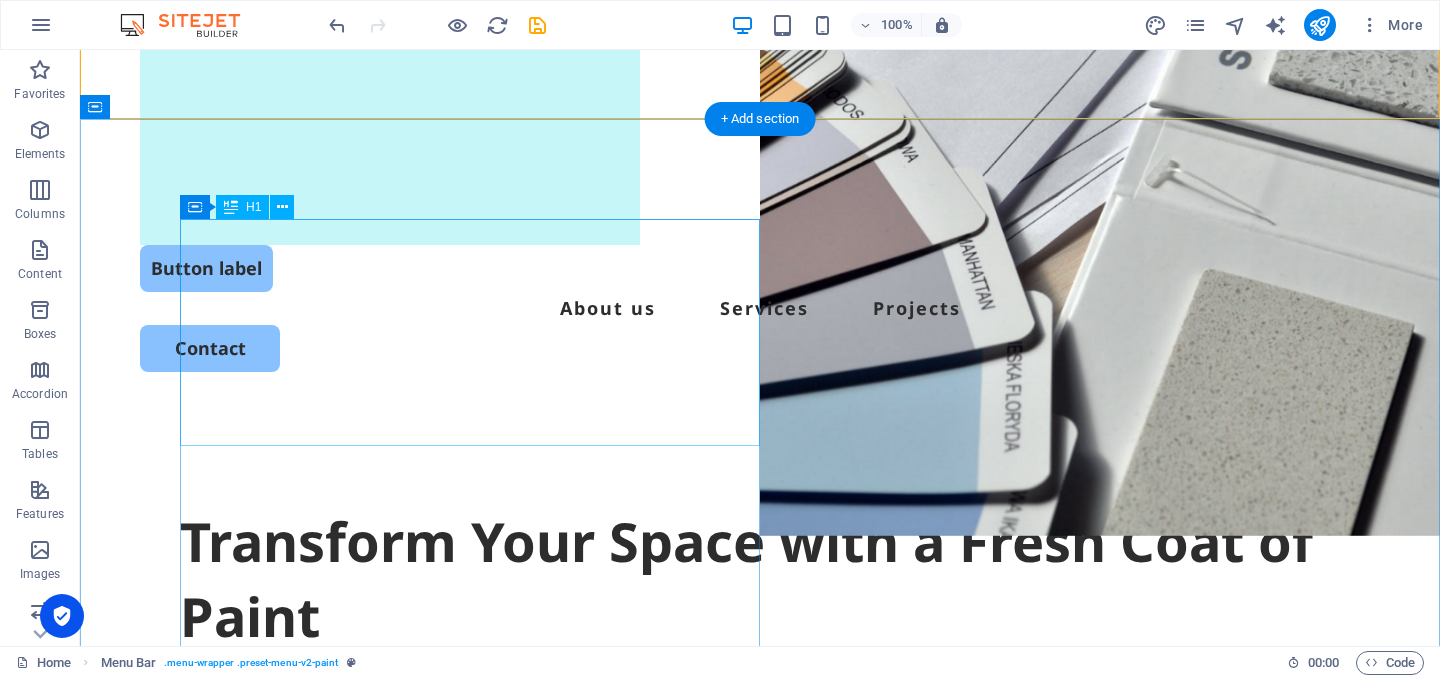 scroll, scrollTop: 340, scrollLeft: 0, axis: vertical 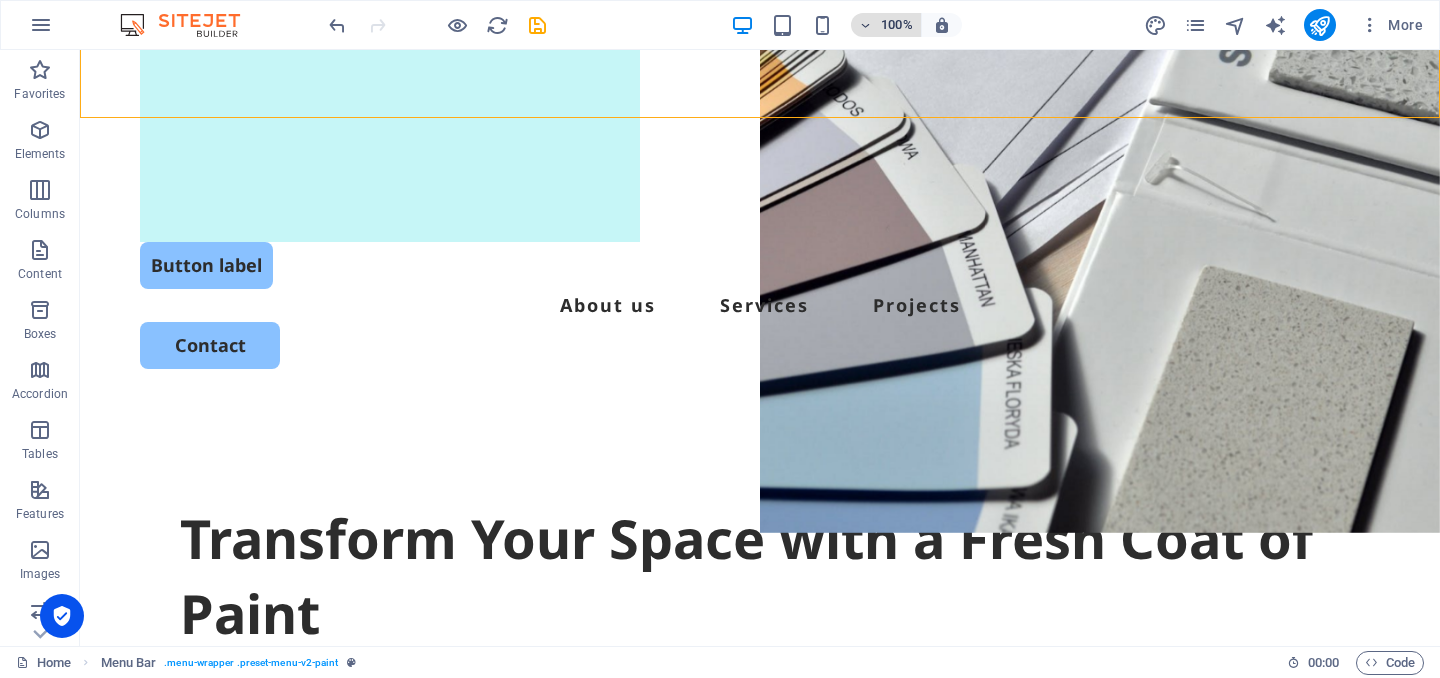 click at bounding box center [866, 25] 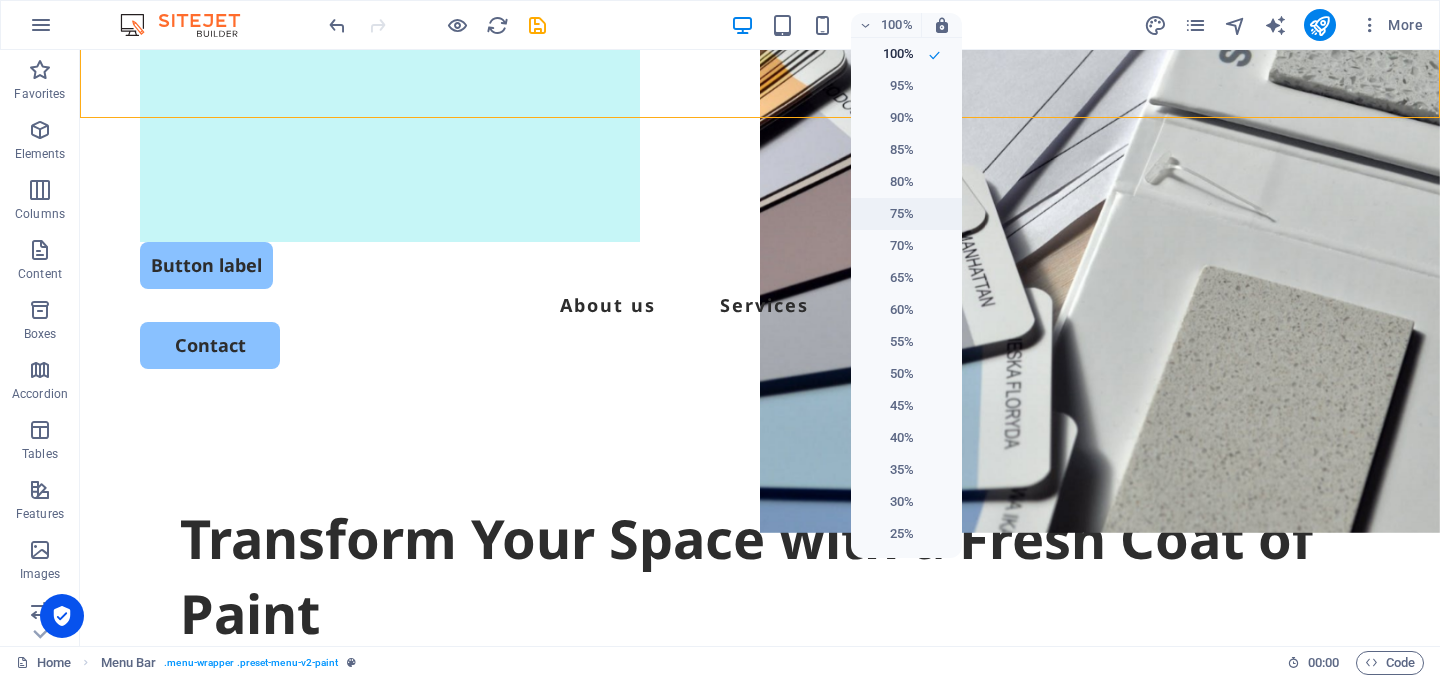 click on "75%" at bounding box center (888, 214) 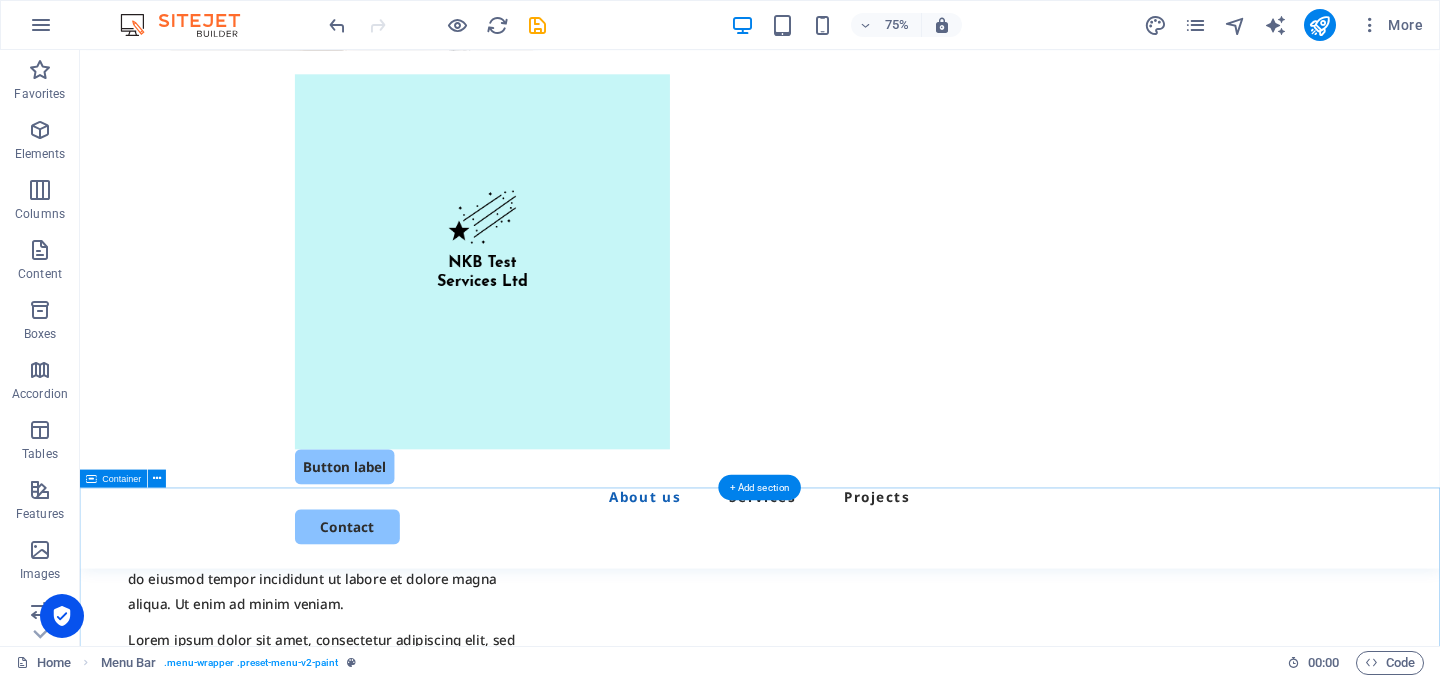 scroll, scrollTop: 1027, scrollLeft: 0, axis: vertical 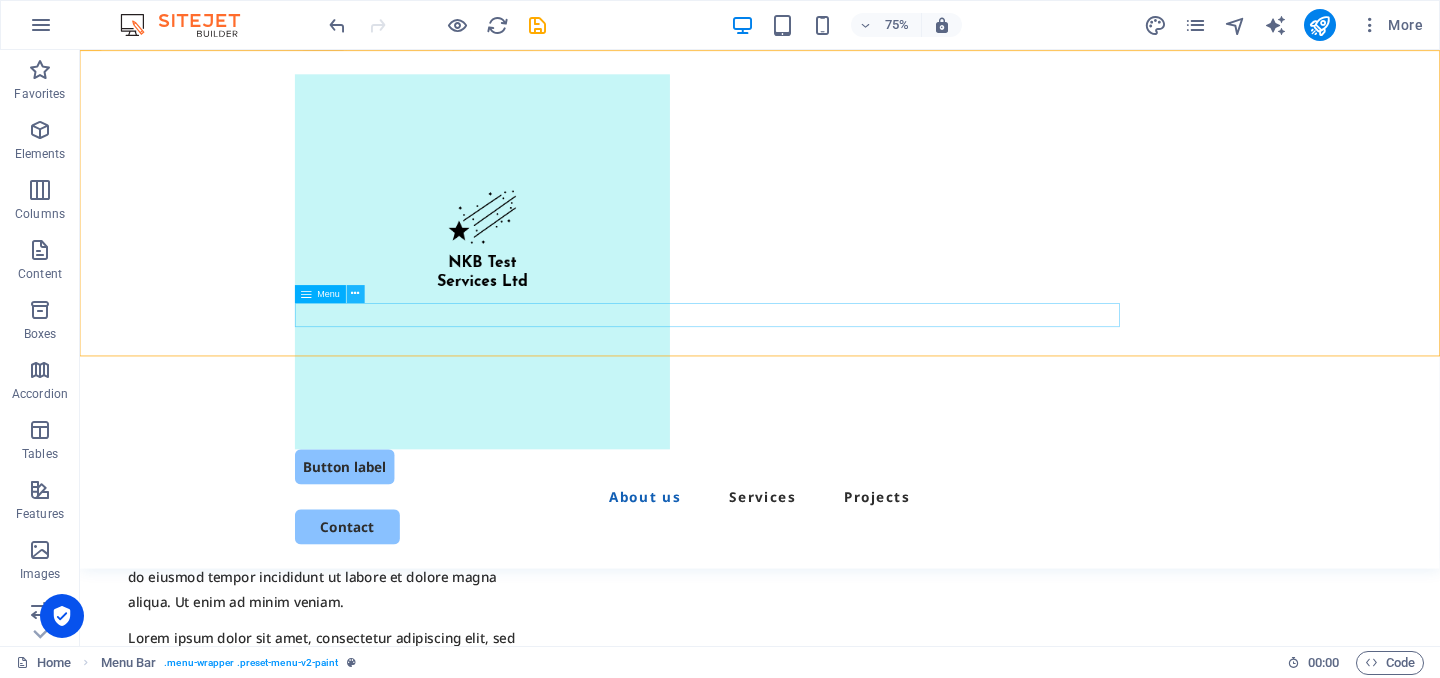 click at bounding box center [356, 294] 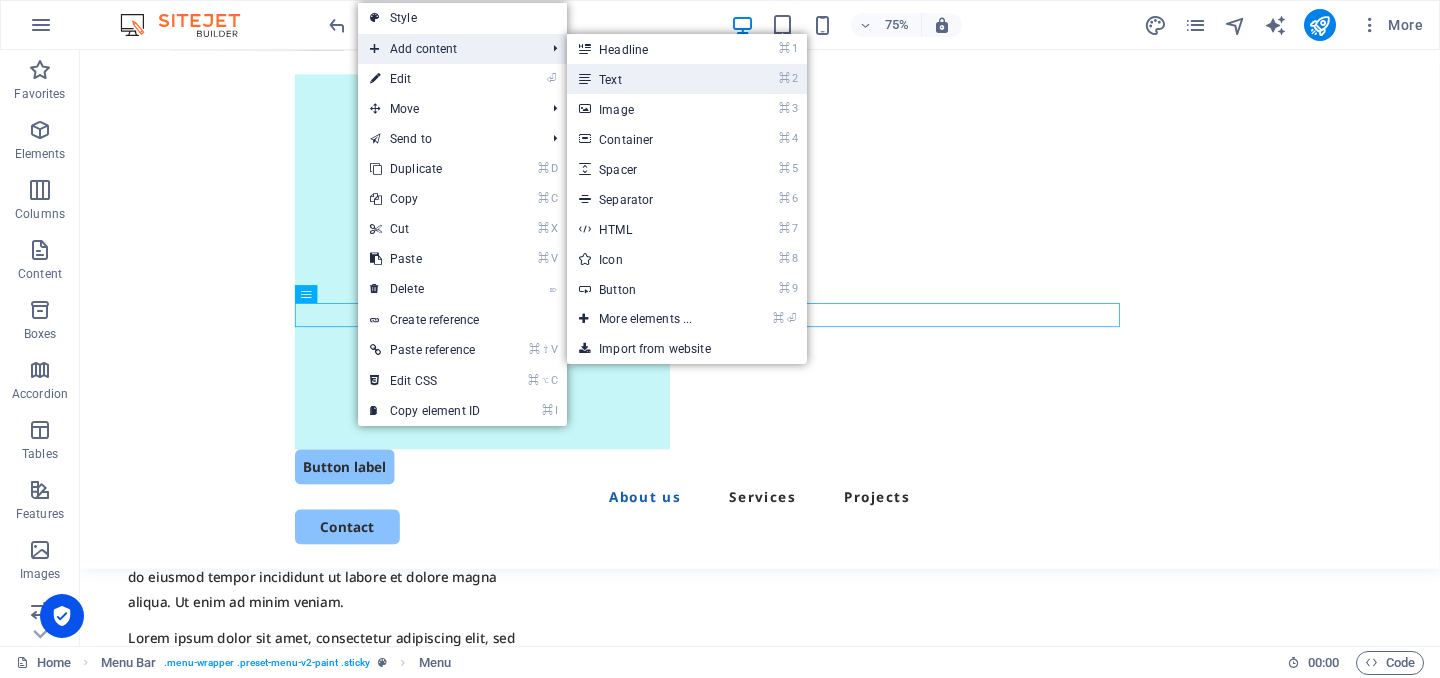 click on "⌘ 2  Text" at bounding box center [649, 79] 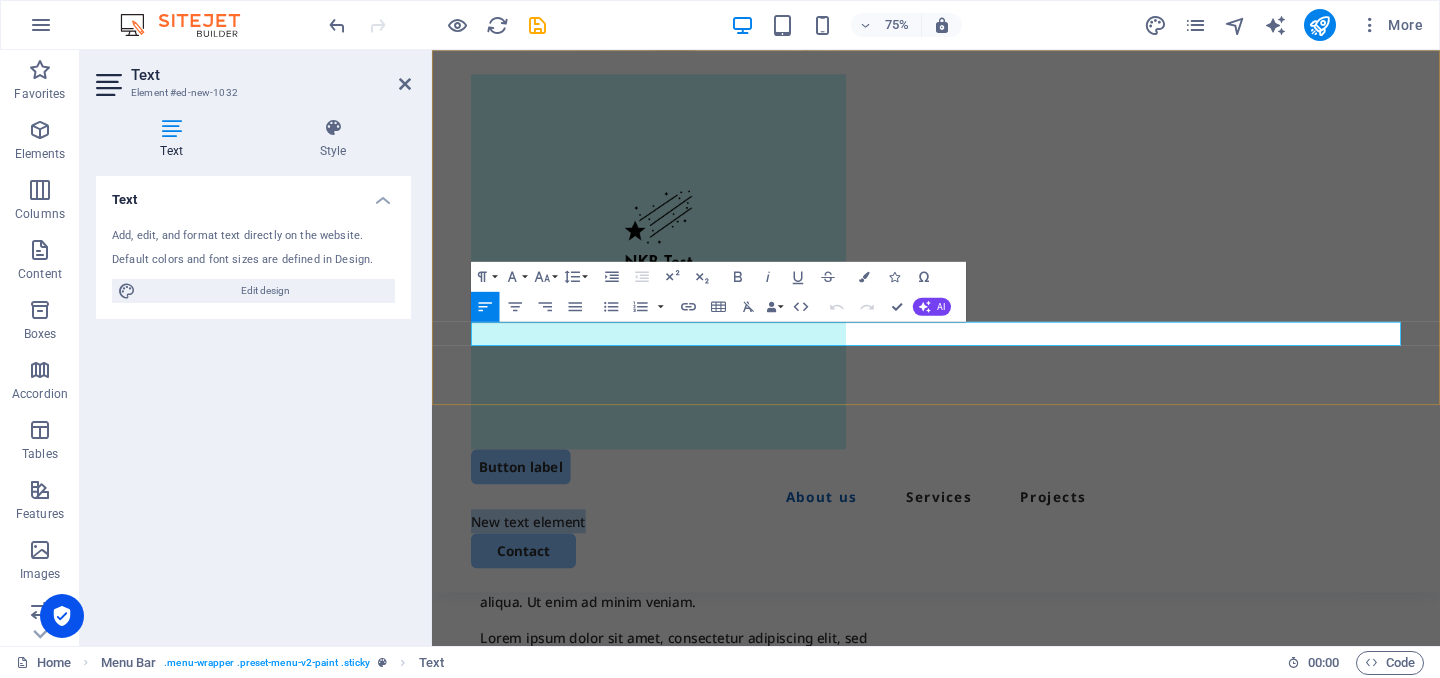 type 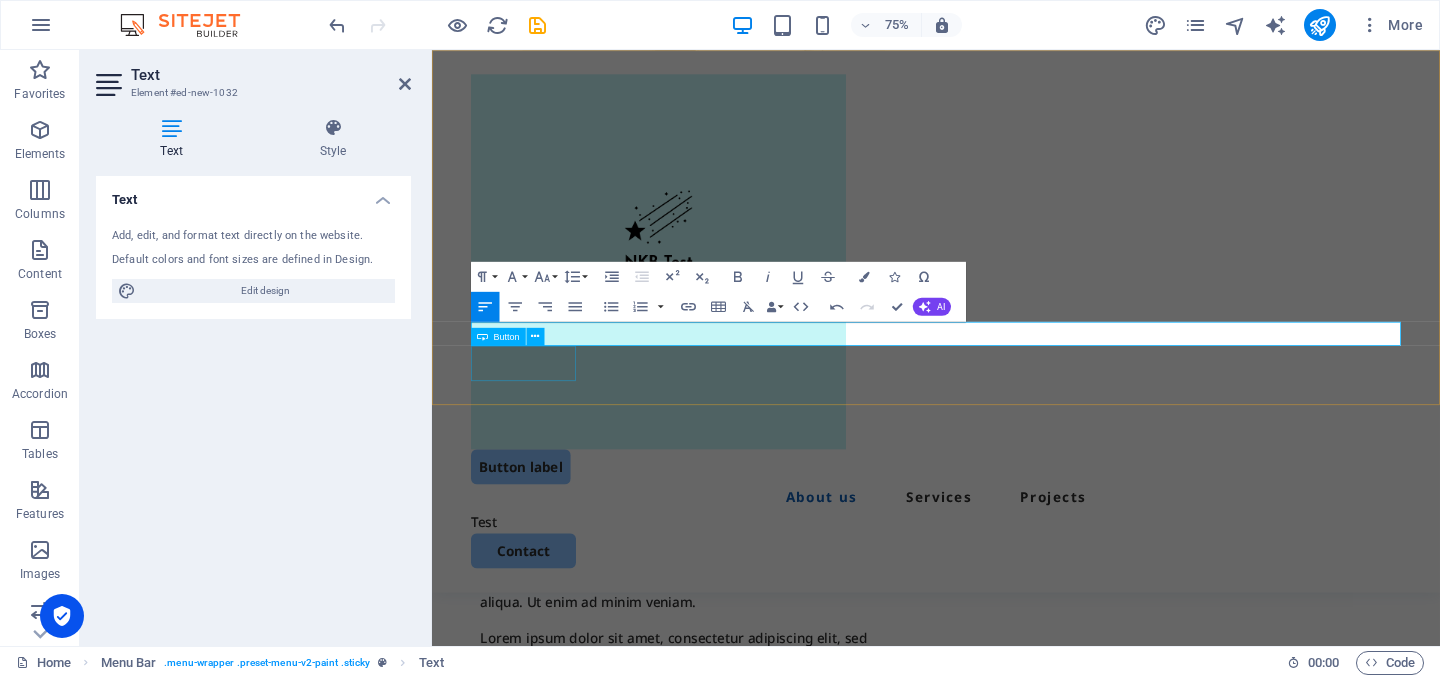 click on "Button label About us Services Projects Test Contact" at bounding box center [1104, 411] 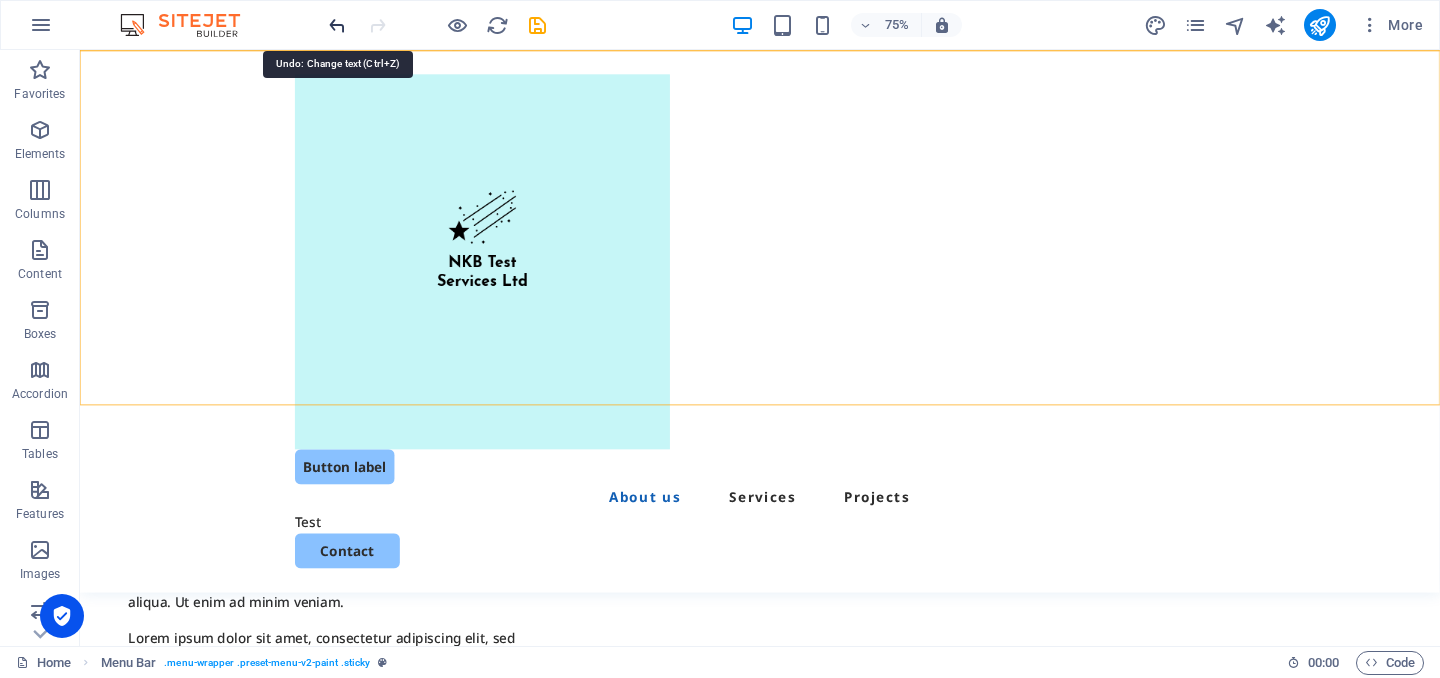 click at bounding box center (337, 25) 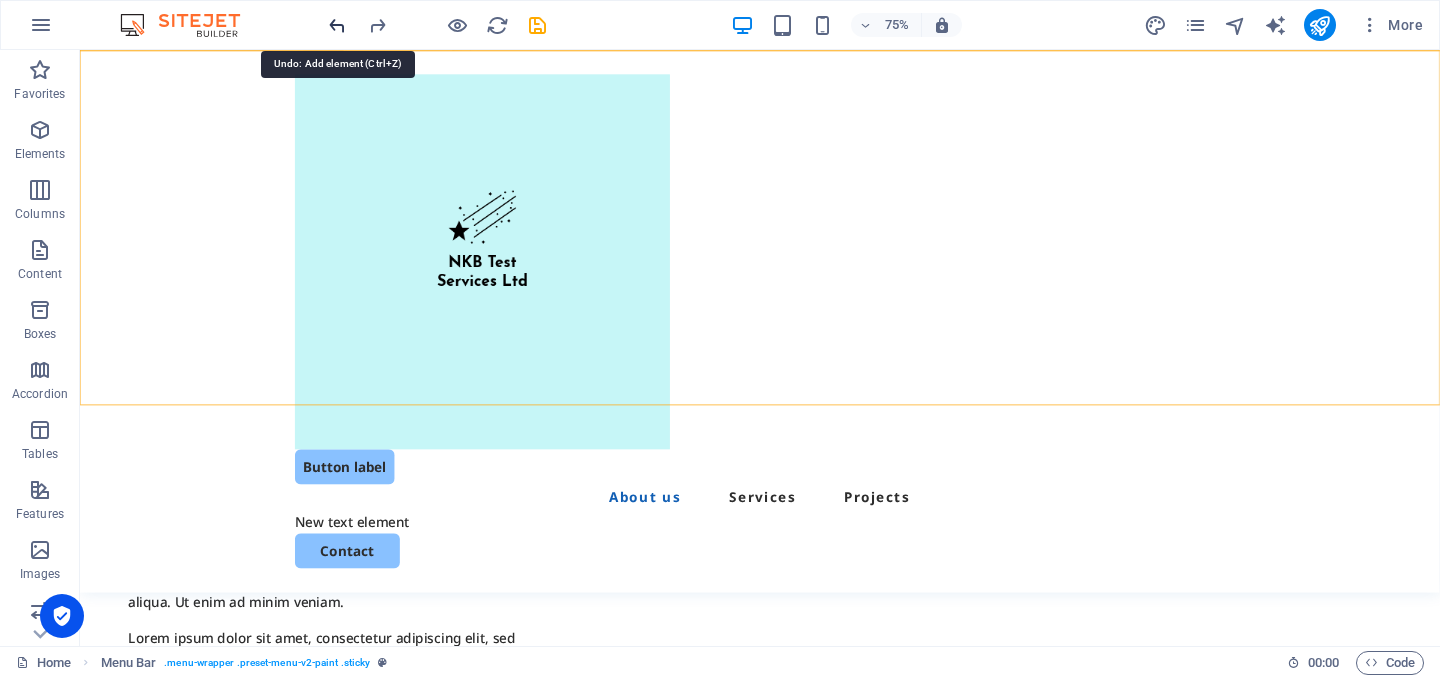click at bounding box center [337, 25] 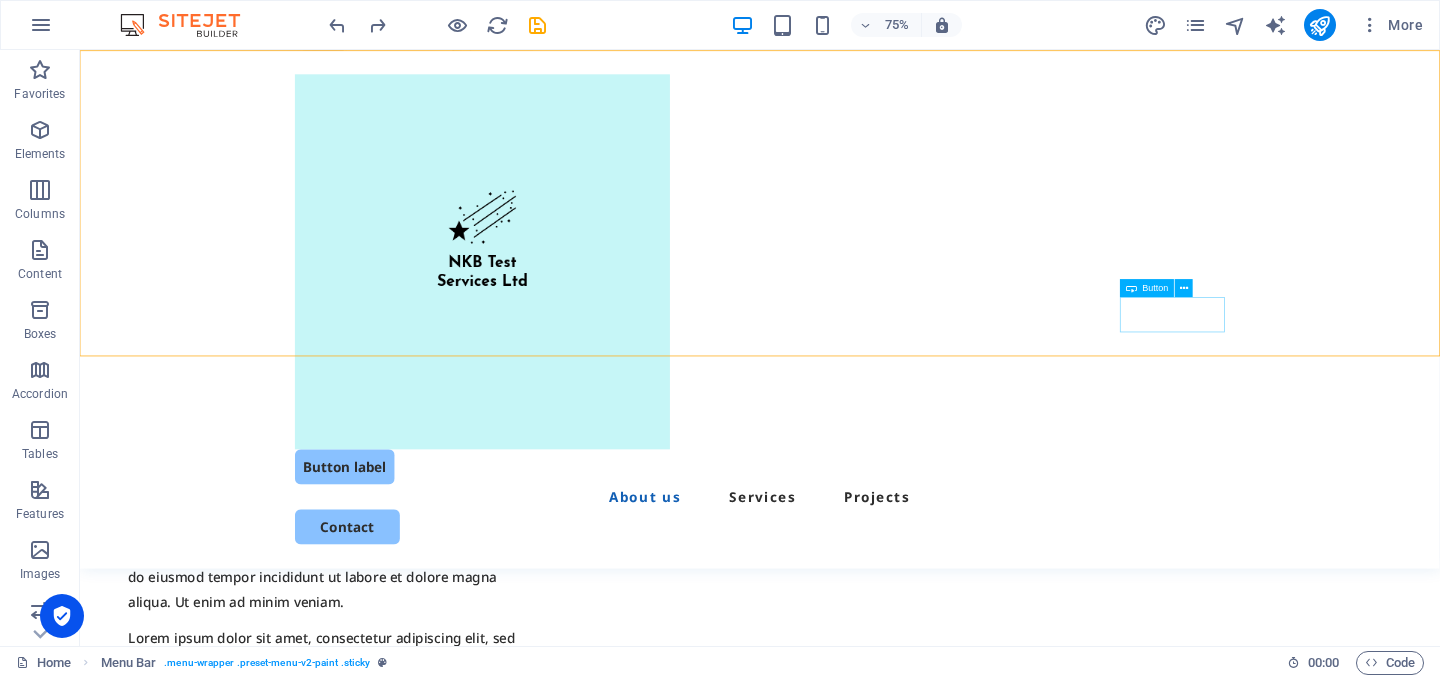 click on "Contact" at bounding box center [987, 685] 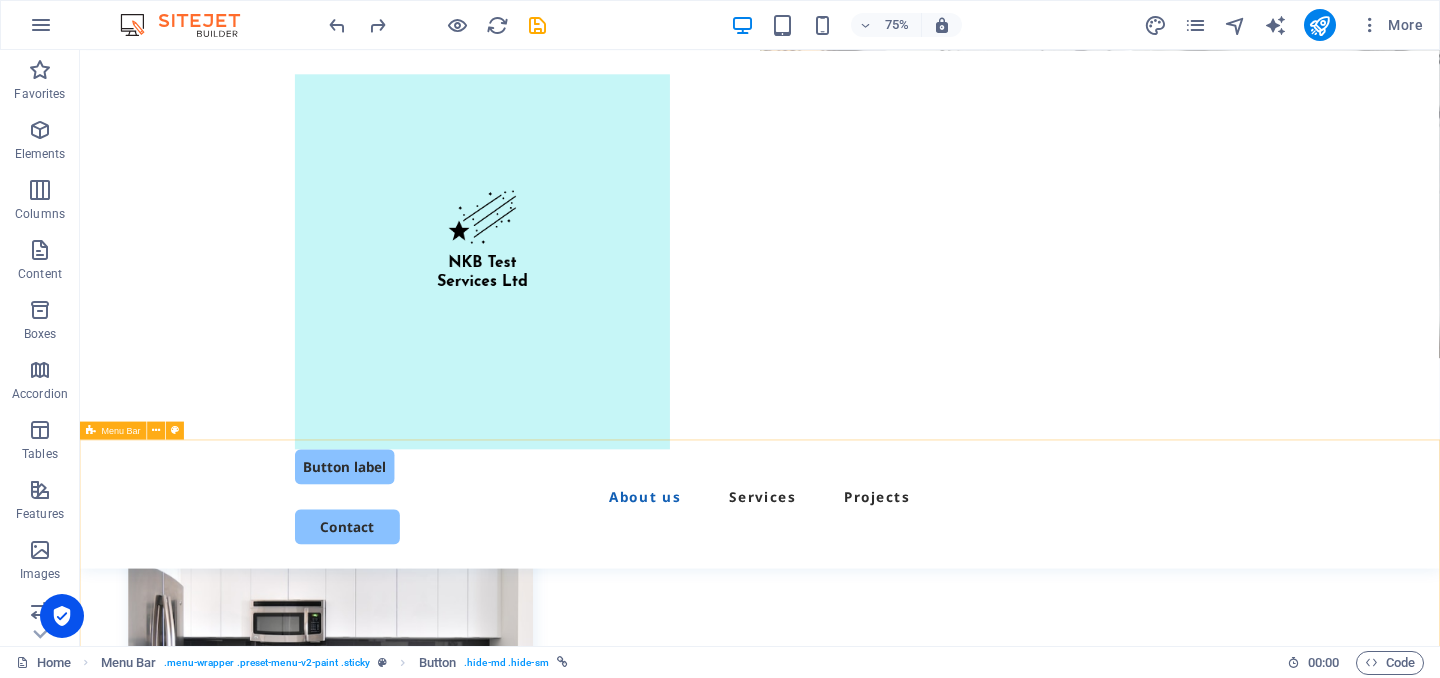 scroll, scrollTop: 0, scrollLeft: 0, axis: both 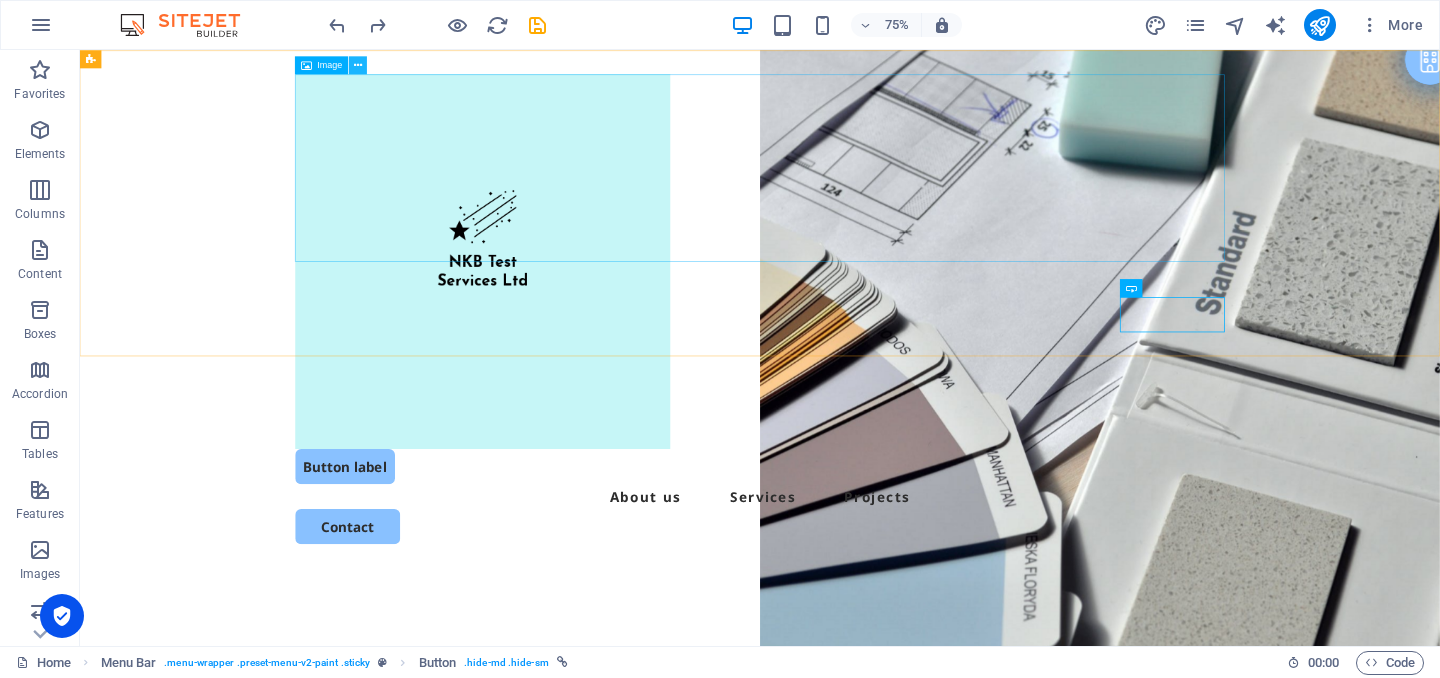 click at bounding box center [358, 65] 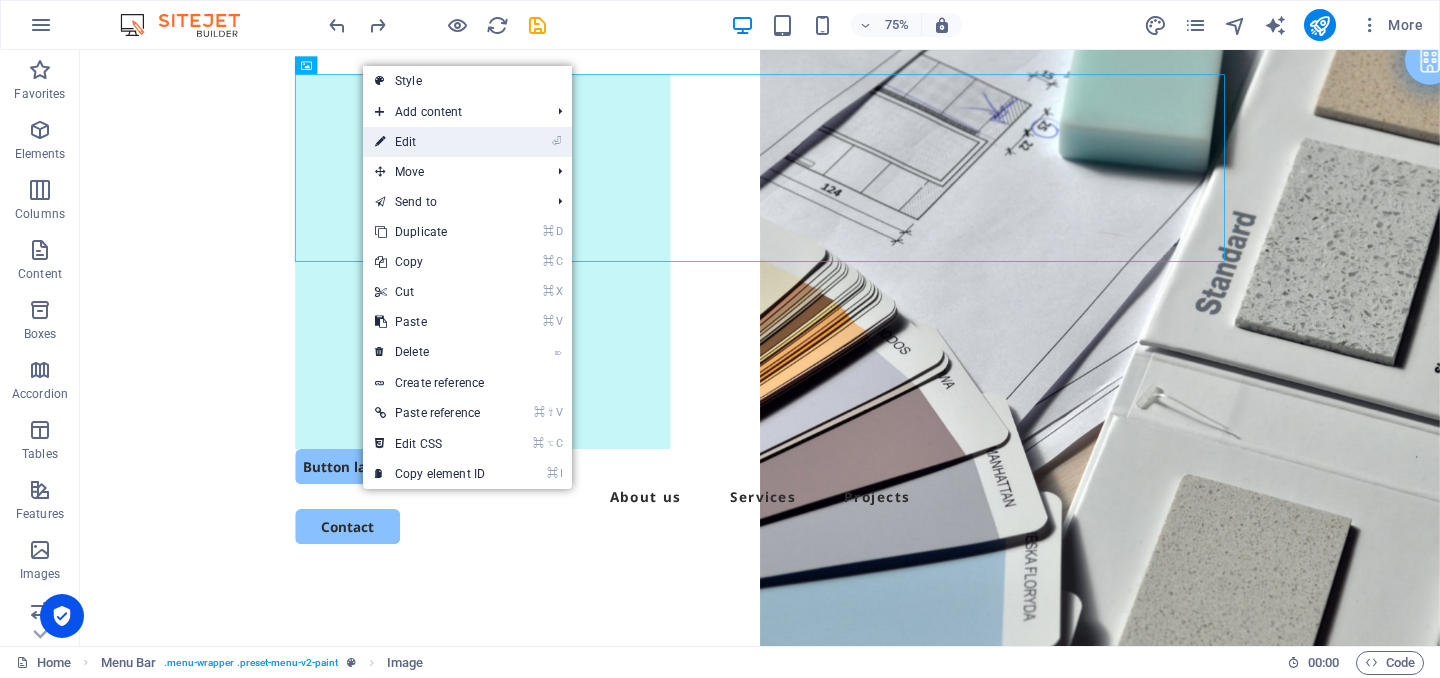 click on "⏎  Edit" at bounding box center (430, 142) 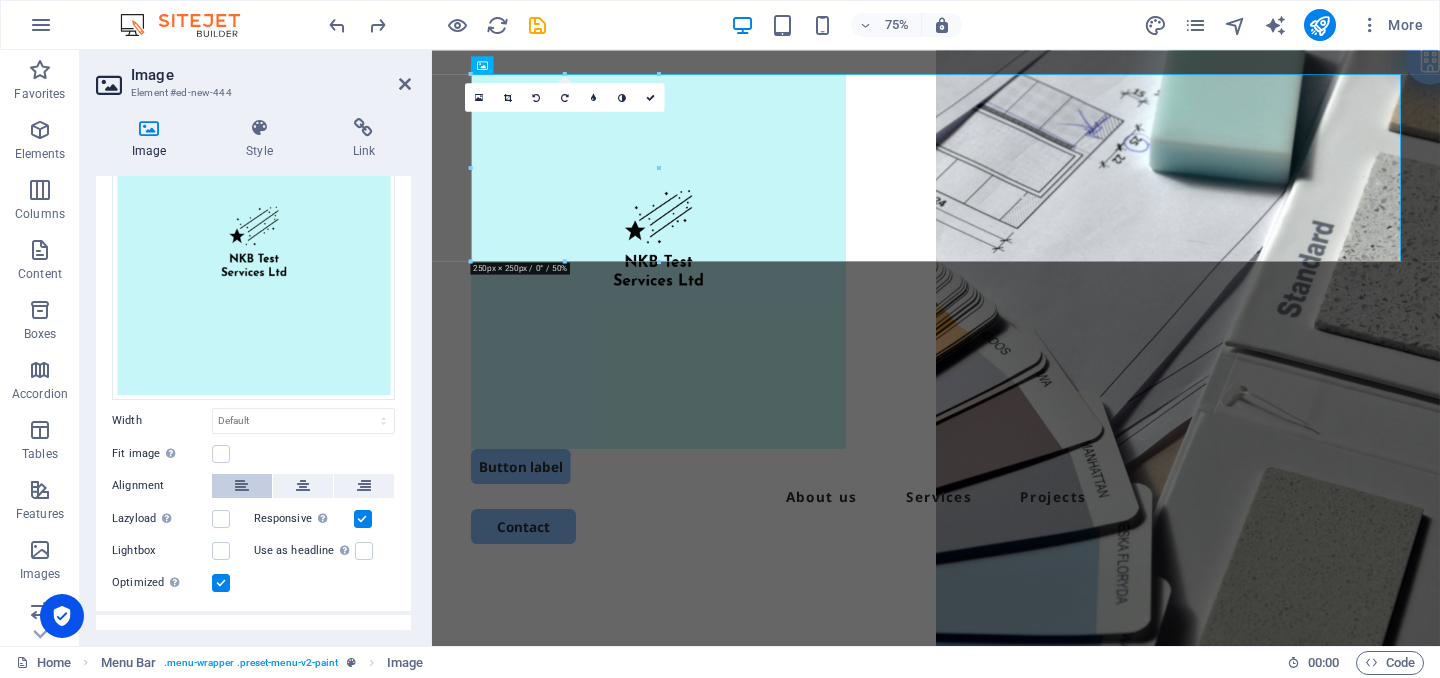 scroll, scrollTop: 117, scrollLeft: 0, axis: vertical 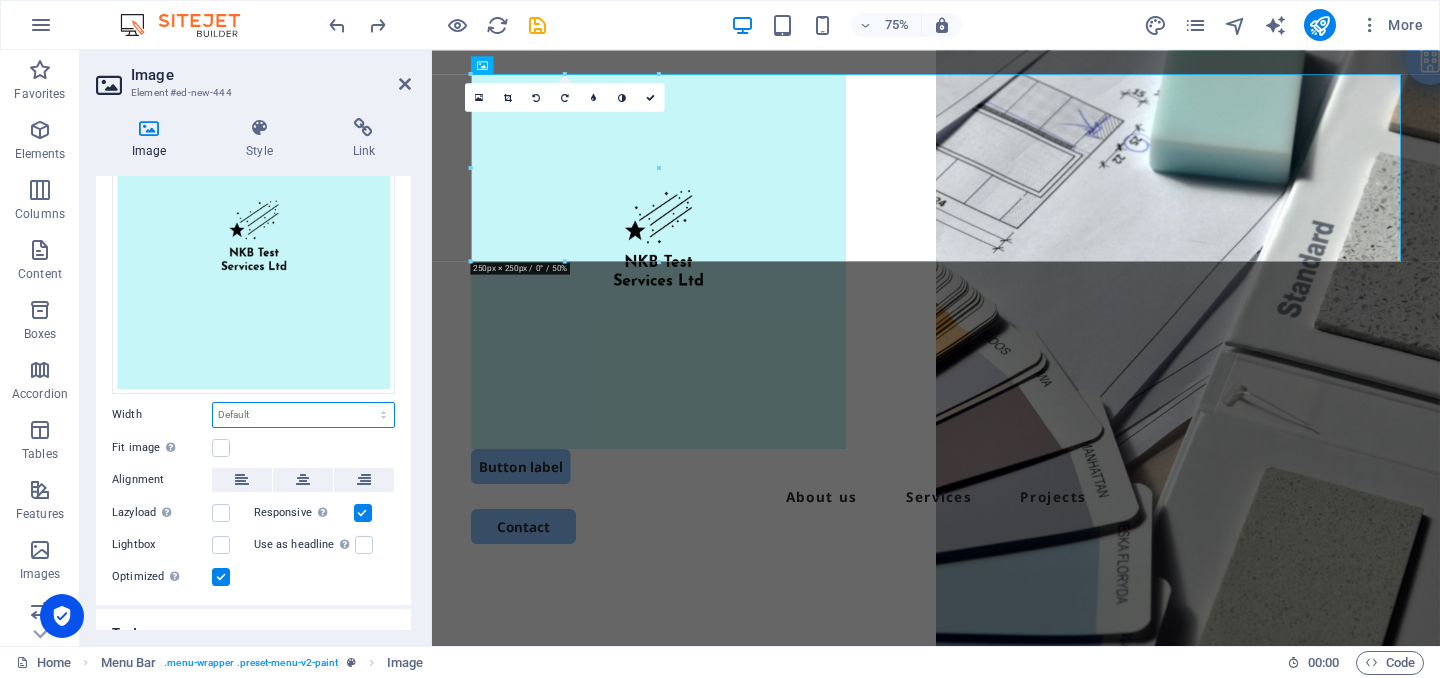 click on "Default auto px rem % em vh vw" at bounding box center (303, 415) 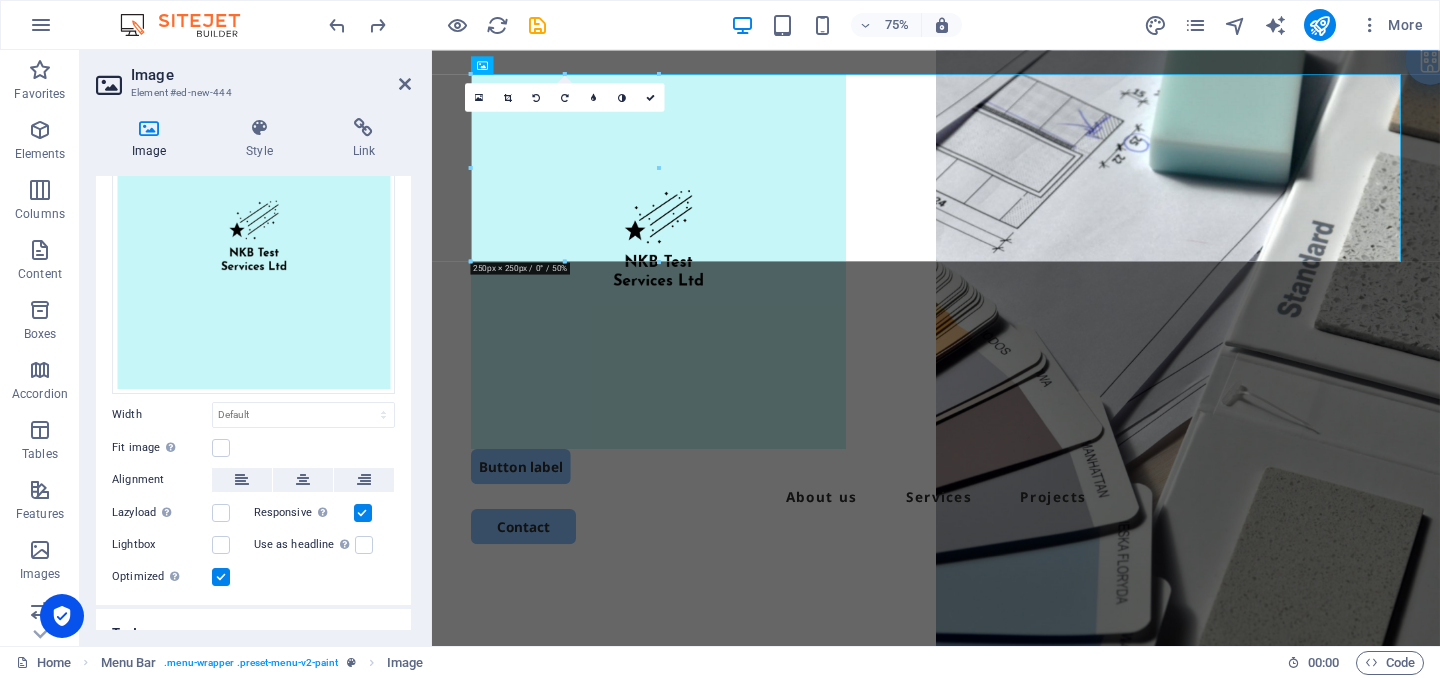 click on "Fit image Automatically fit image to a fixed width and height" at bounding box center (162, 448) 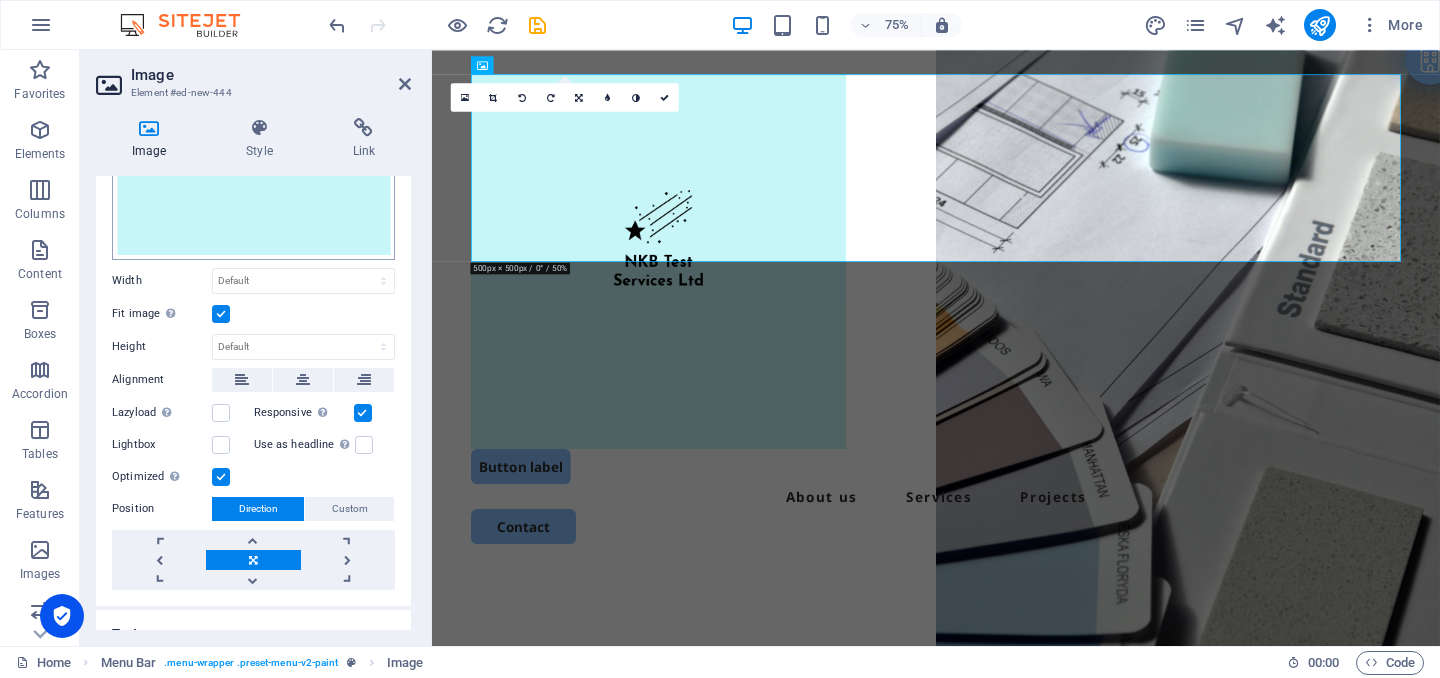 scroll, scrollTop: 274, scrollLeft: 0, axis: vertical 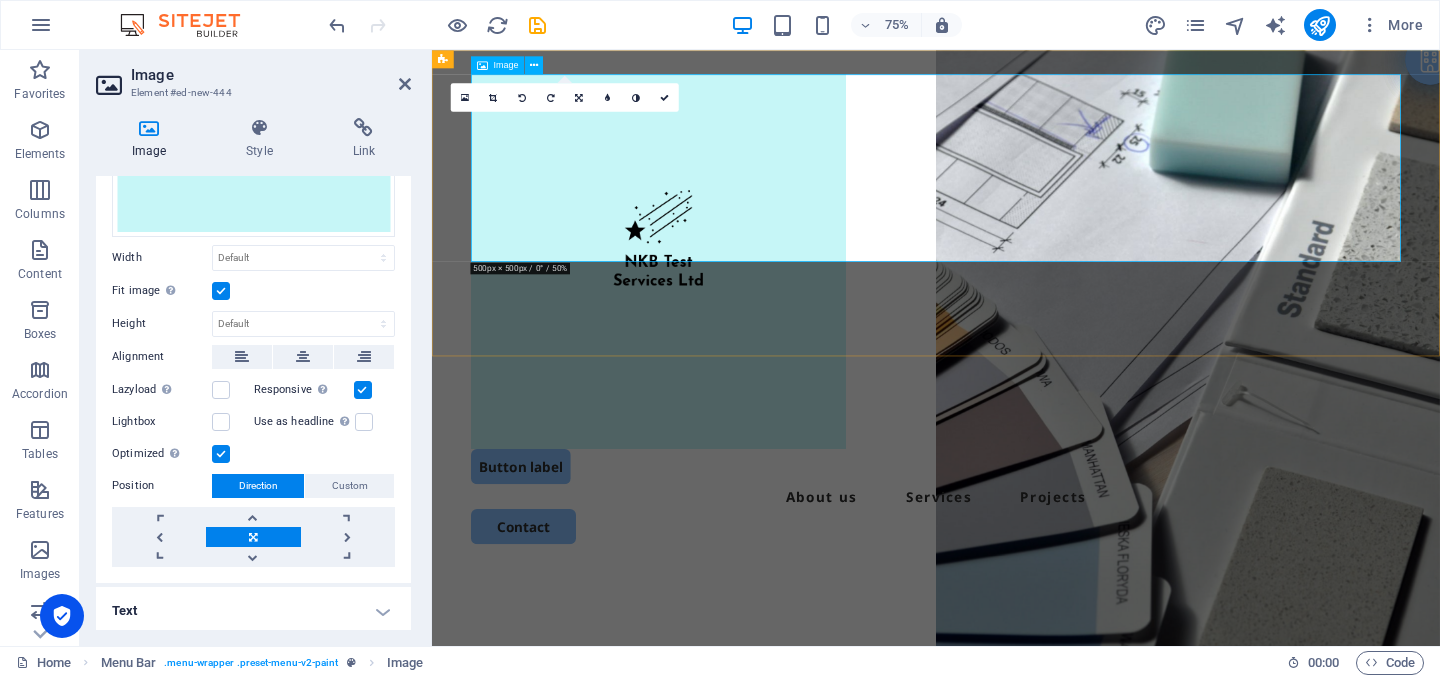 click at bounding box center [1104, 332] 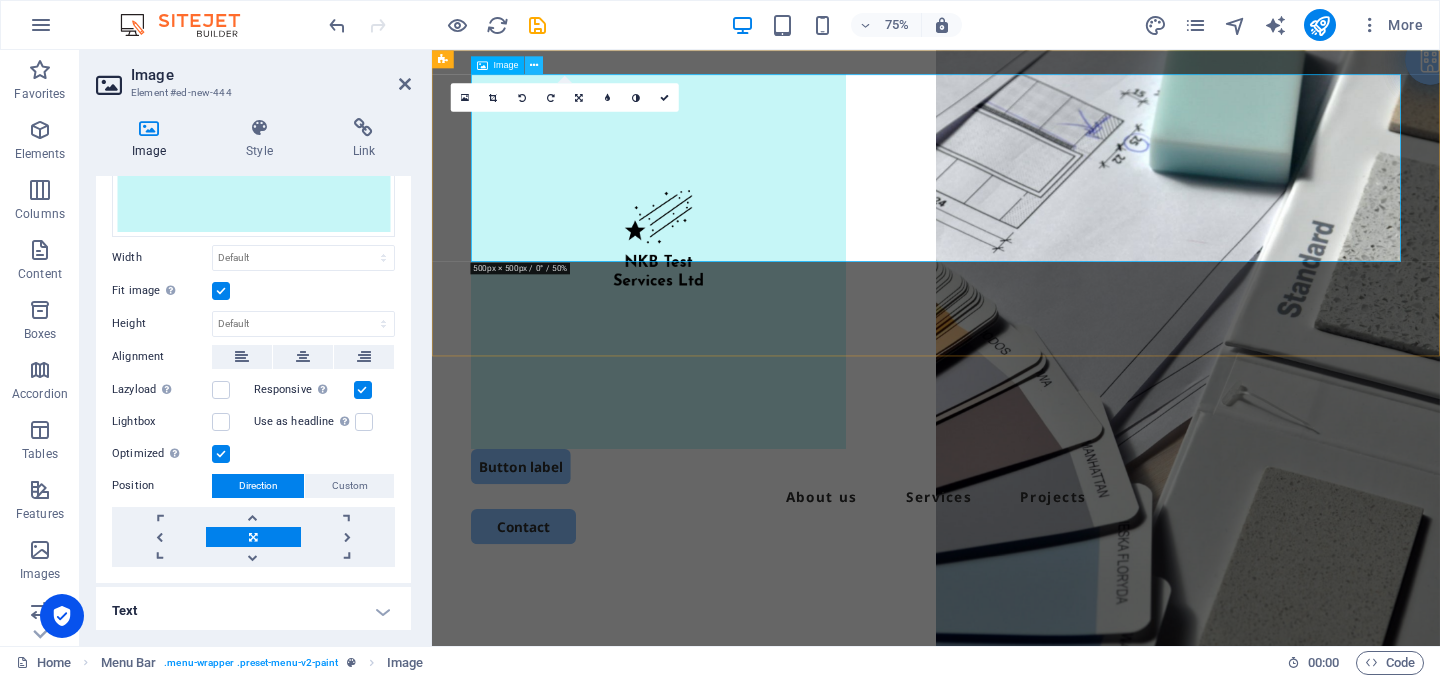 click at bounding box center [534, 65] 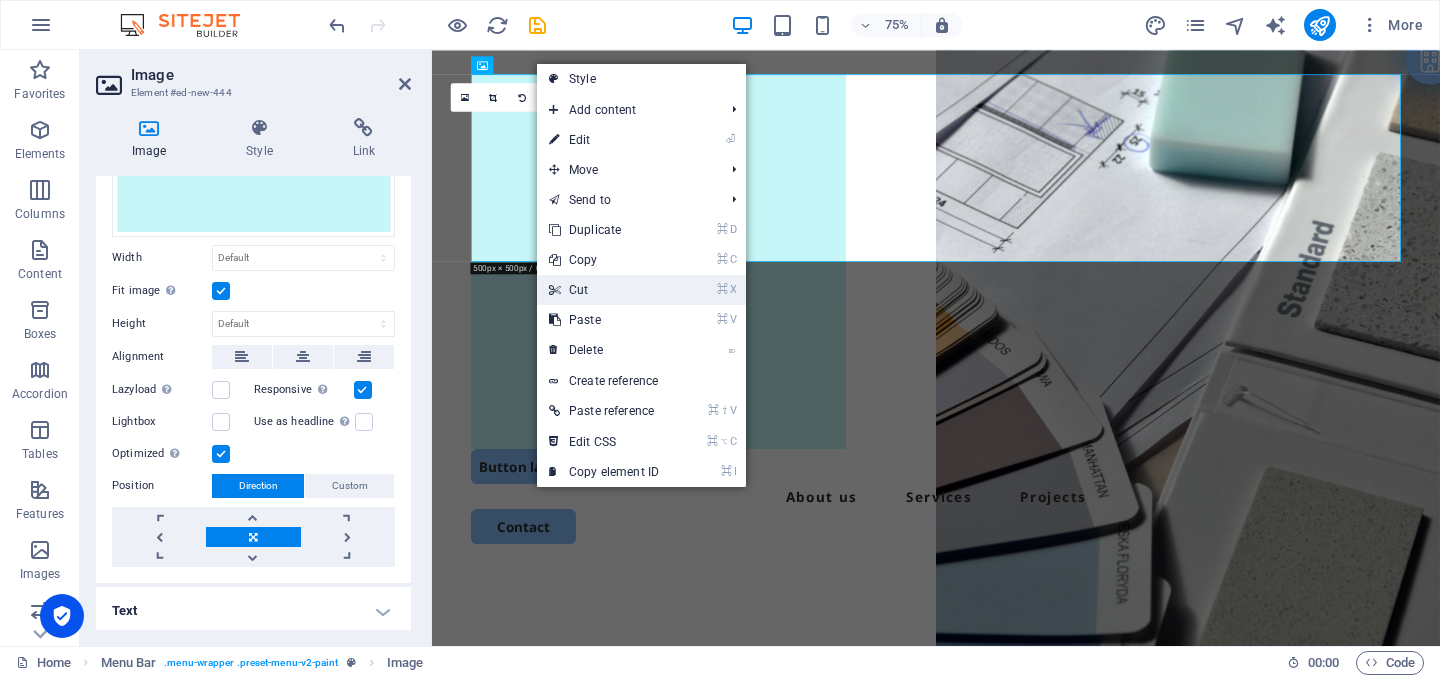 click on "⌘ X  Cut" at bounding box center [604, 290] 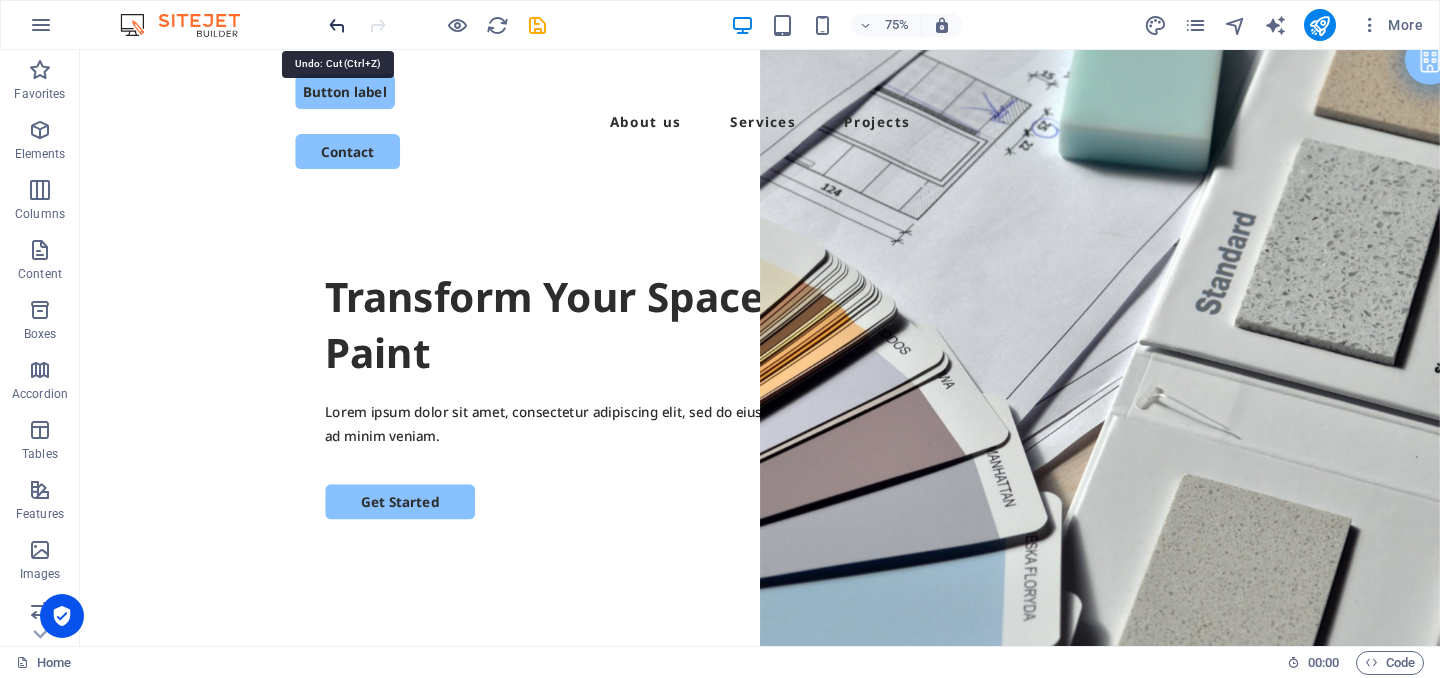 click at bounding box center (337, 25) 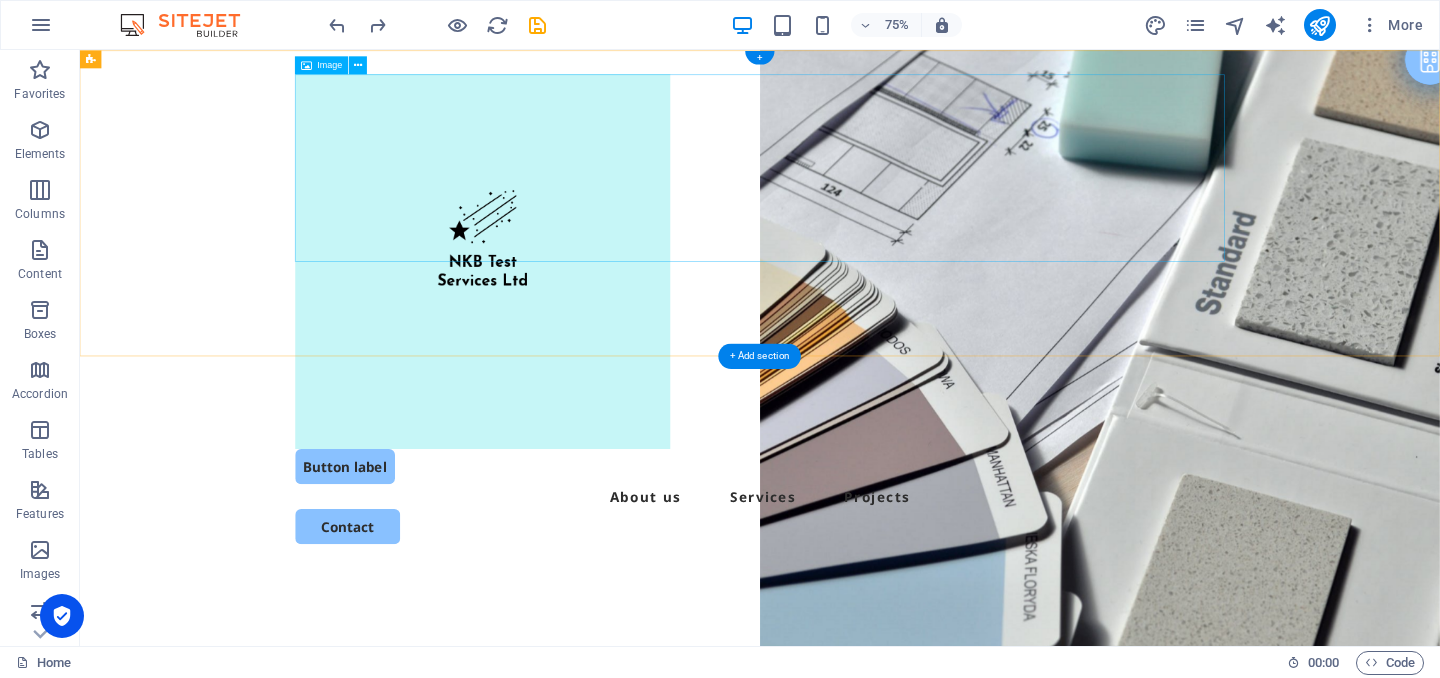 click at bounding box center (987, 332) 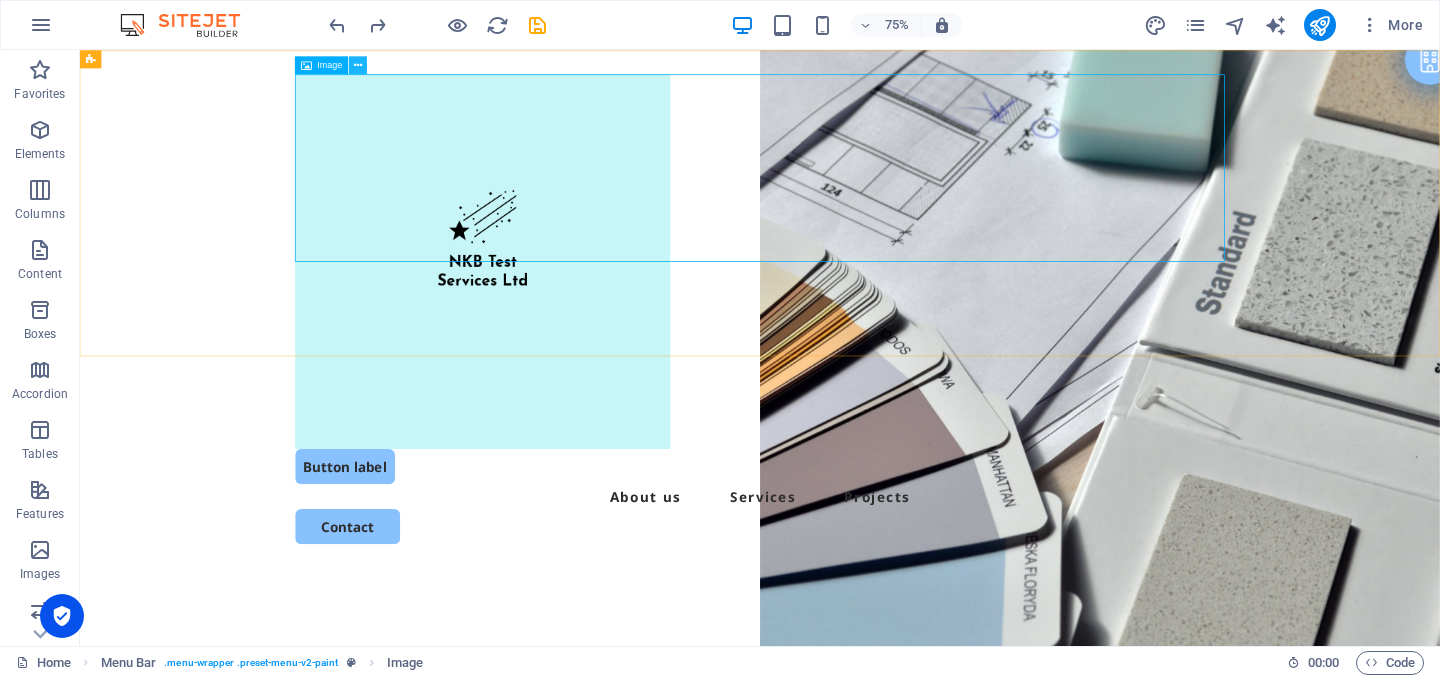 click at bounding box center (358, 65) 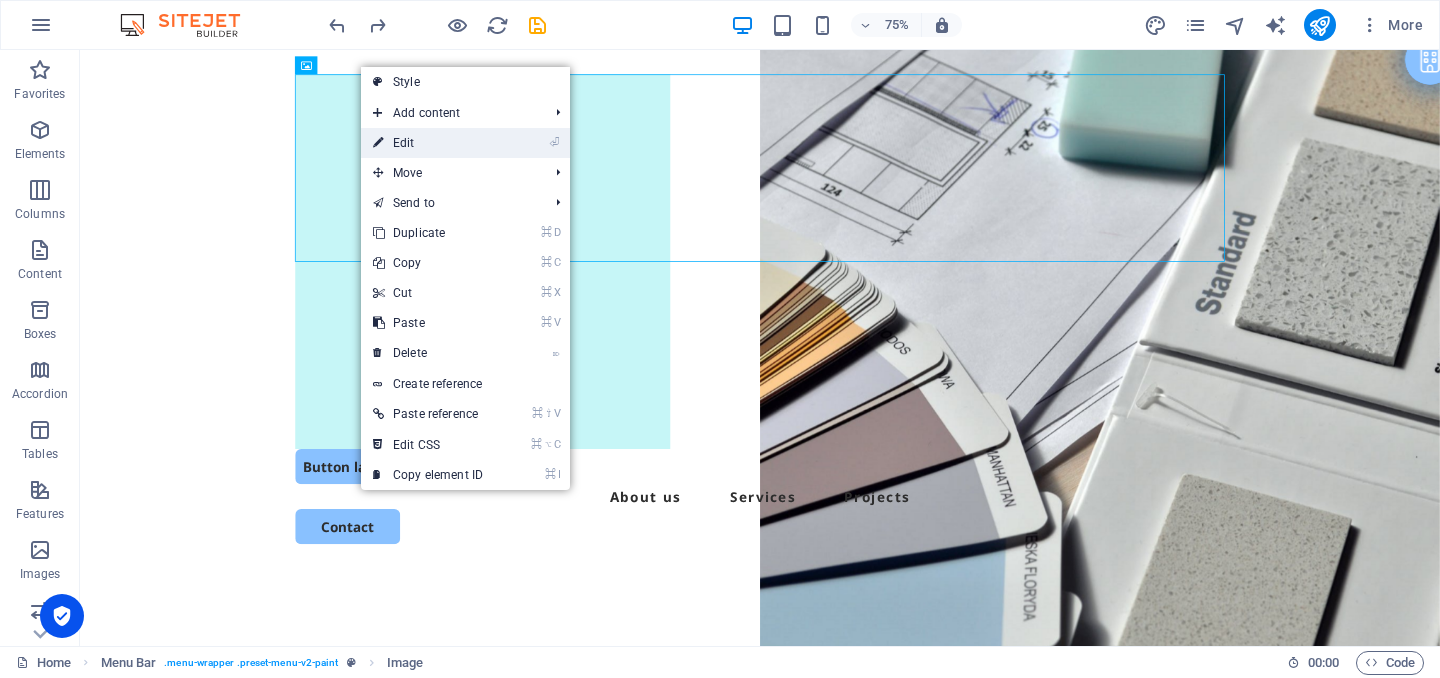 click on "⏎  Edit" at bounding box center (428, 143) 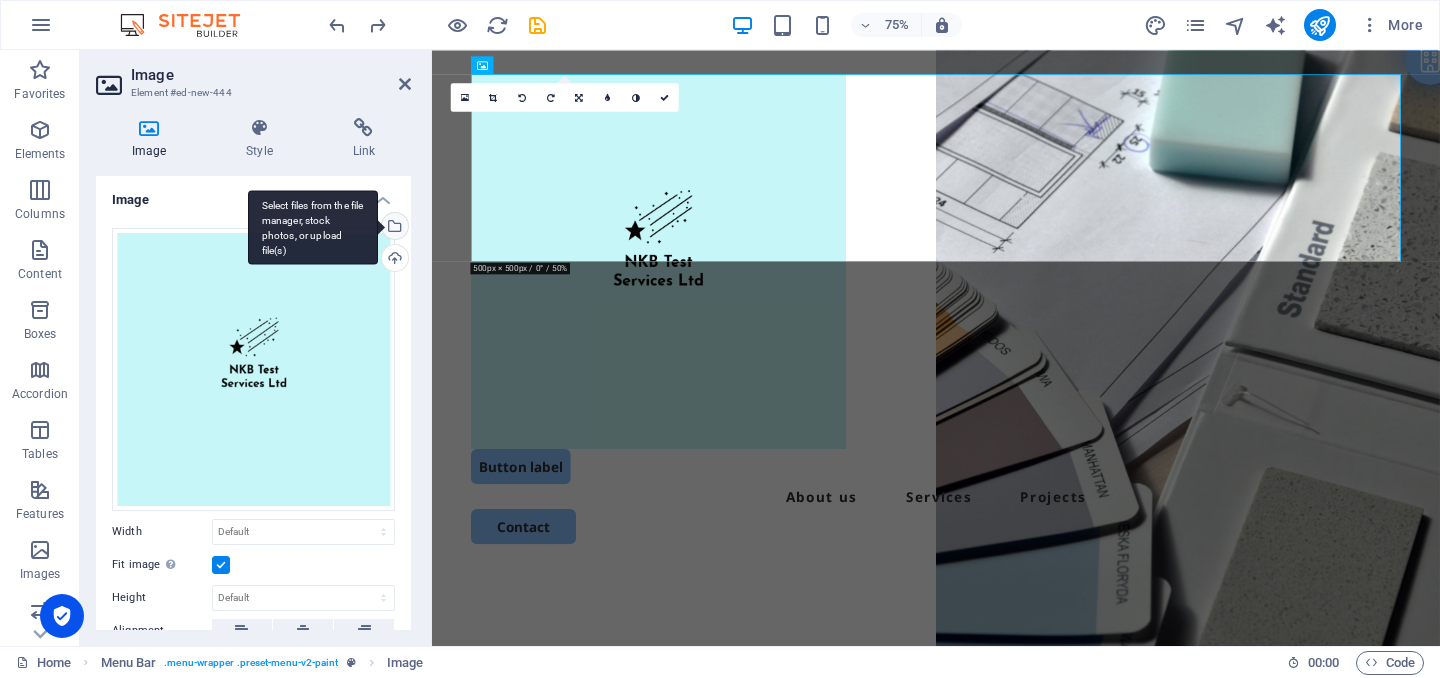 click on "Select files from the file manager, stock photos, or upload file(s)" at bounding box center [393, 228] 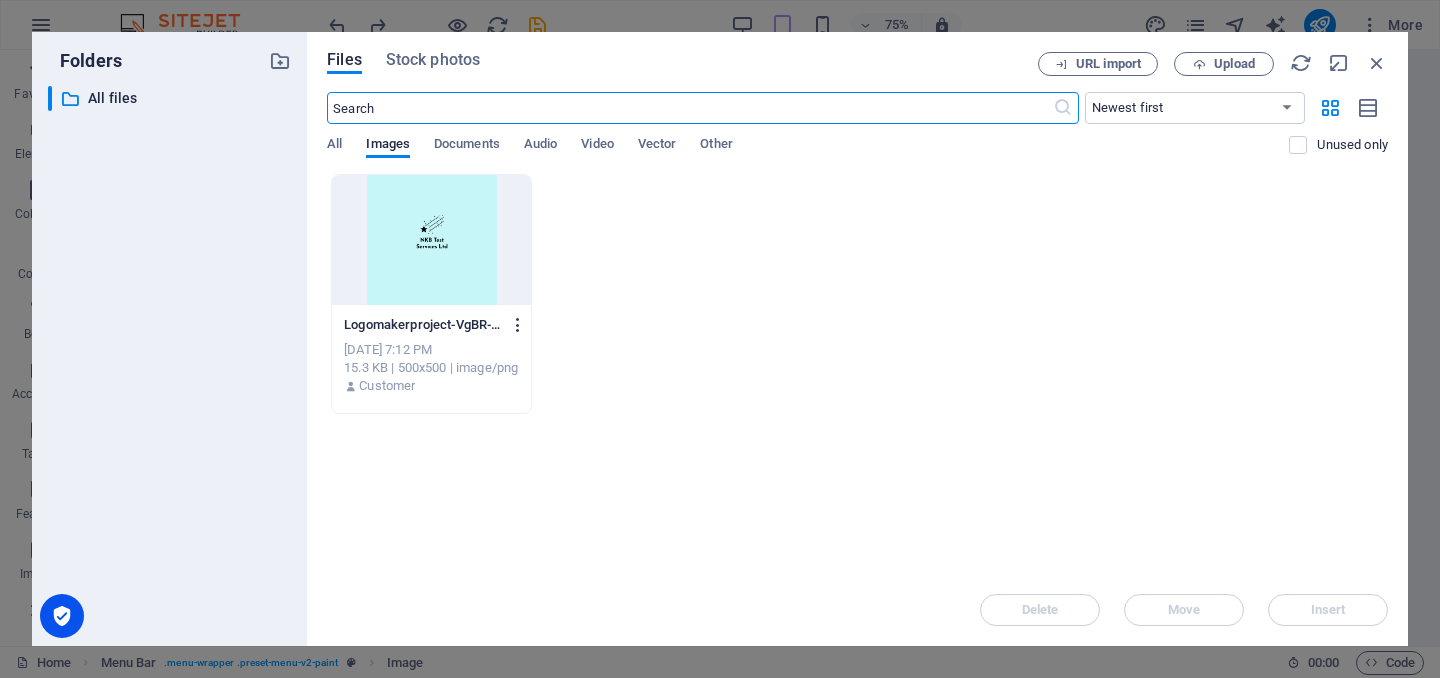 click at bounding box center (518, 325) 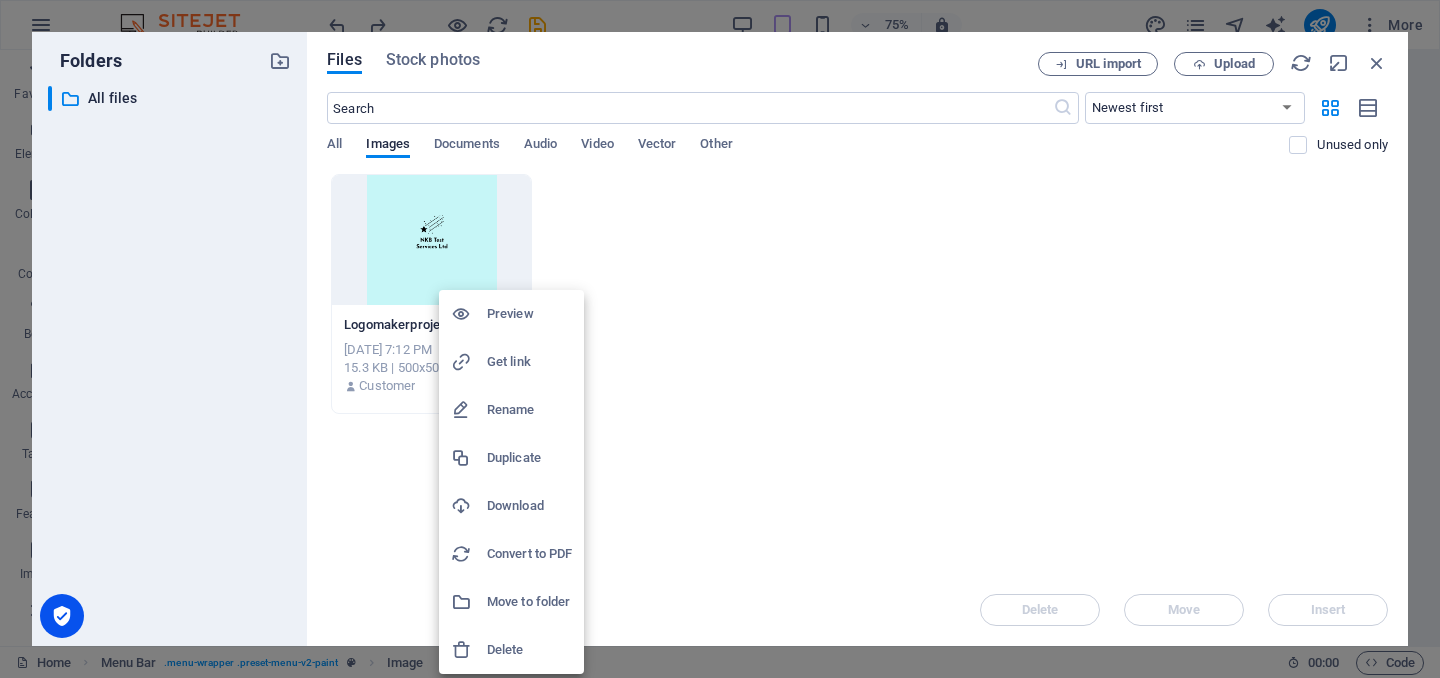 click at bounding box center (720, 339) 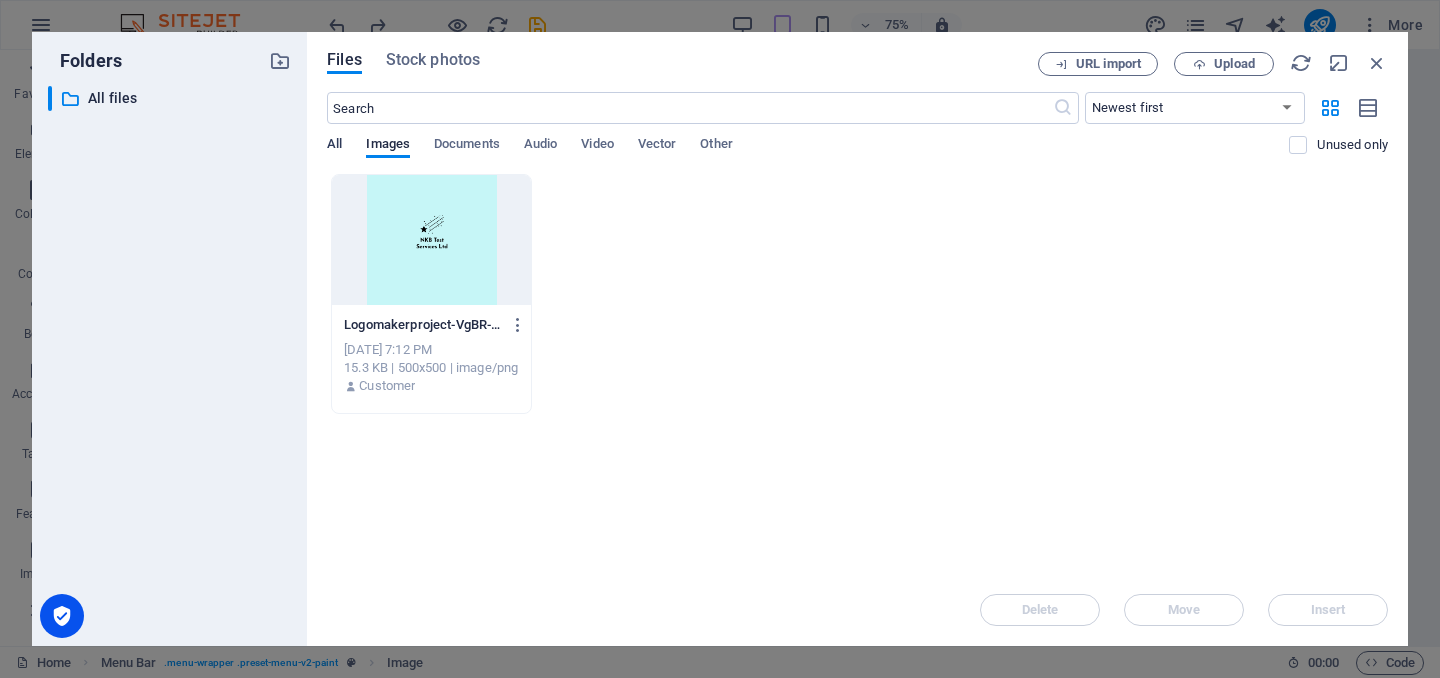 click on "All" at bounding box center [334, 146] 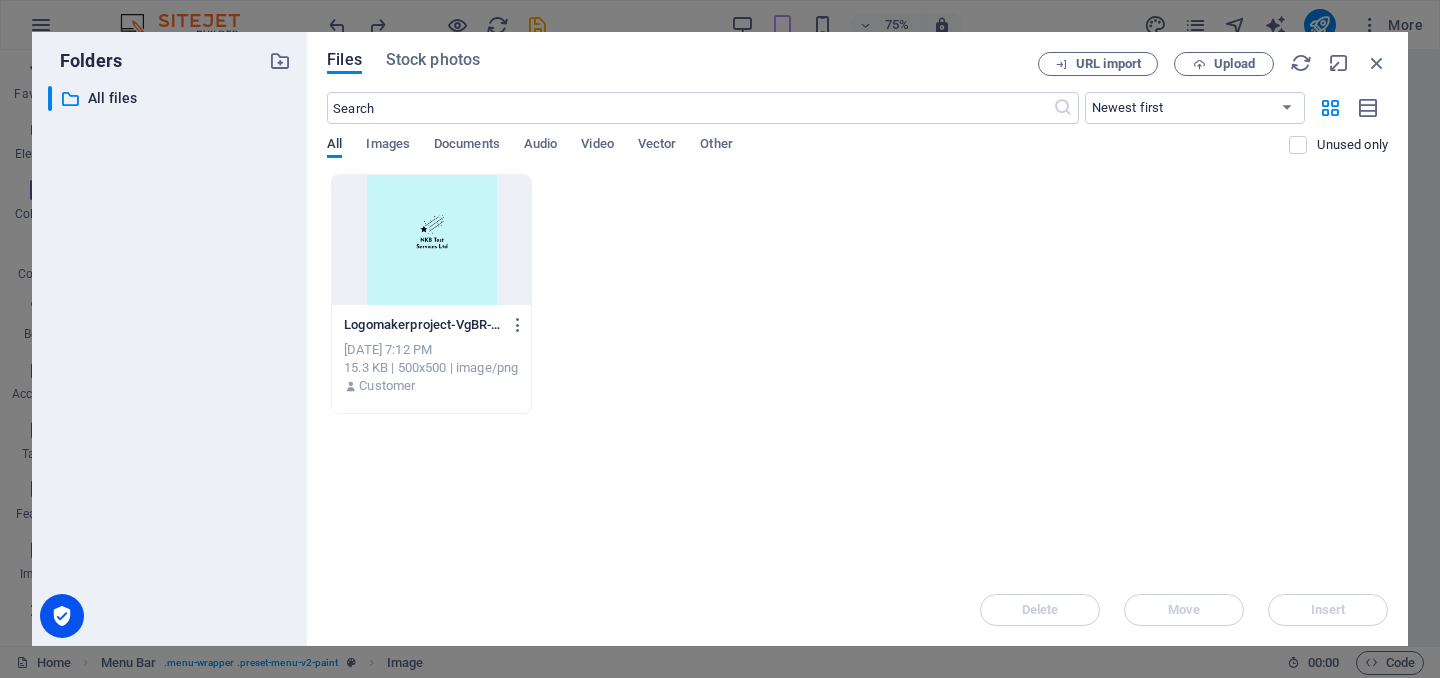 click on "All" at bounding box center (334, 146) 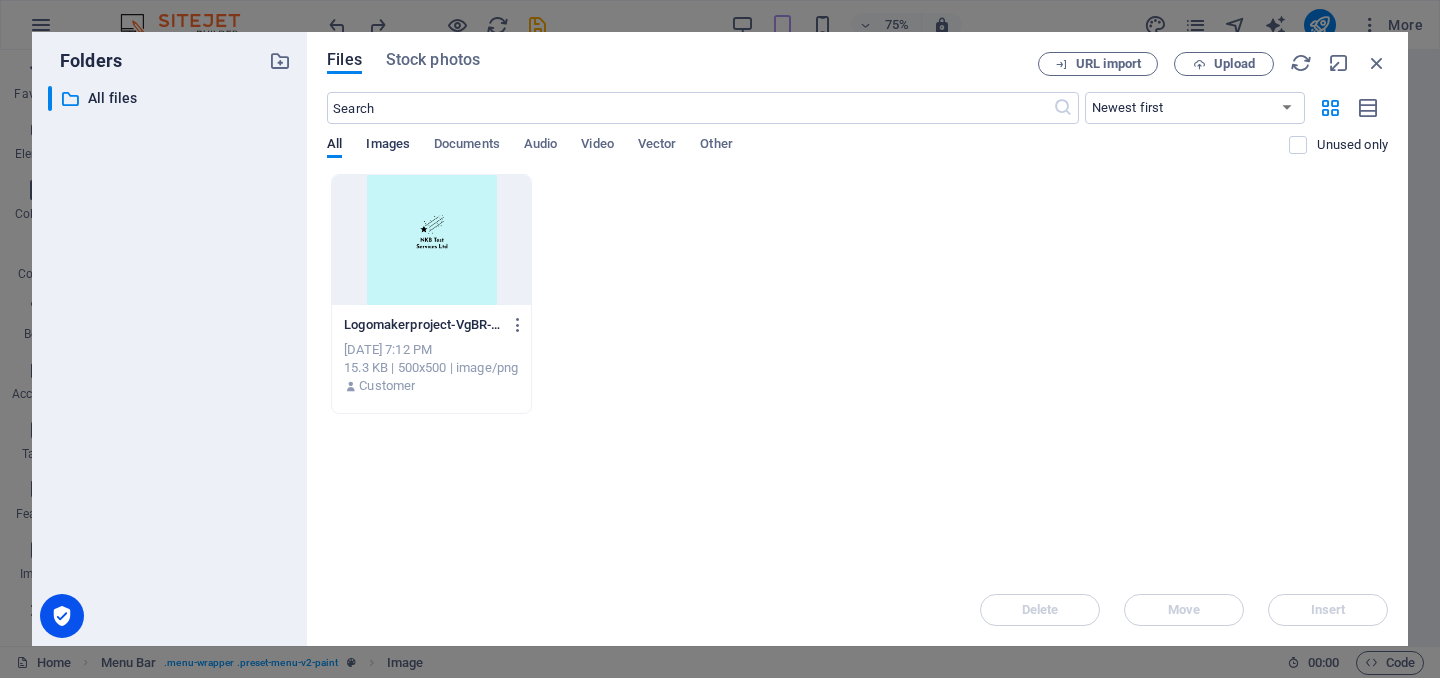click on "Images" at bounding box center (388, 146) 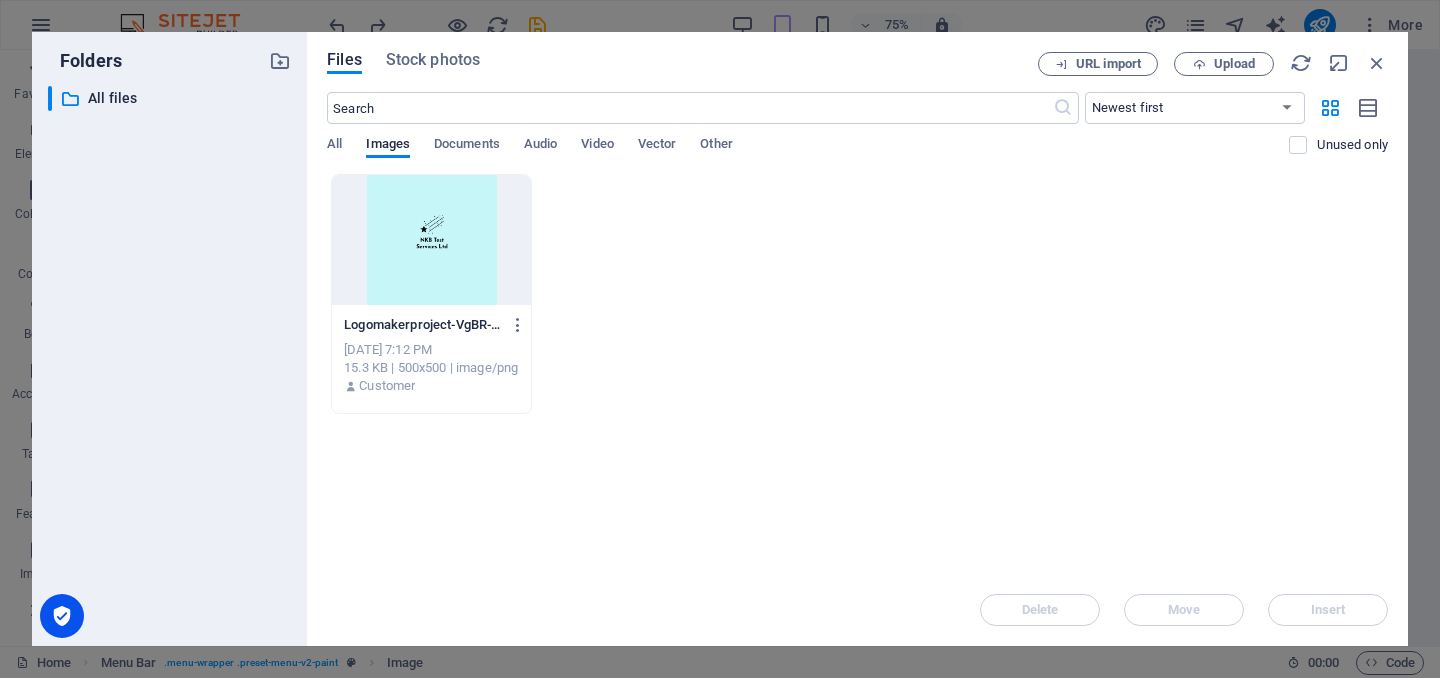 click at bounding box center [431, 240] 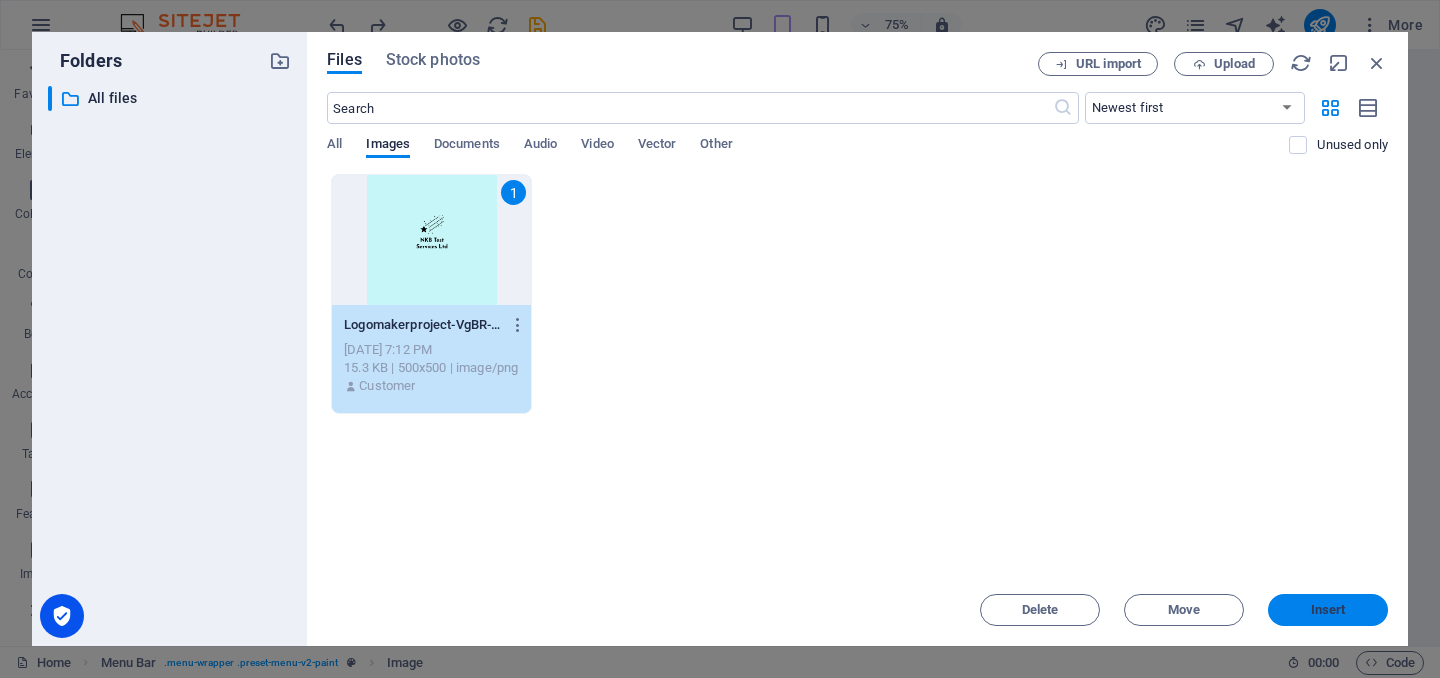 click on "Insert" at bounding box center (1328, 610) 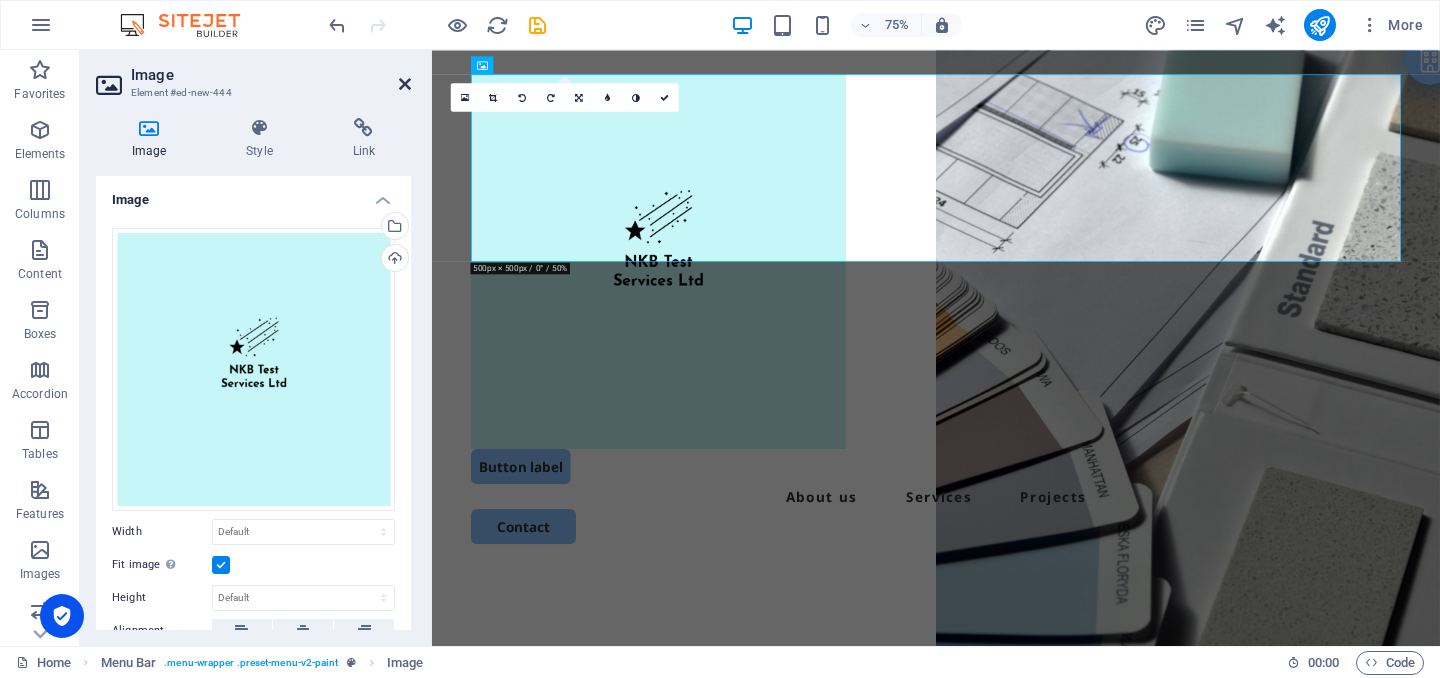 click at bounding box center [405, 84] 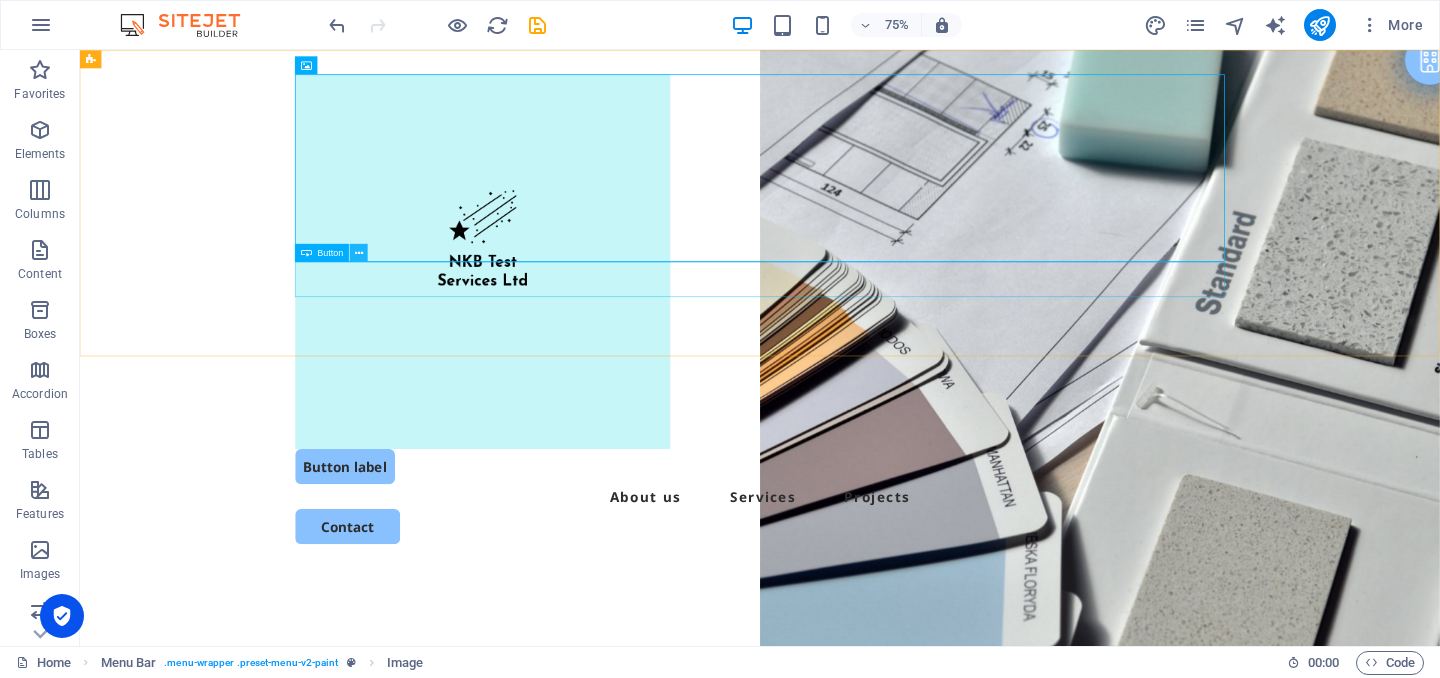 click at bounding box center (359, 253) 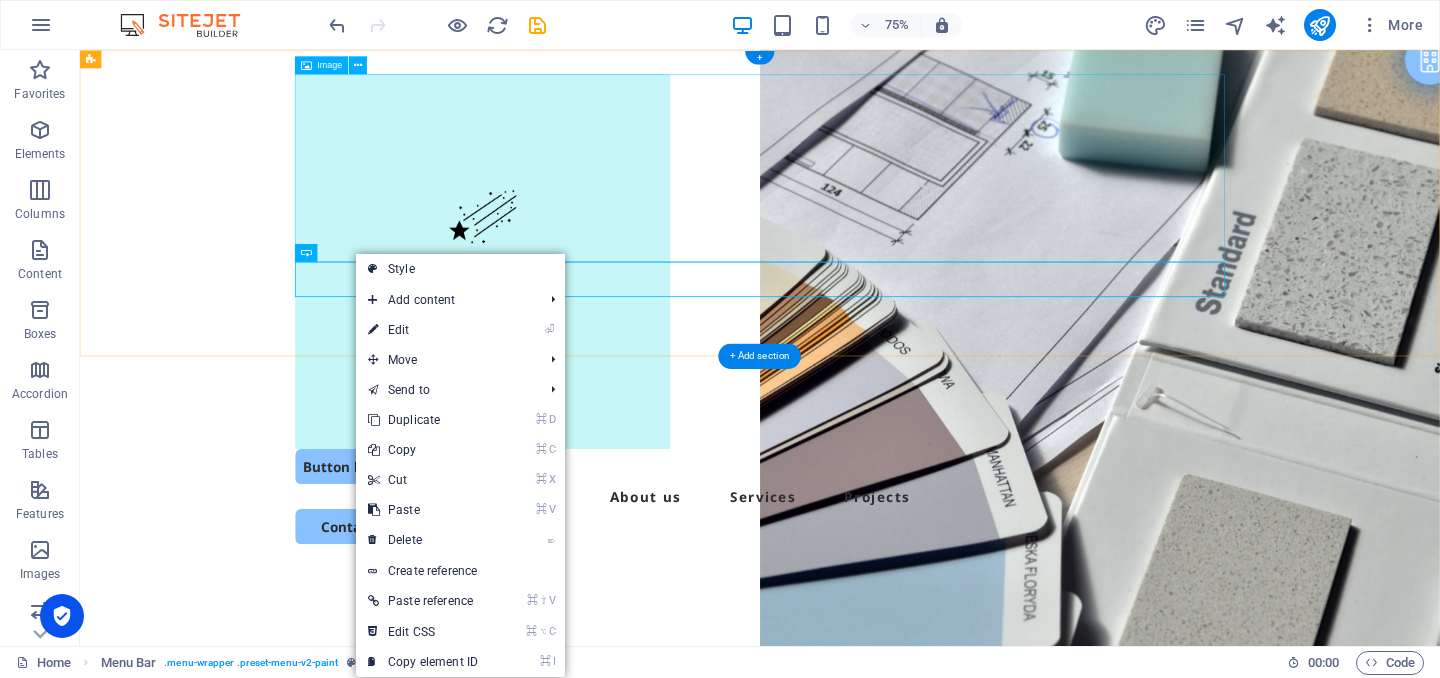 click at bounding box center [987, 332] 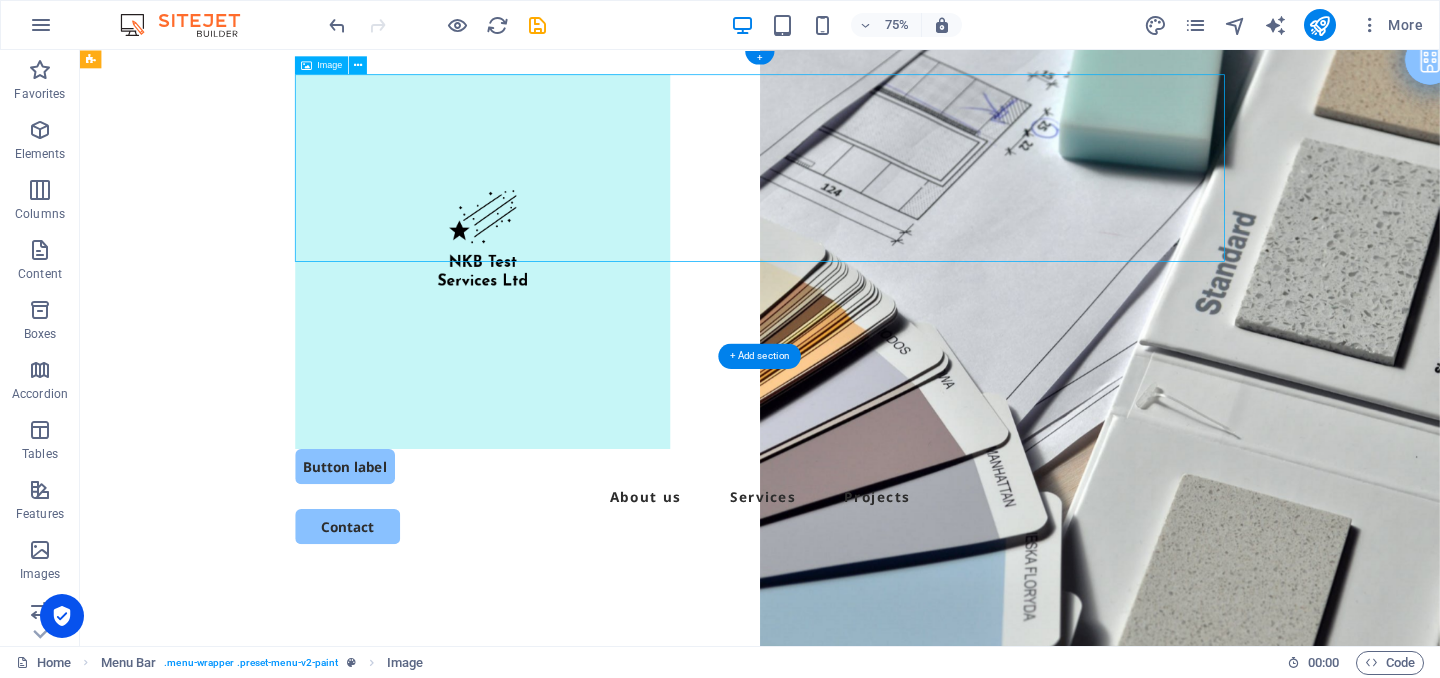 click at bounding box center (987, 332) 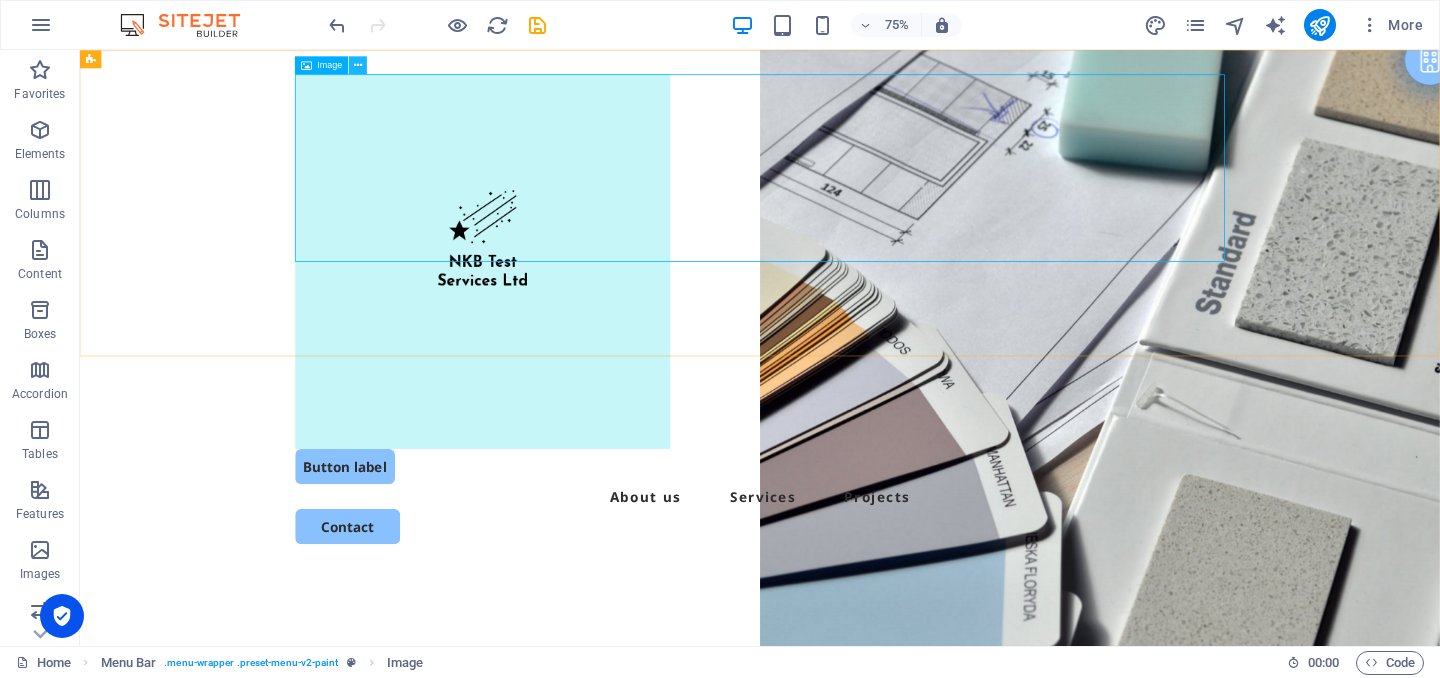 click at bounding box center [358, 65] 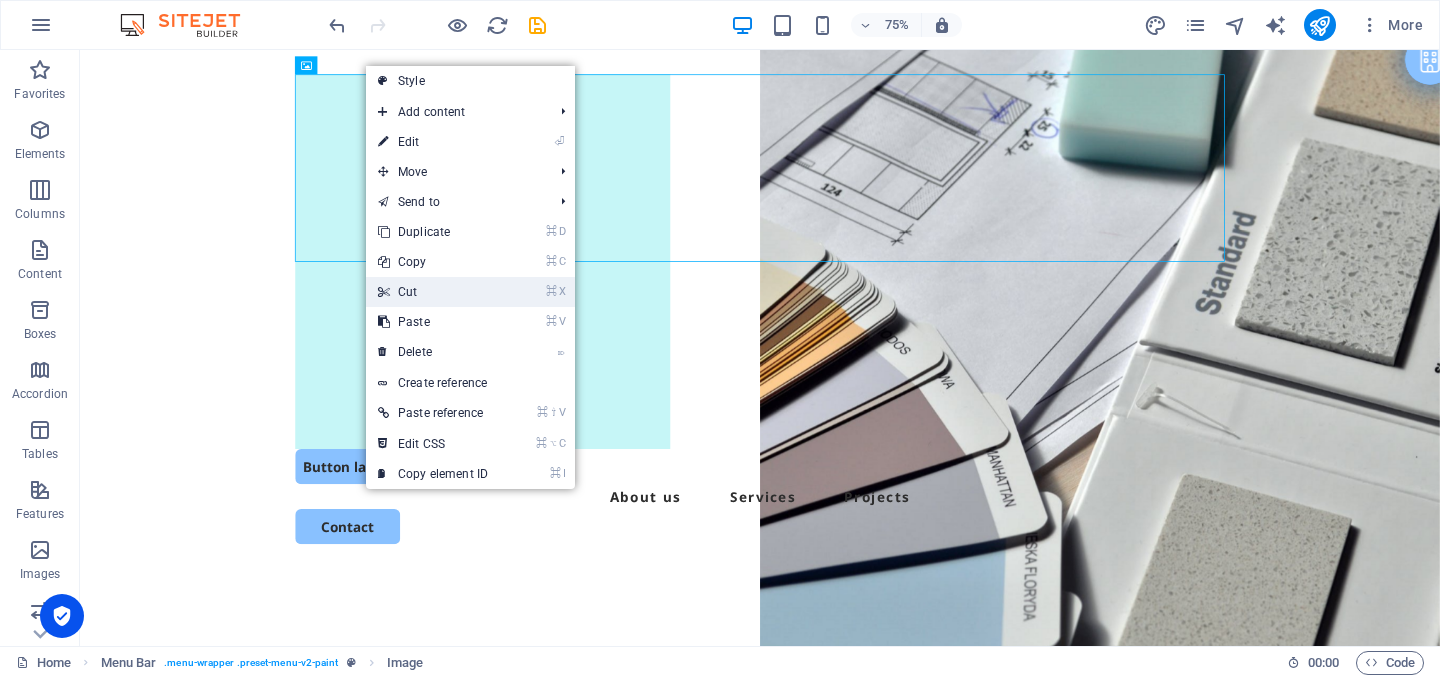 click on "⌘ X  Cut" at bounding box center [433, 292] 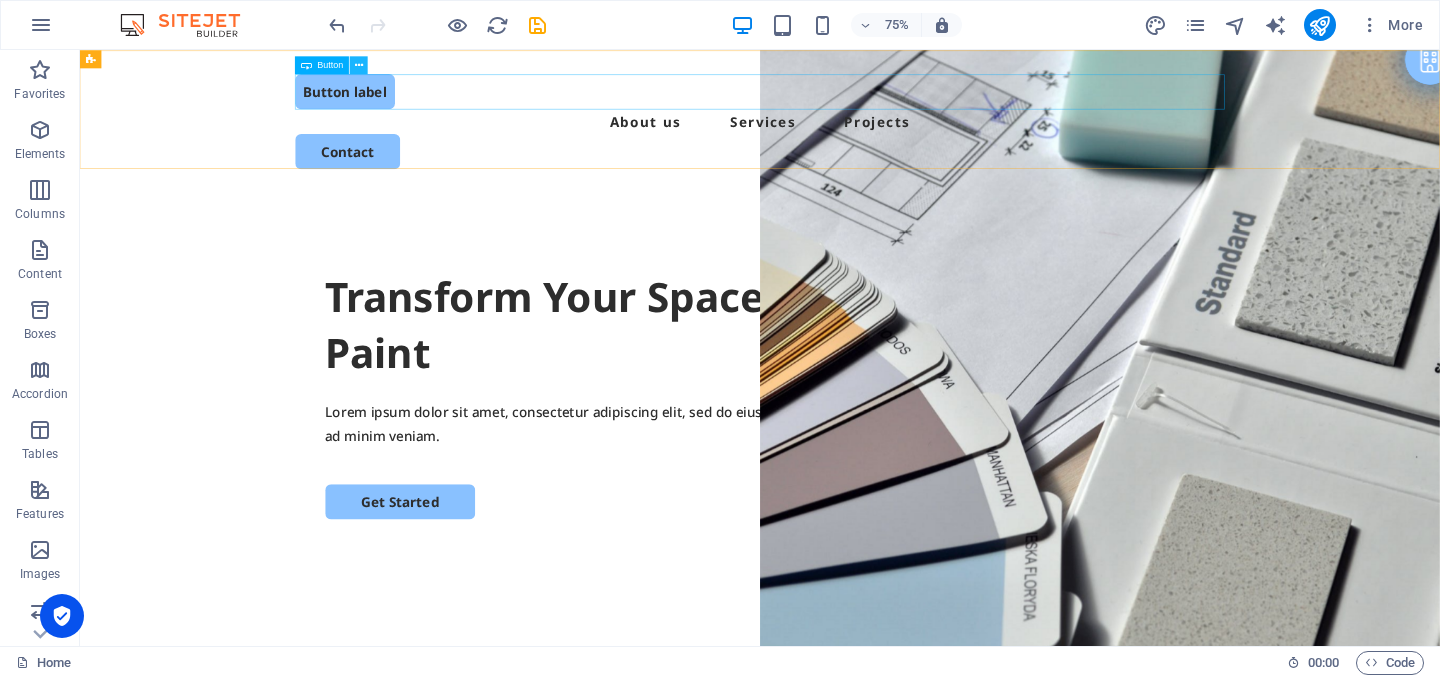 click at bounding box center (359, 65) 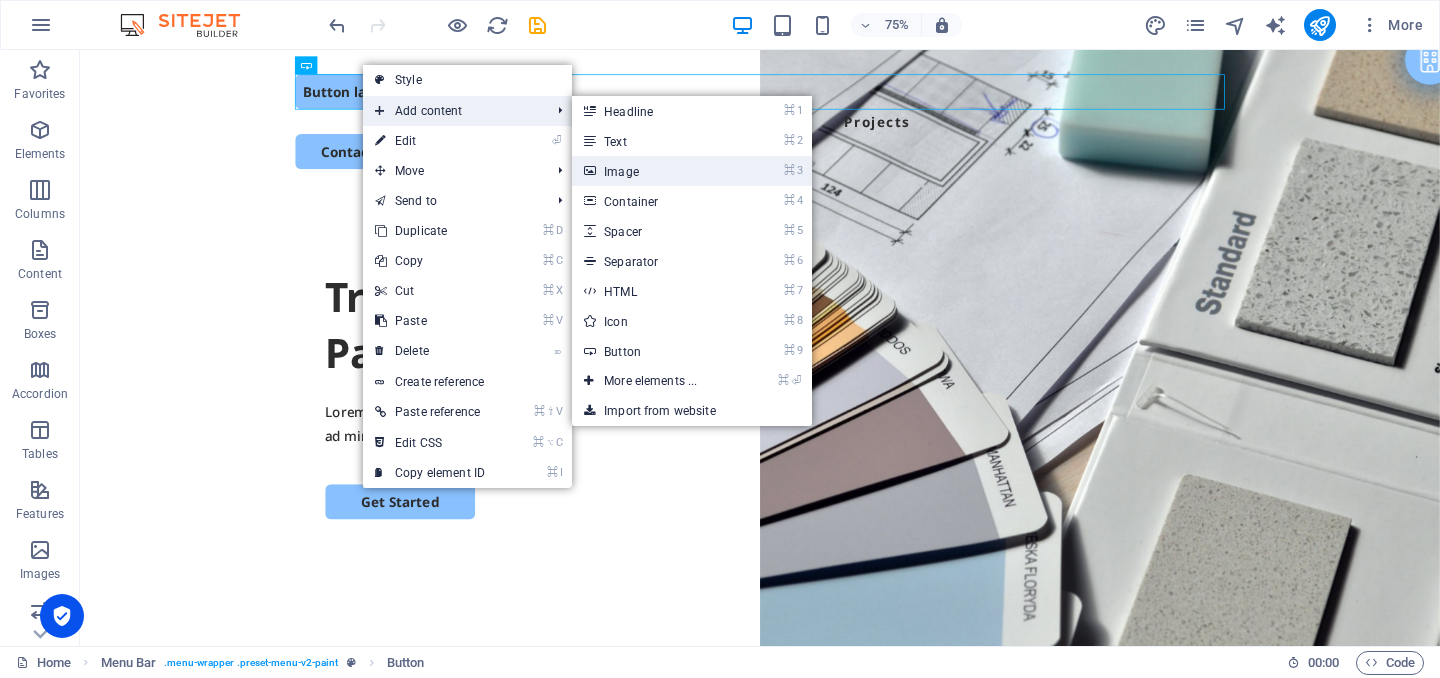click on "⌘ 3  Image" at bounding box center (654, 171) 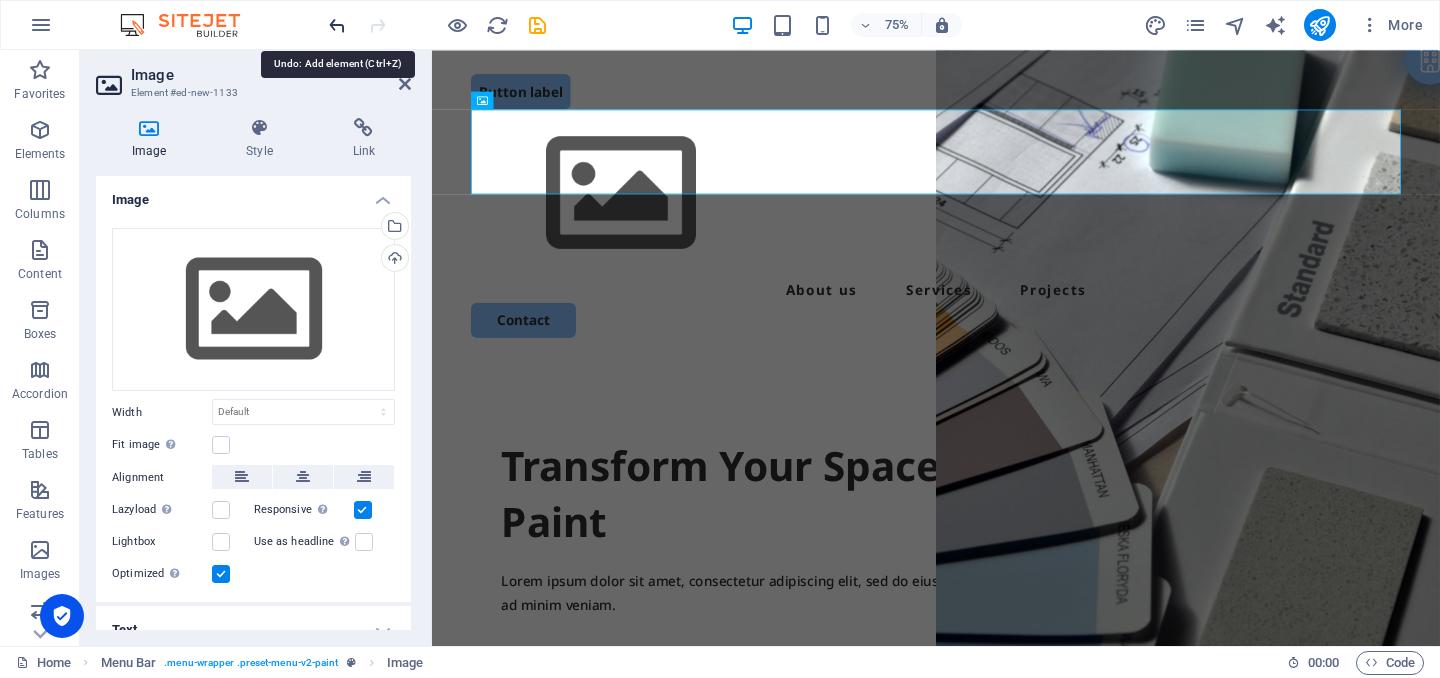 click at bounding box center [337, 25] 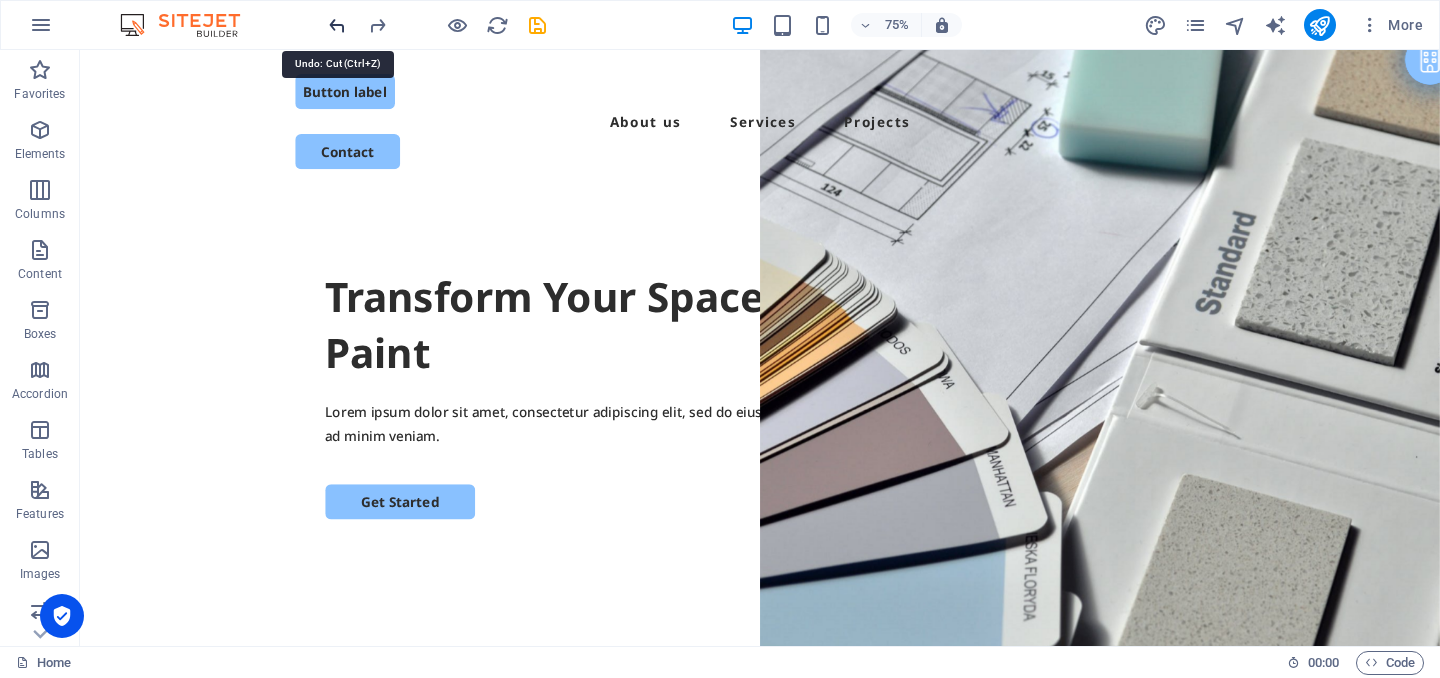 click at bounding box center (337, 25) 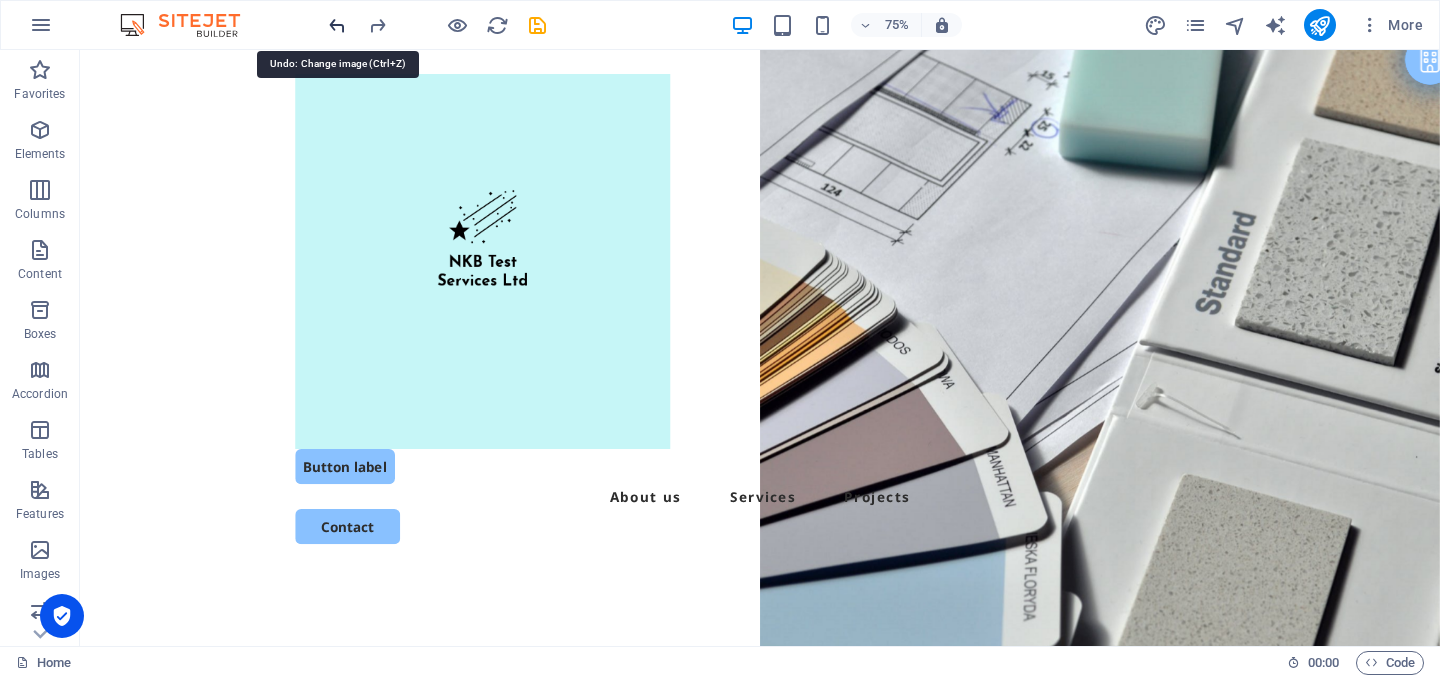 click at bounding box center [337, 25] 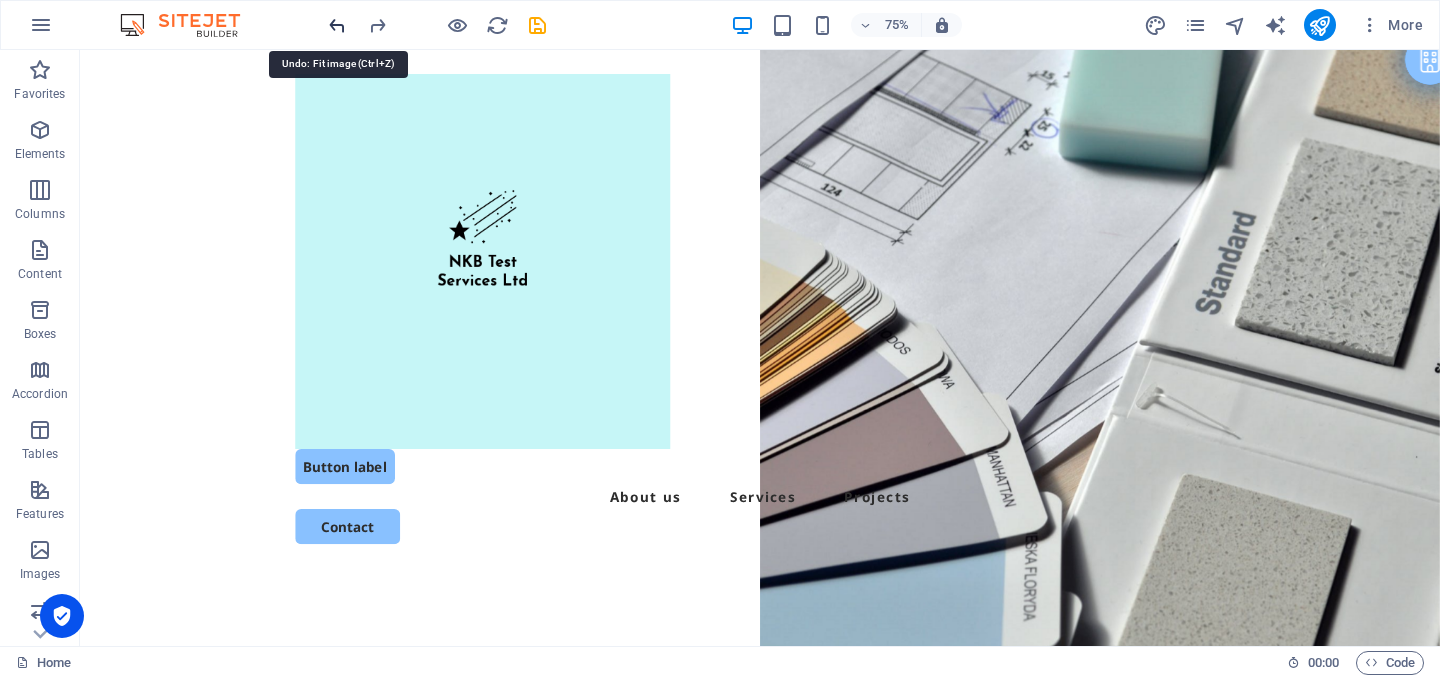 click at bounding box center (337, 25) 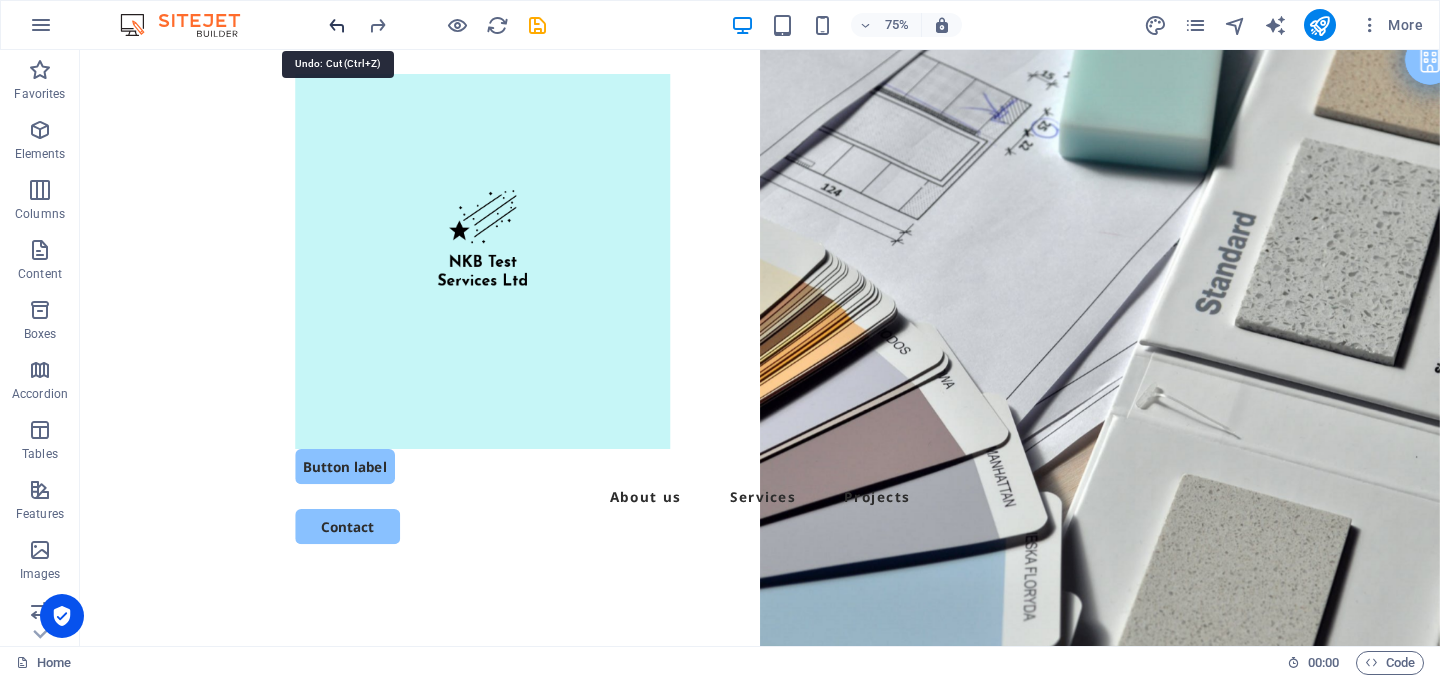 click at bounding box center (337, 25) 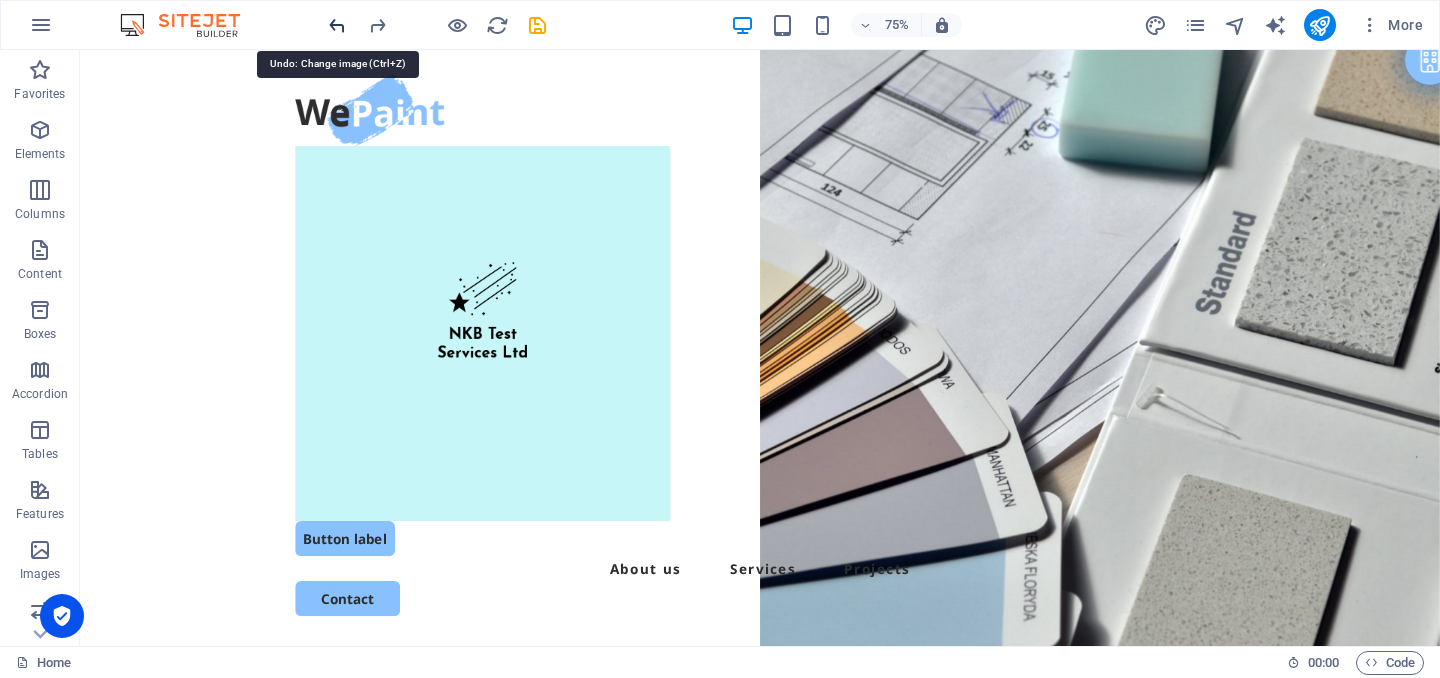 click at bounding box center [337, 25] 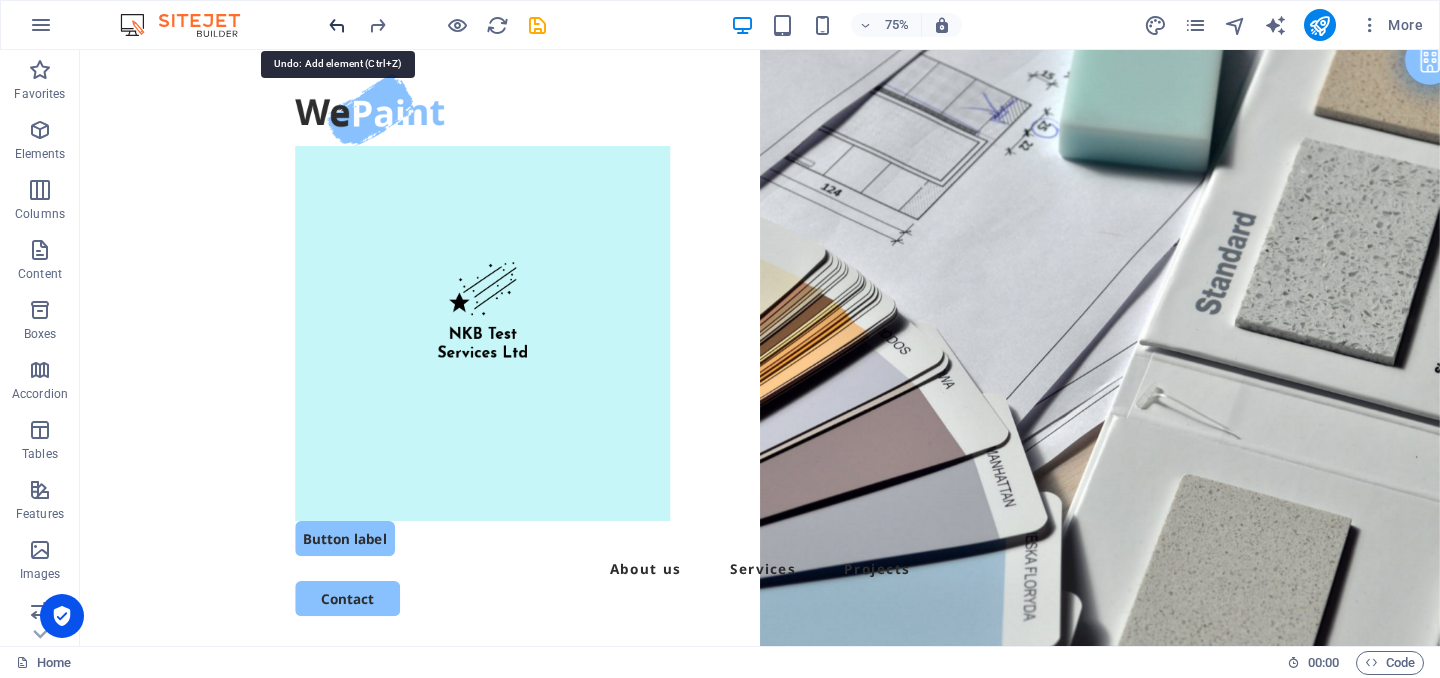 click at bounding box center (337, 25) 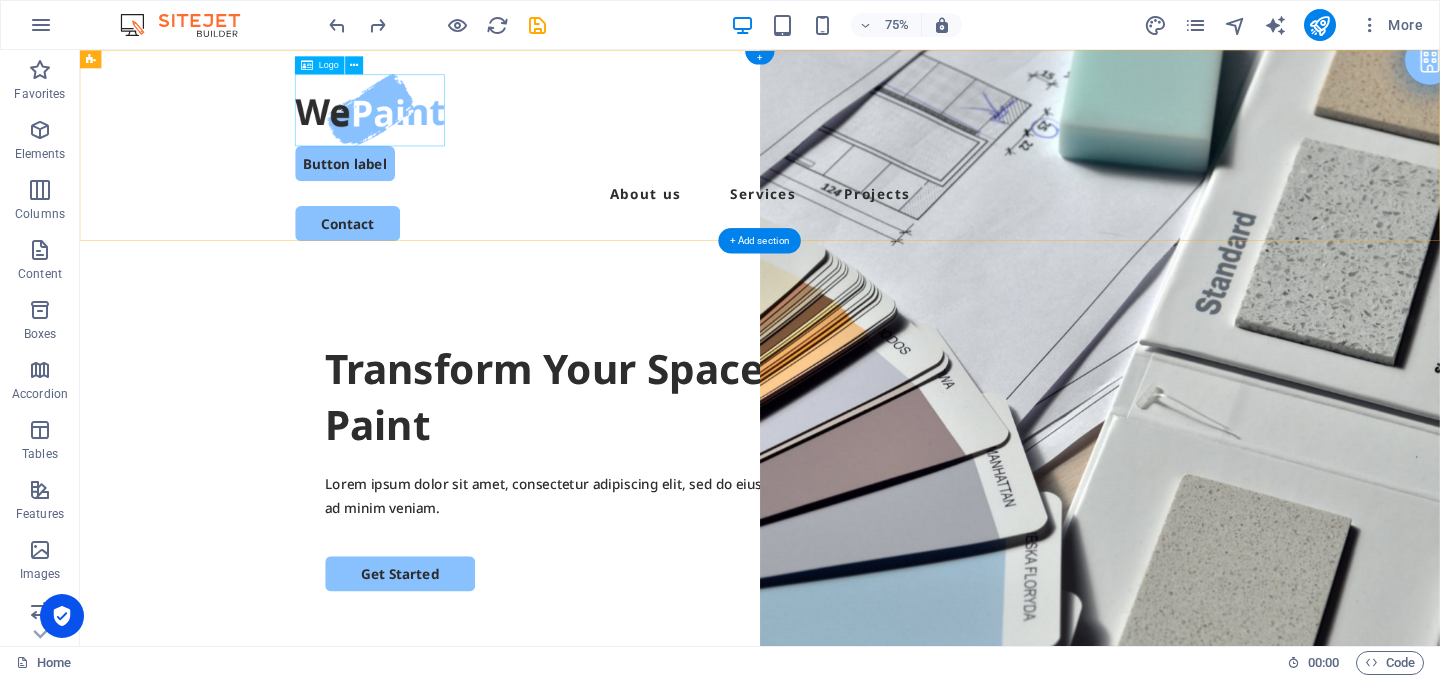 click at bounding box center [987, 130] 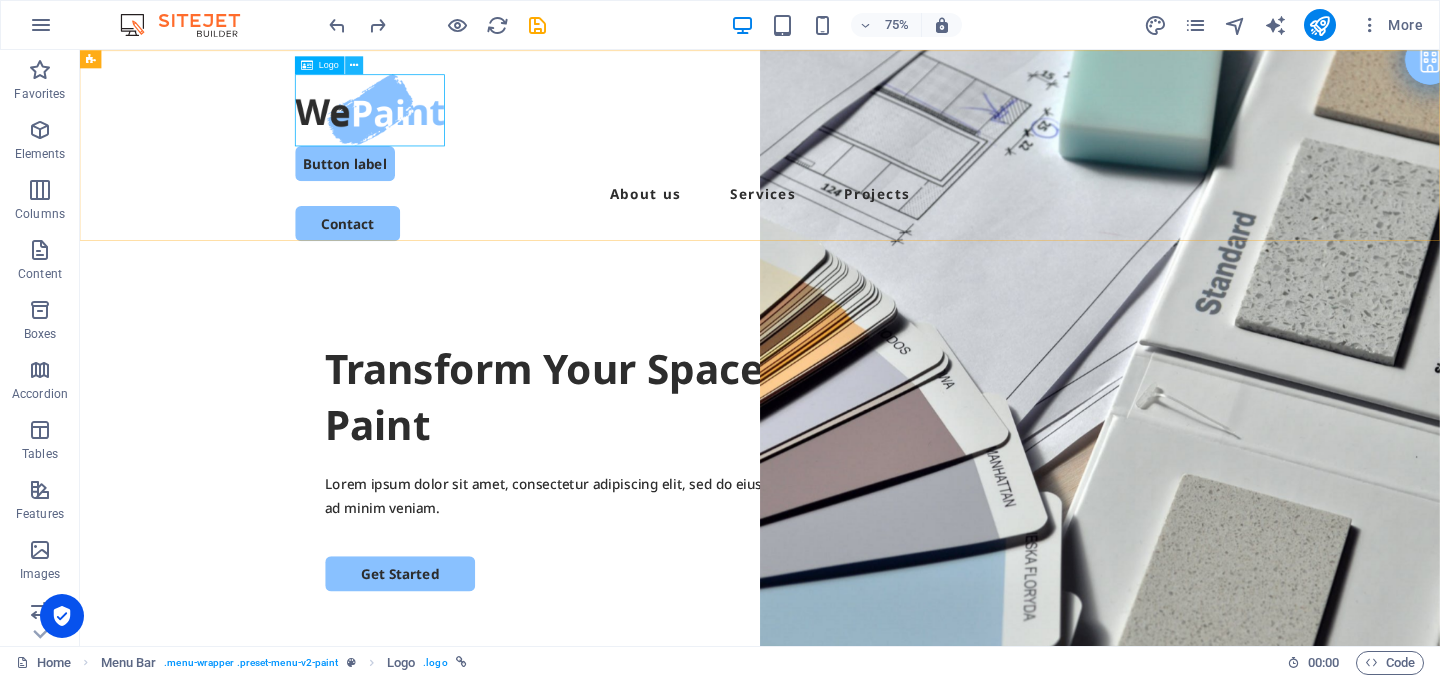 click at bounding box center [355, 65] 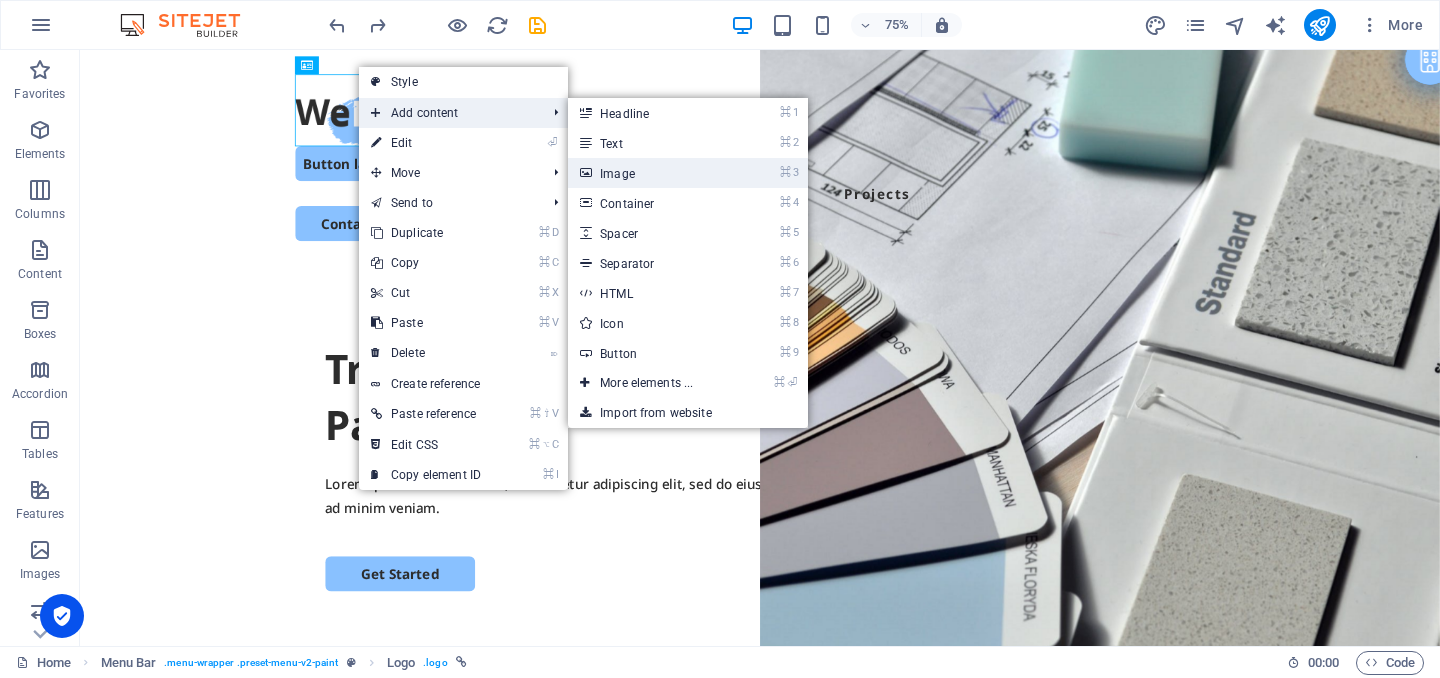 click on "⌘ 3  Image" at bounding box center [650, 173] 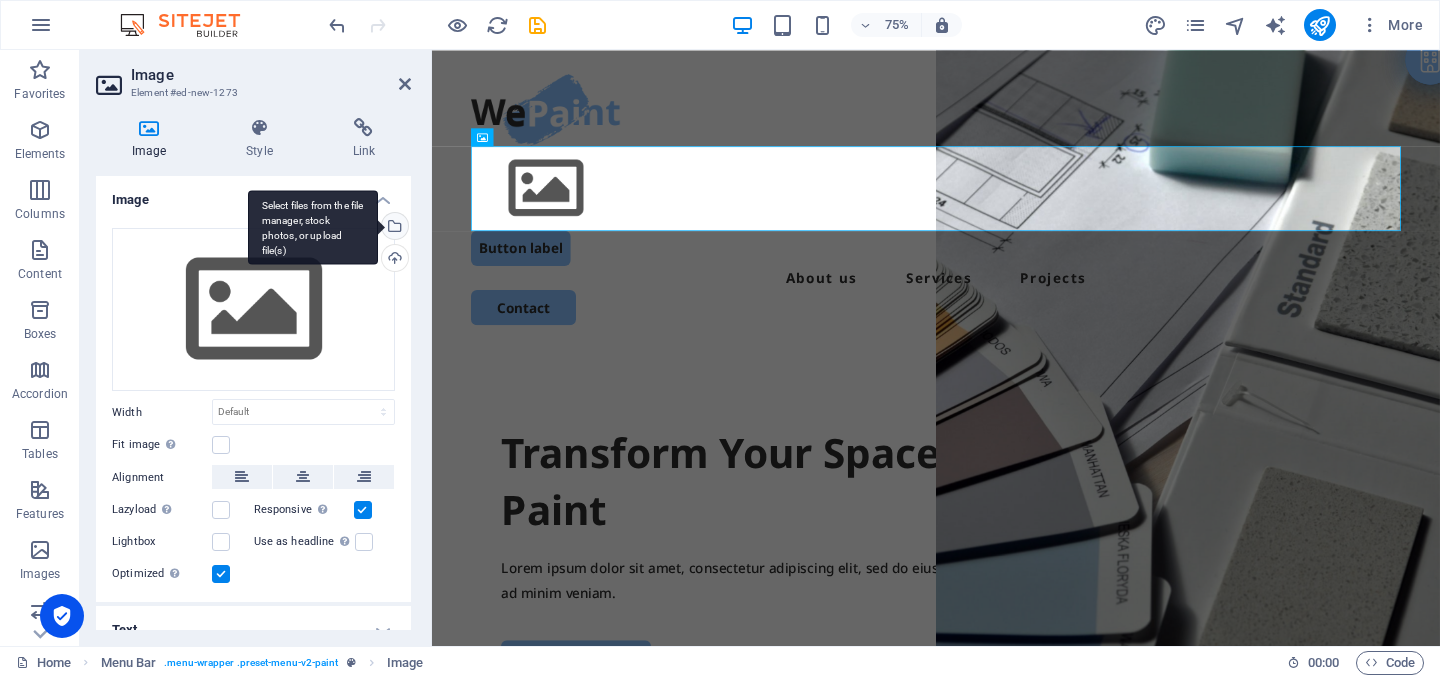 click on "Select files from the file manager, stock photos, or upload file(s)" at bounding box center [393, 228] 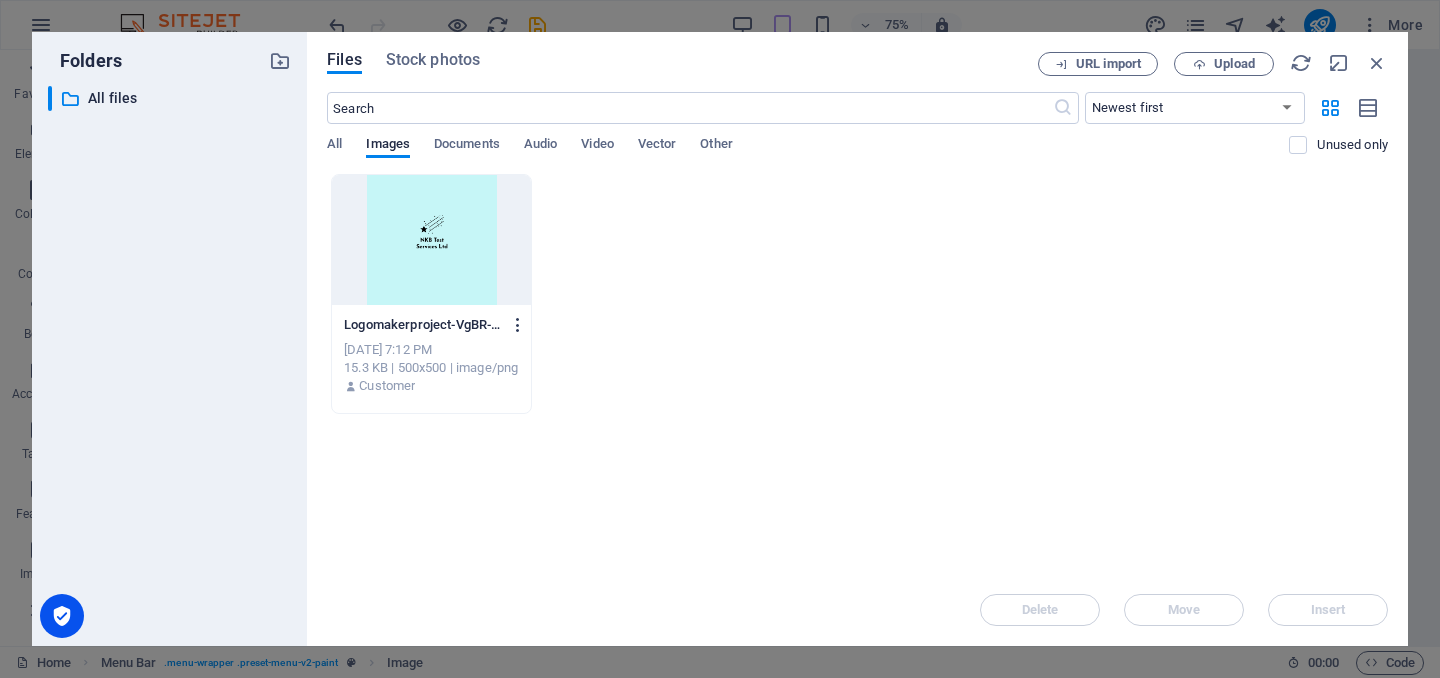 click at bounding box center (518, 325) 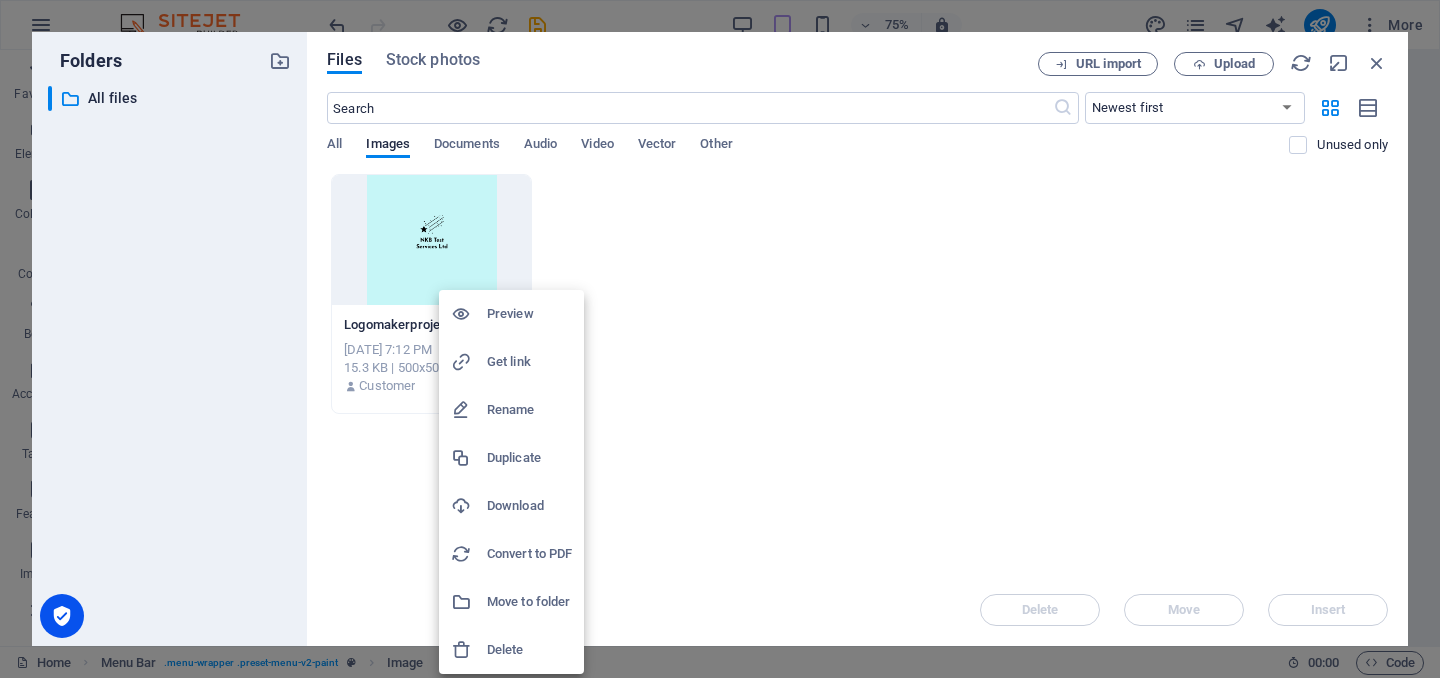 click at bounding box center [720, 339] 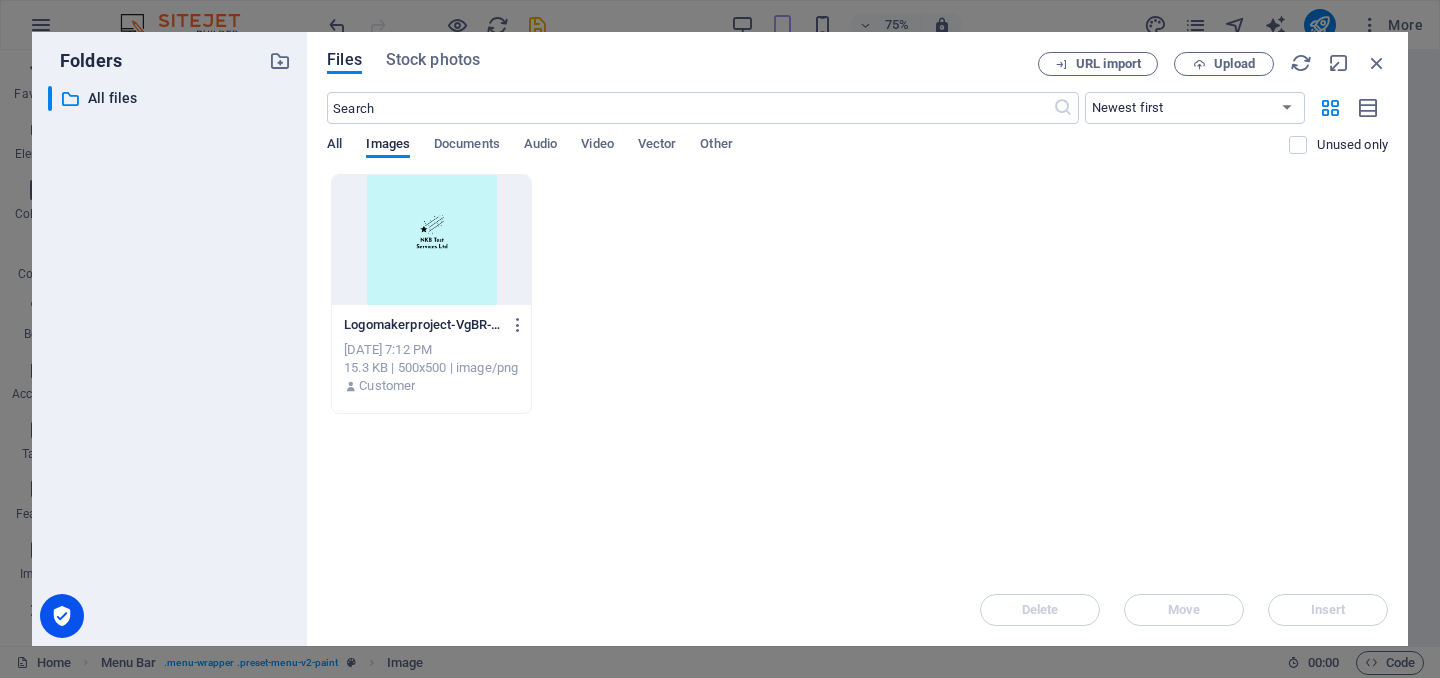 click on "All" at bounding box center (334, 146) 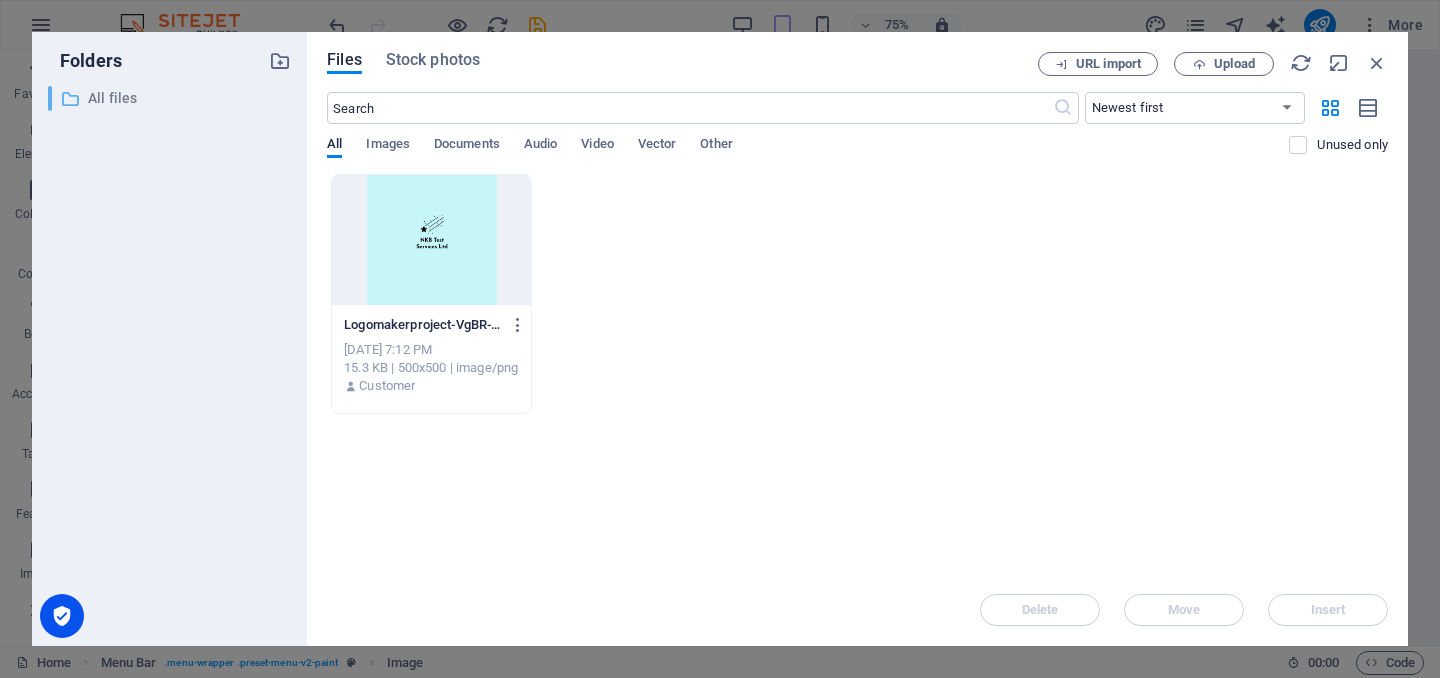 click on "All files" at bounding box center (171, 98) 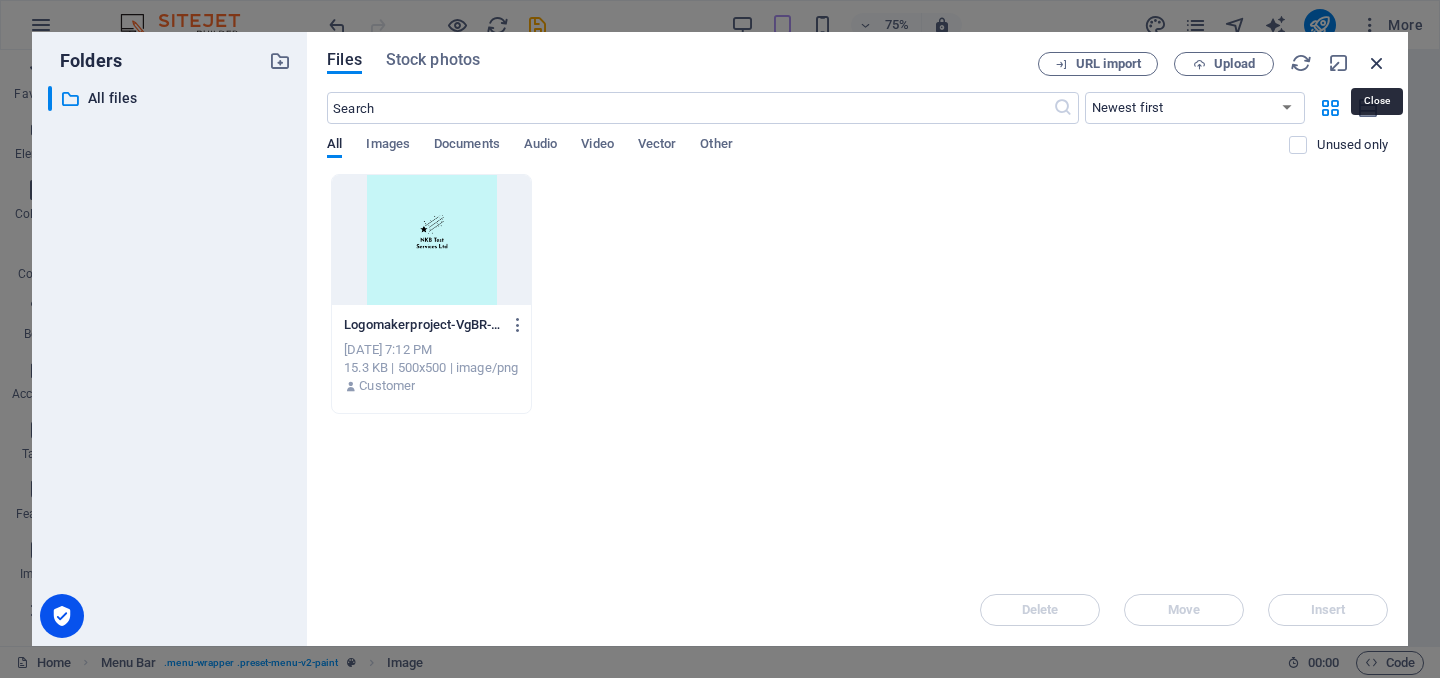click at bounding box center [1377, 63] 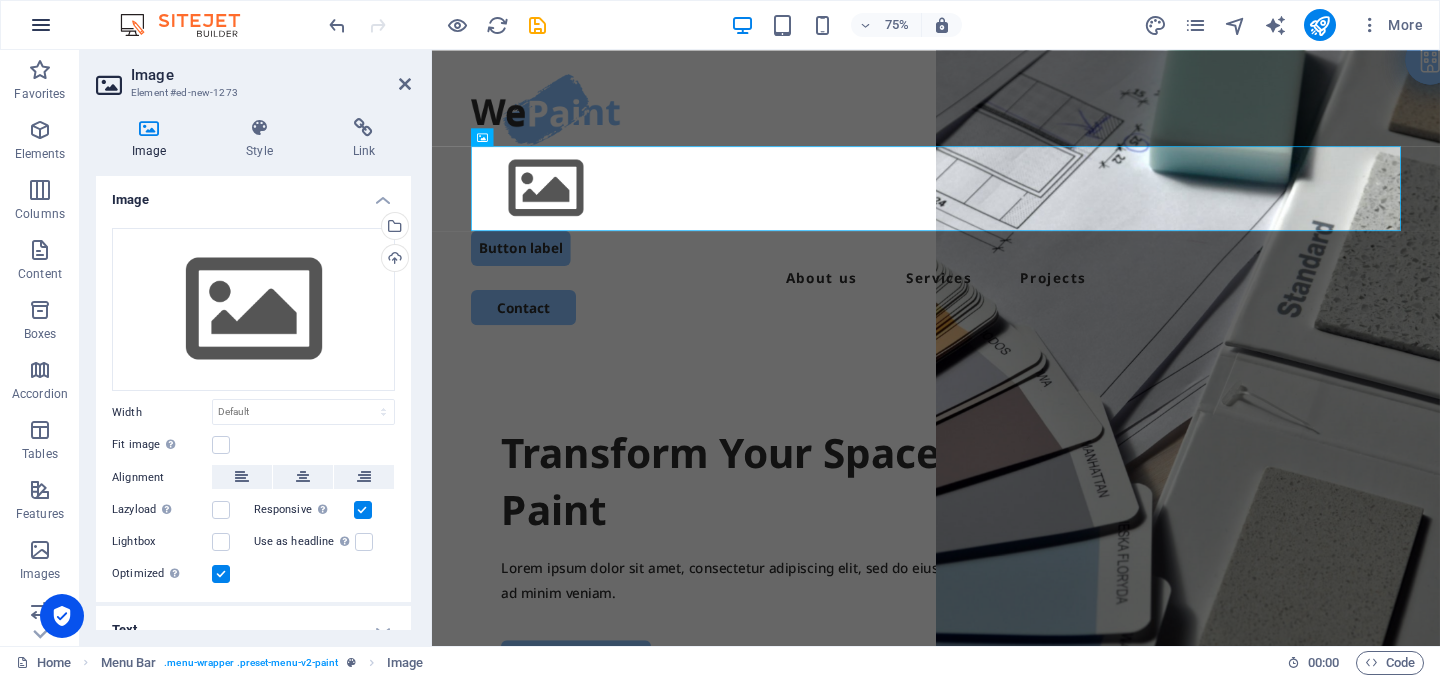 click at bounding box center [41, 25] 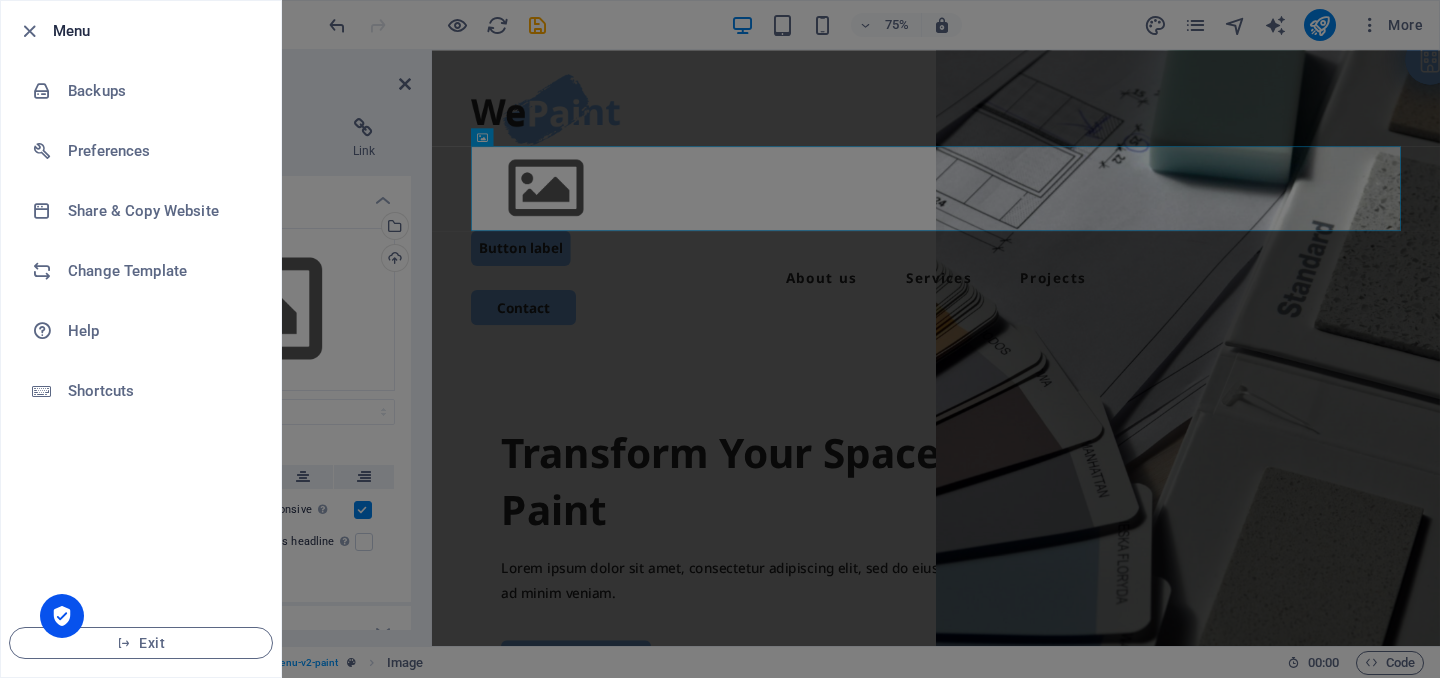 click at bounding box center (720, 339) 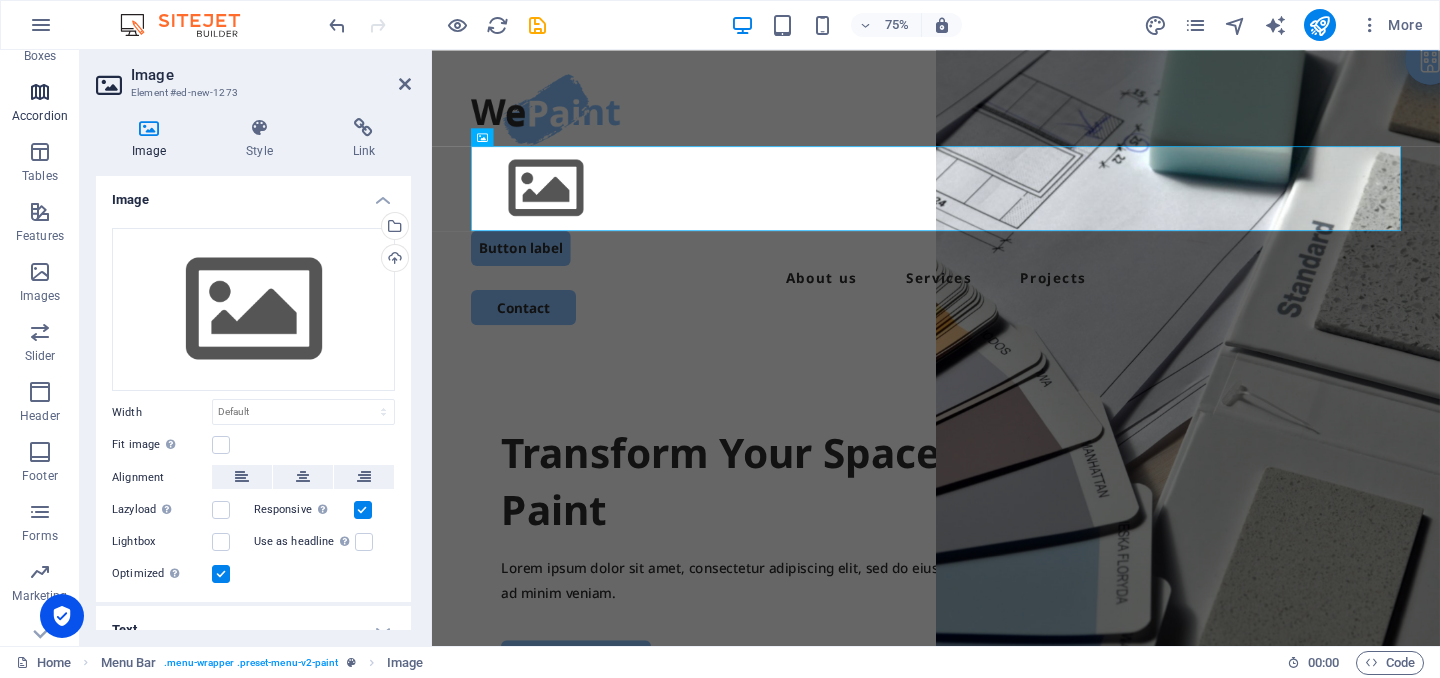 scroll, scrollTop: 304, scrollLeft: 0, axis: vertical 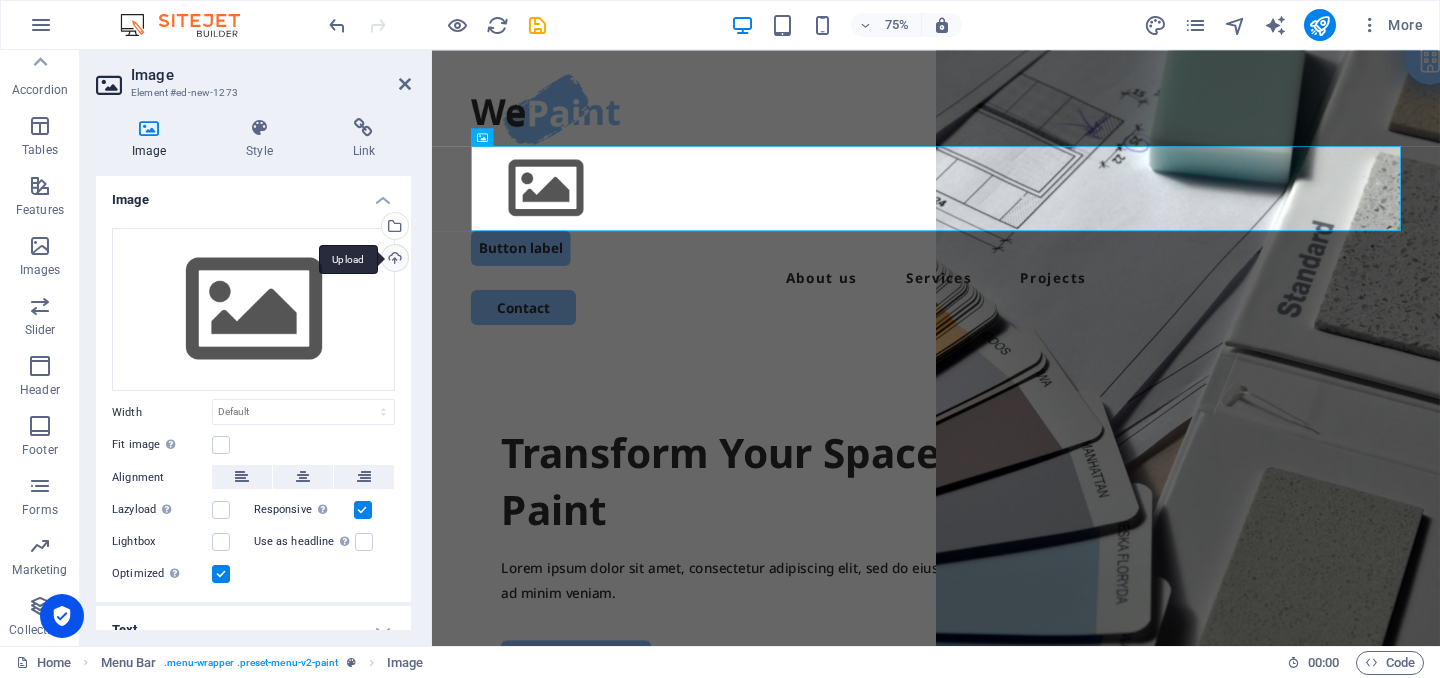 click on "Upload" at bounding box center [393, 260] 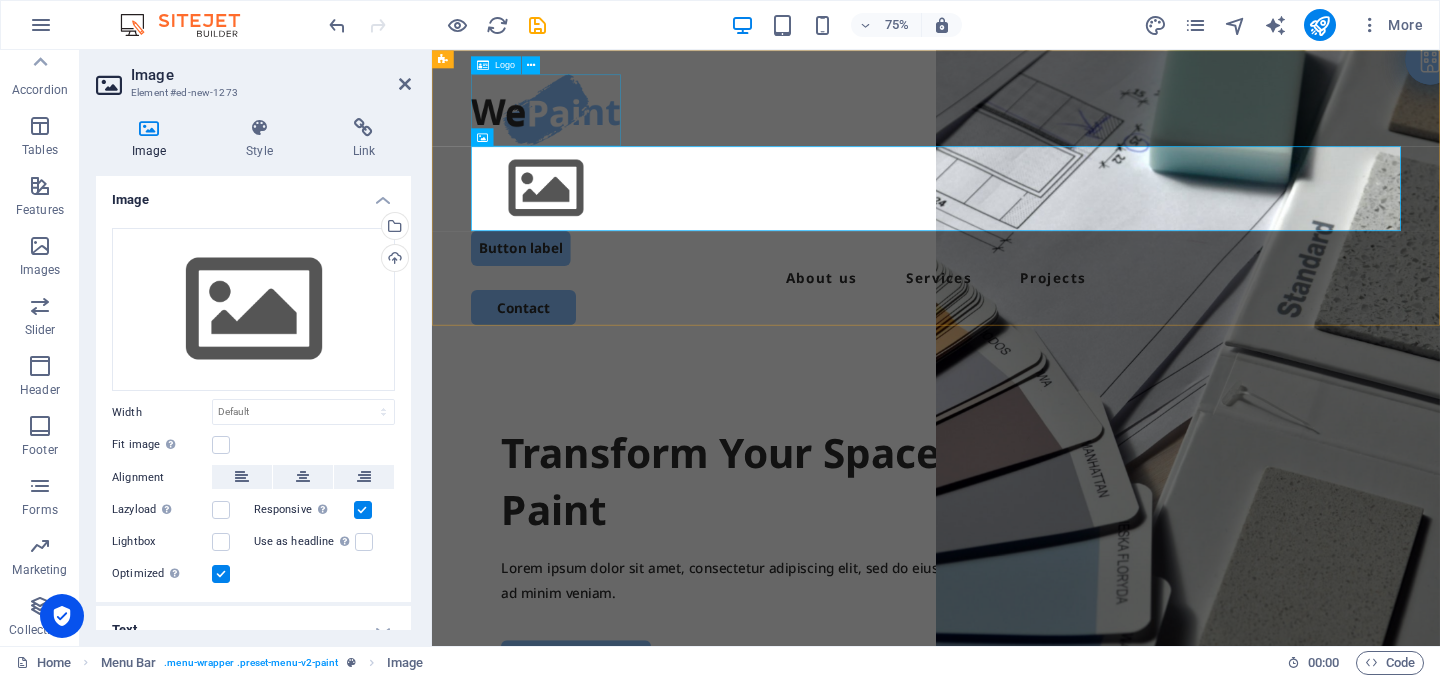 click at bounding box center [1104, 130] 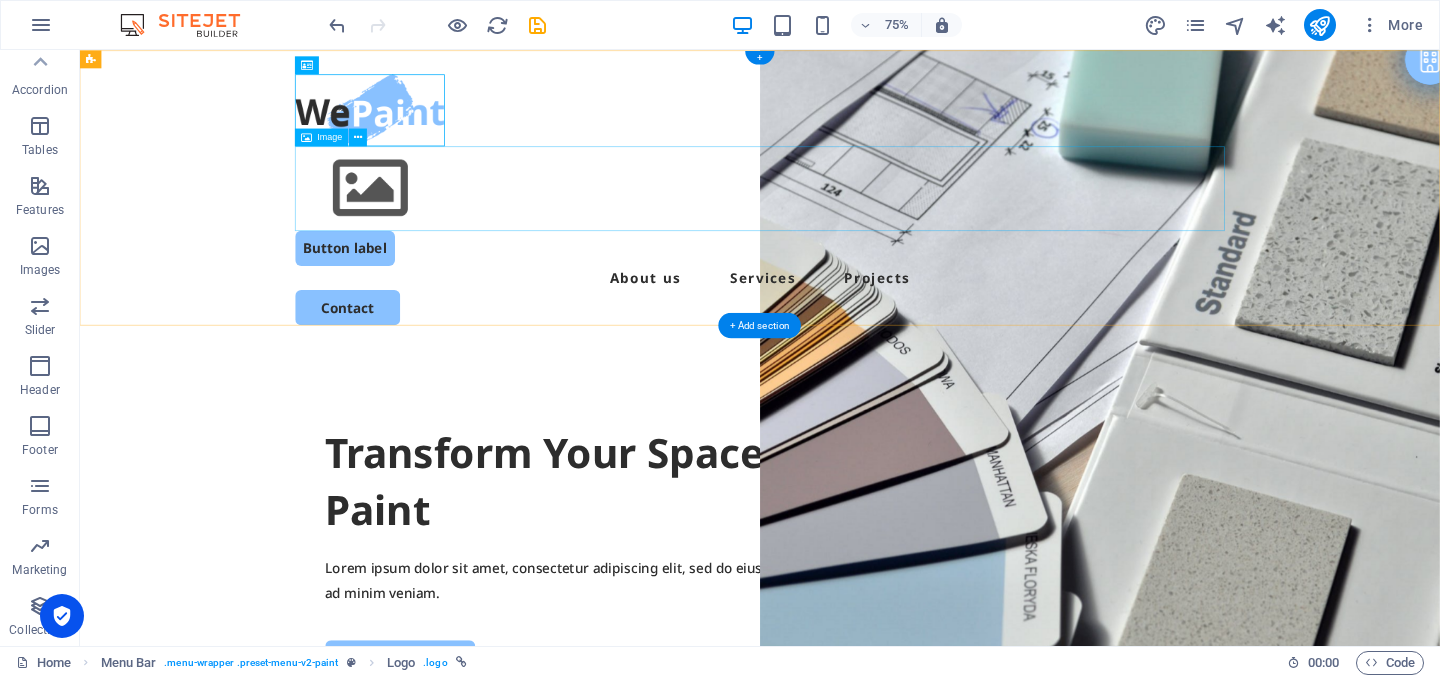 click at bounding box center [987, 234] 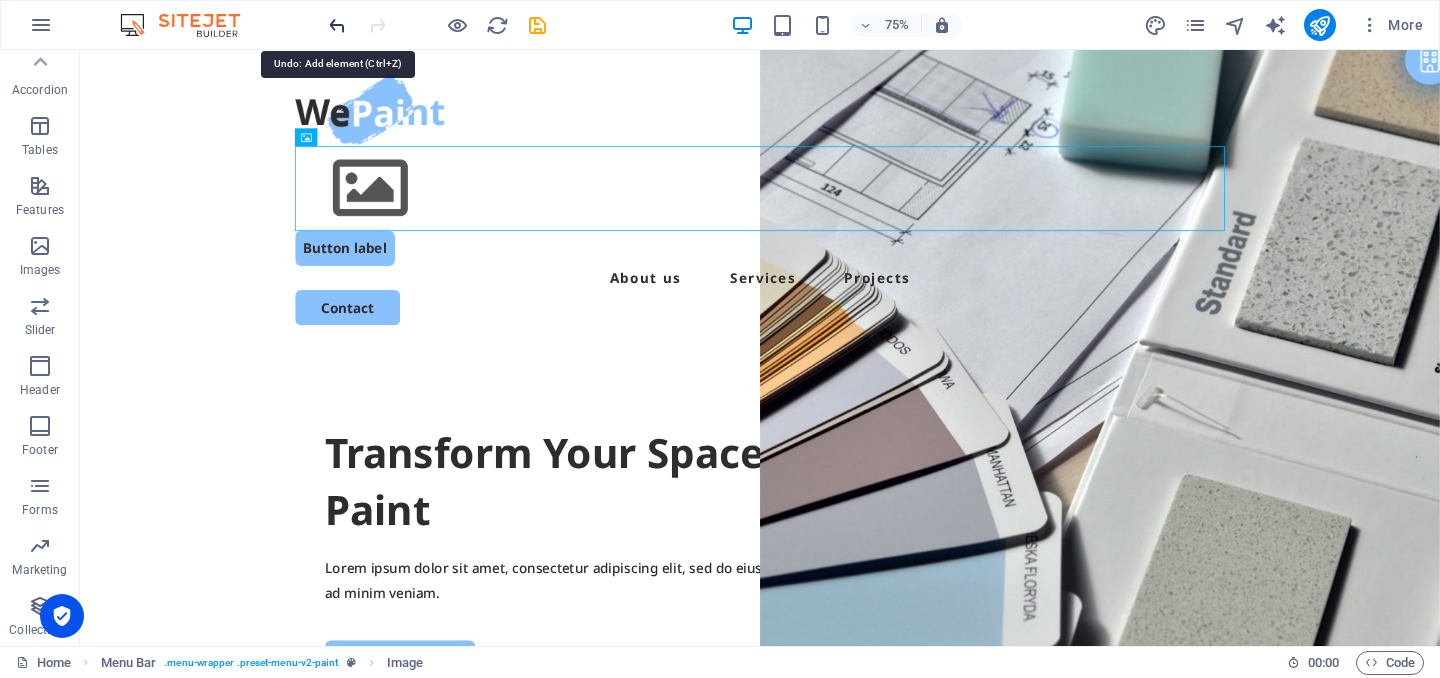 click at bounding box center (337, 25) 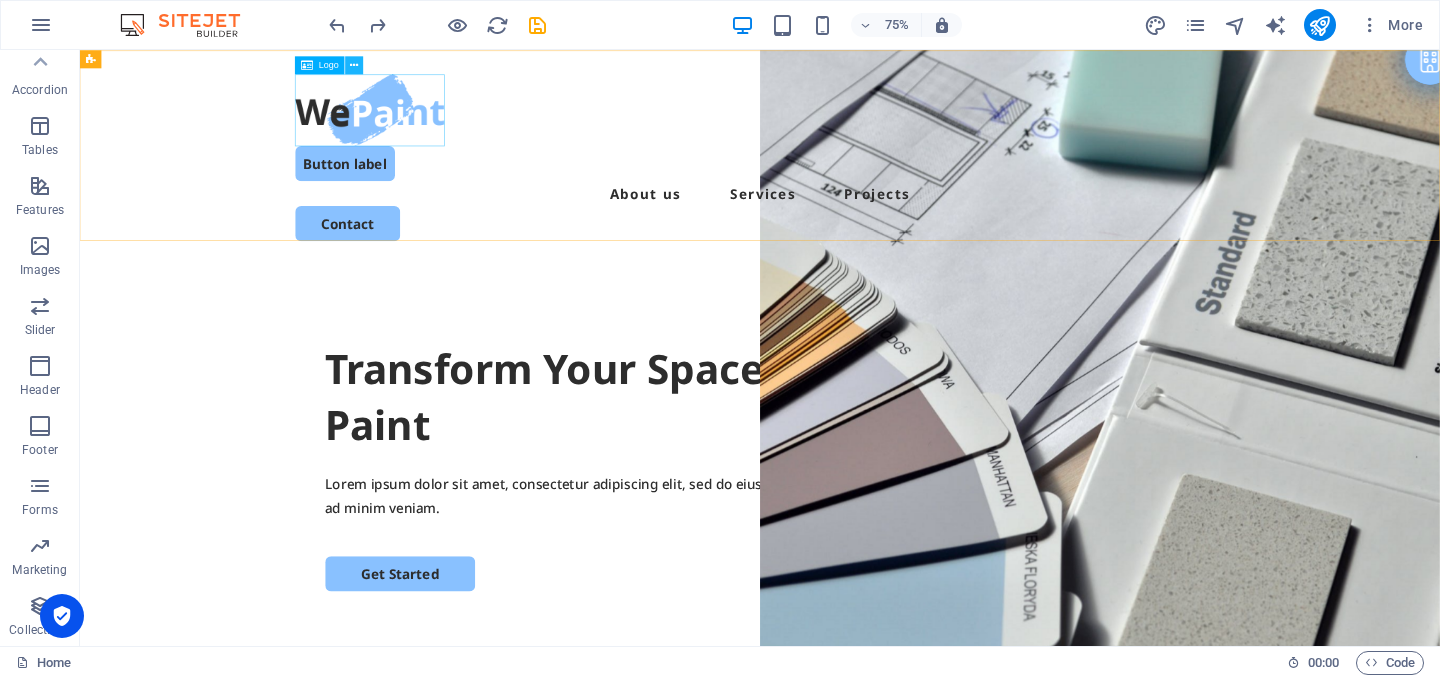 click at bounding box center (355, 65) 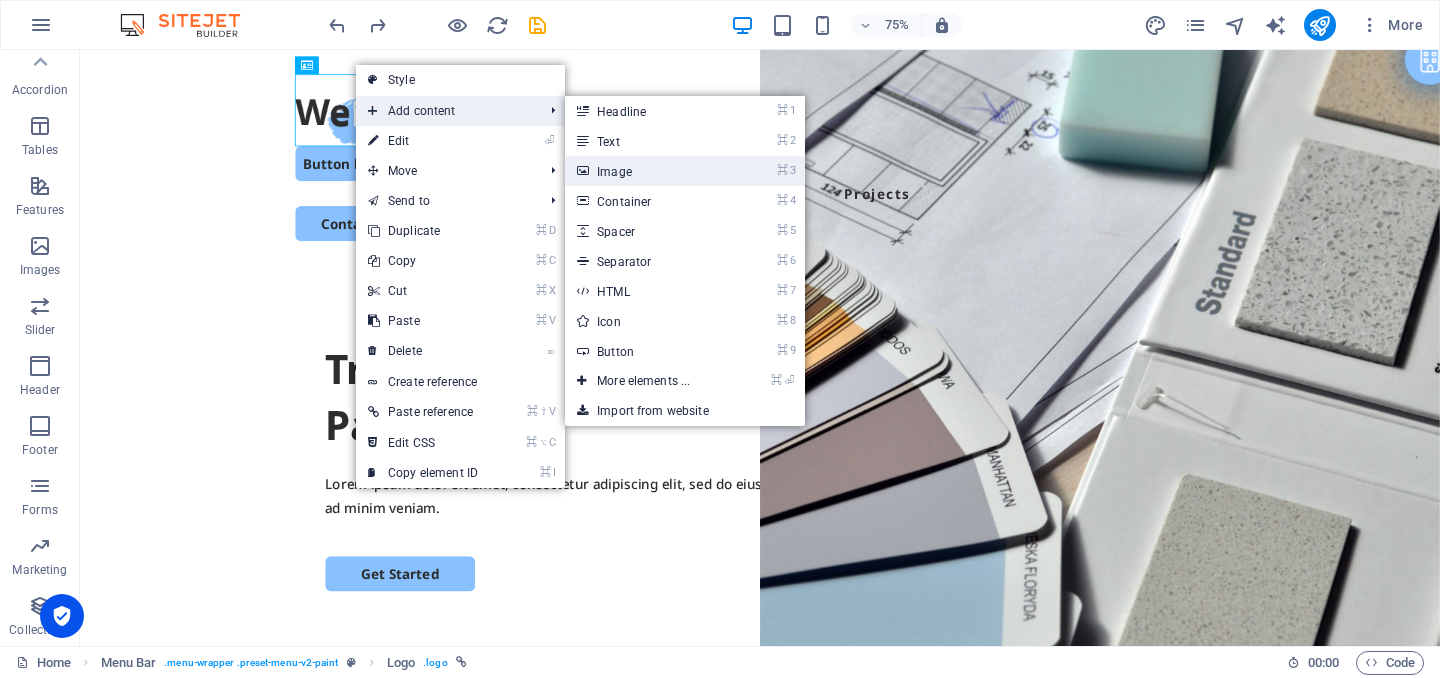 click on "⌘ 3  Image" at bounding box center [647, 171] 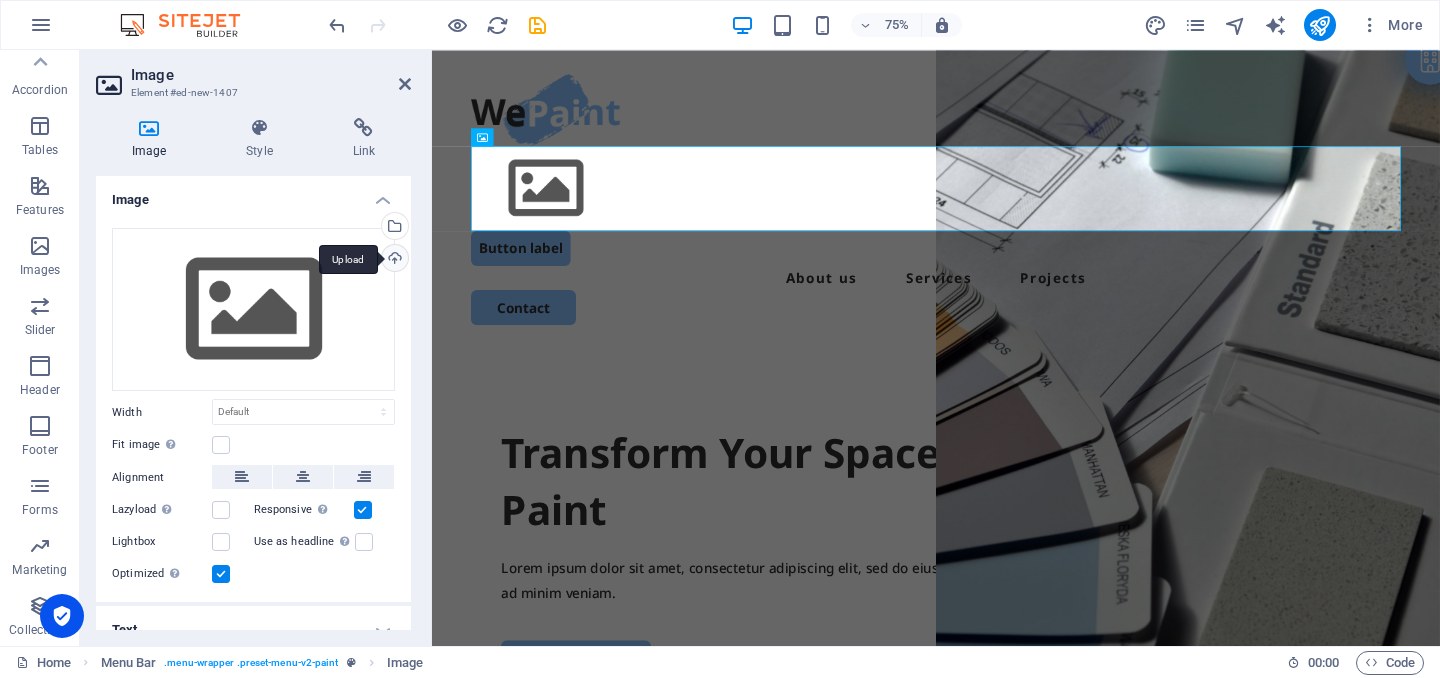 click on "Upload" at bounding box center (393, 260) 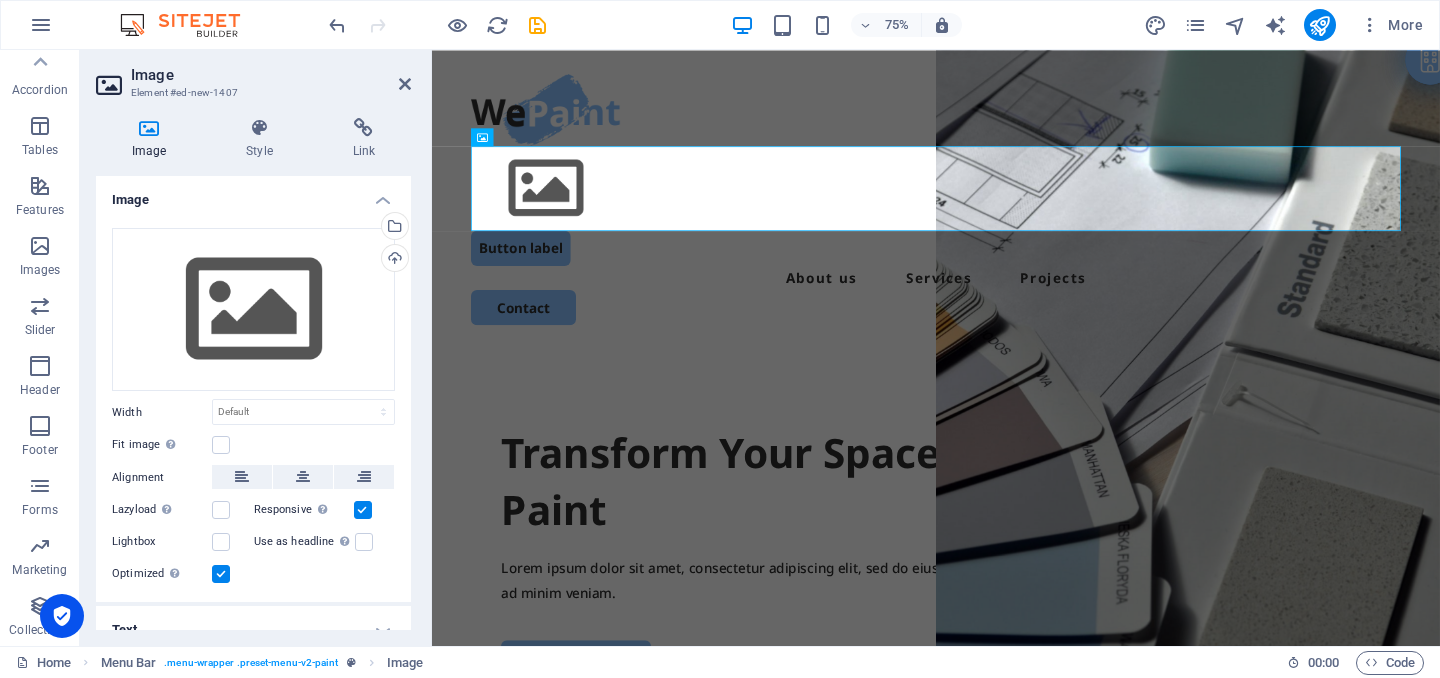 click at bounding box center (437, 25) 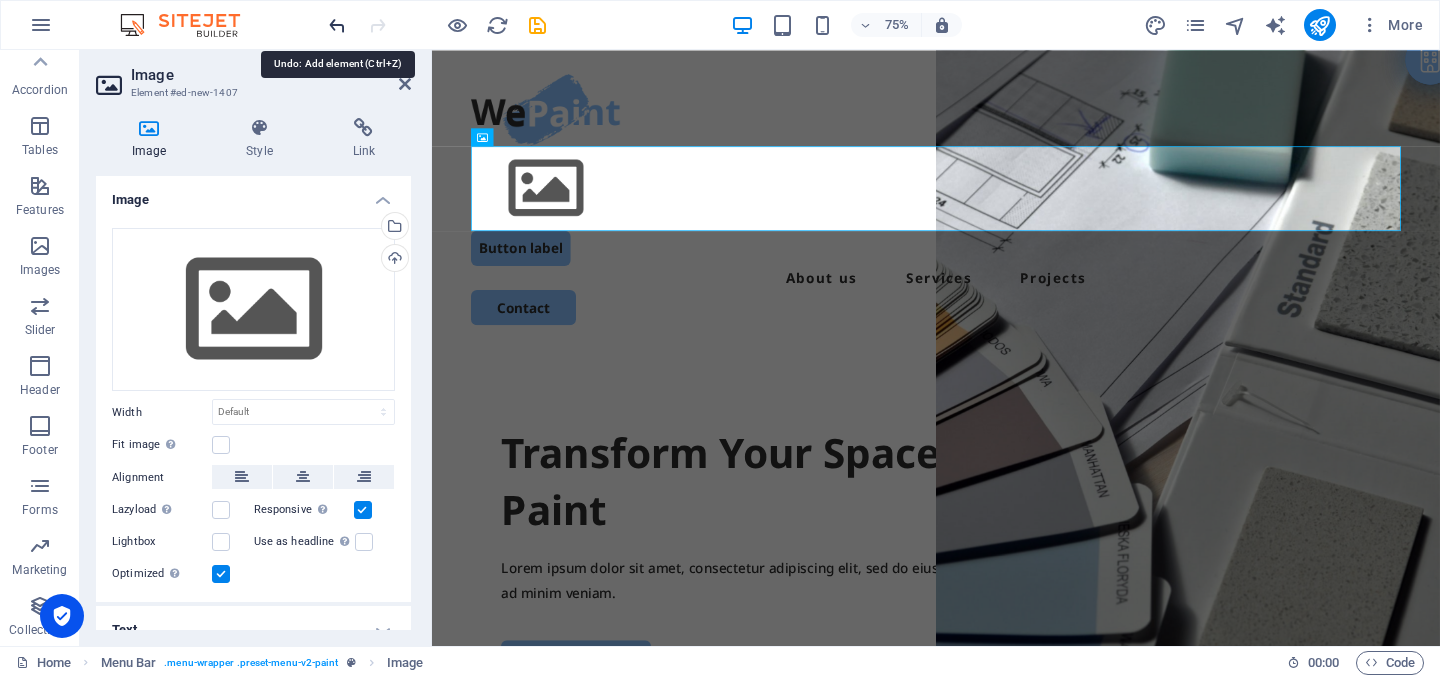 click at bounding box center [337, 25] 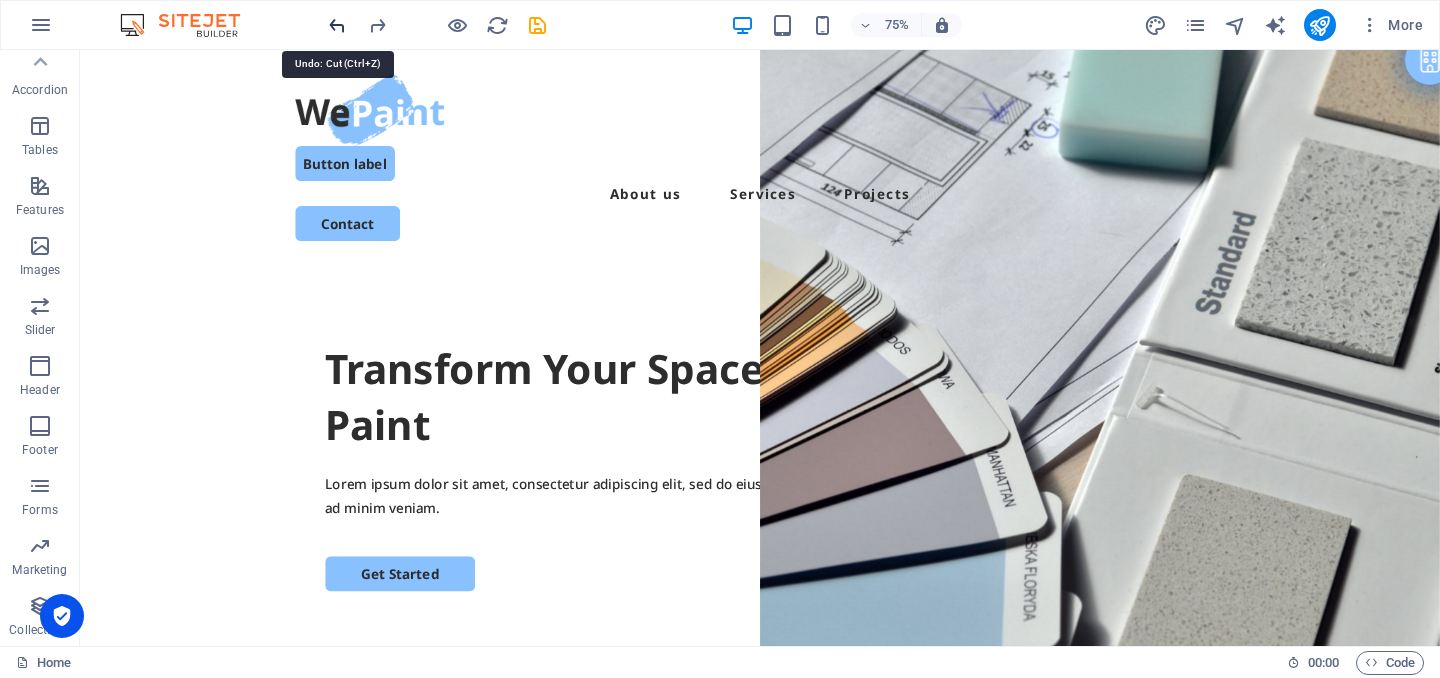 click at bounding box center (337, 25) 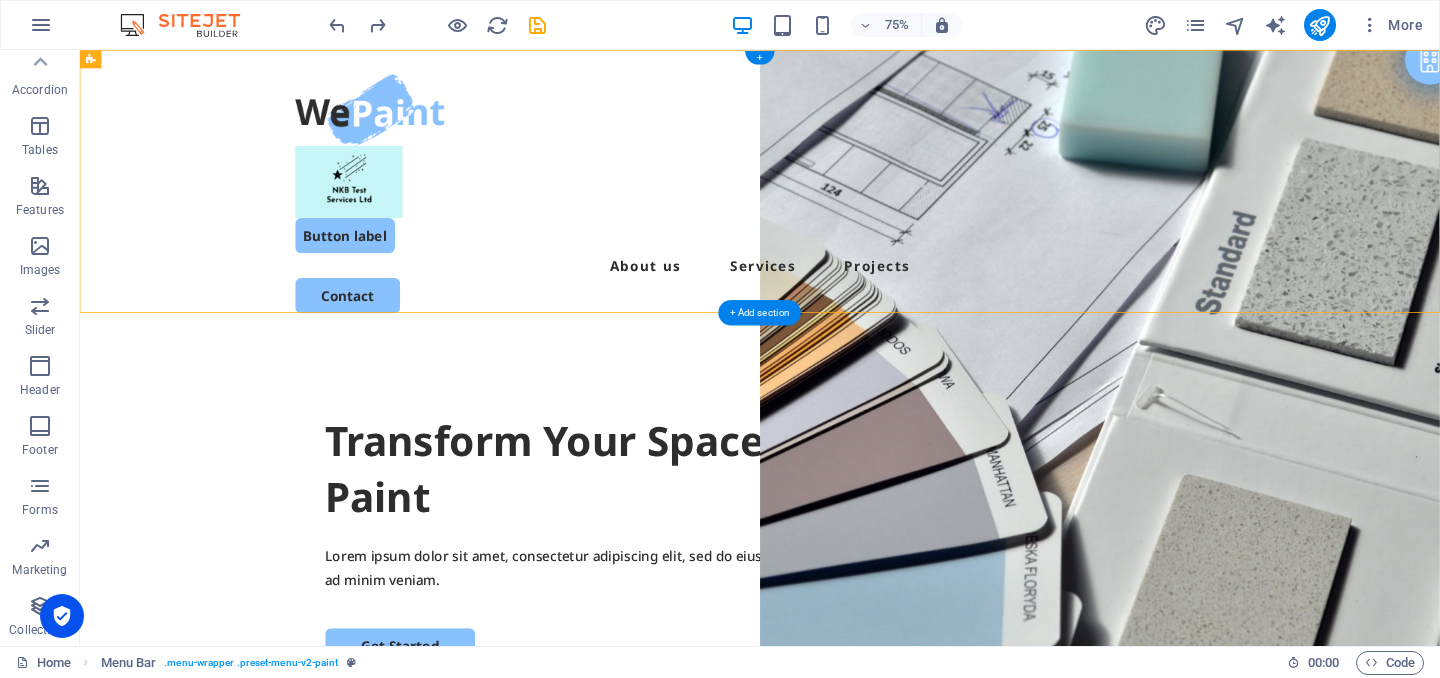 drag, startPoint x: 475, startPoint y: 192, endPoint x: 474, endPoint y: 92, distance: 100.005 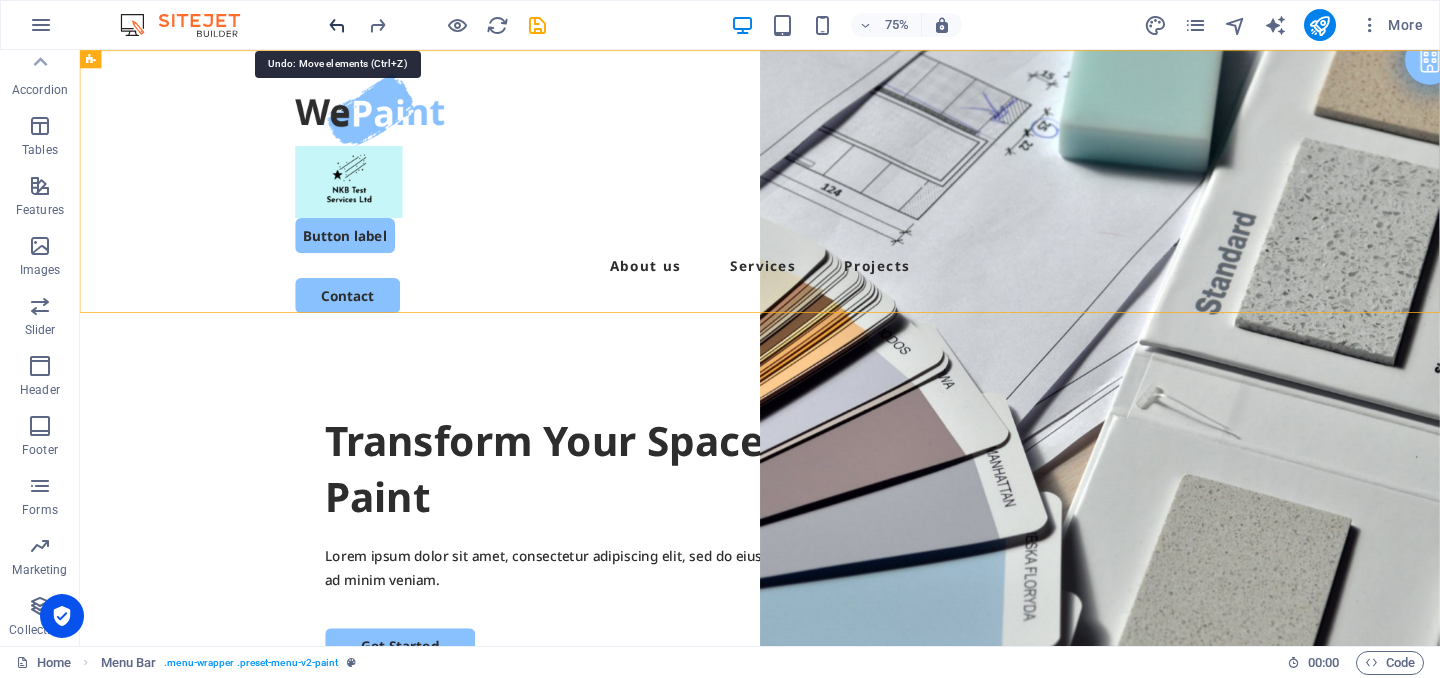 click at bounding box center (337, 25) 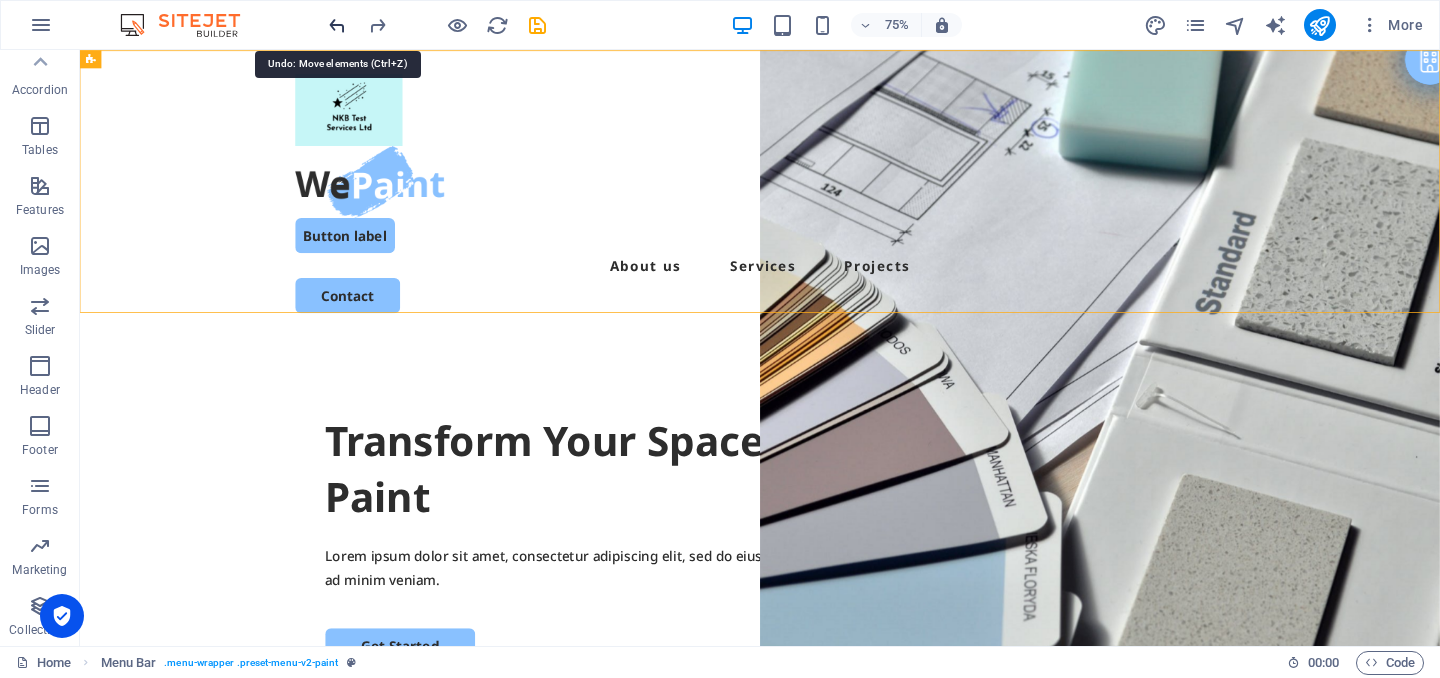 click at bounding box center (337, 25) 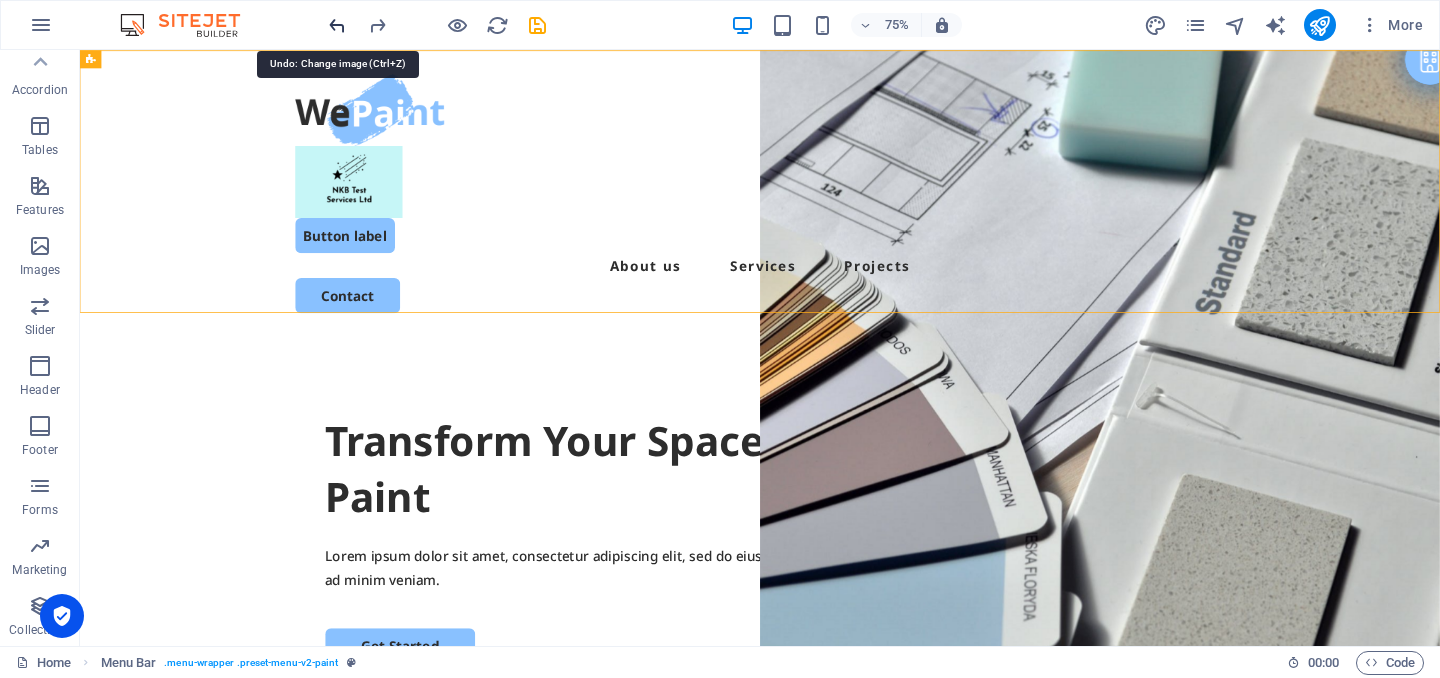 click at bounding box center (337, 25) 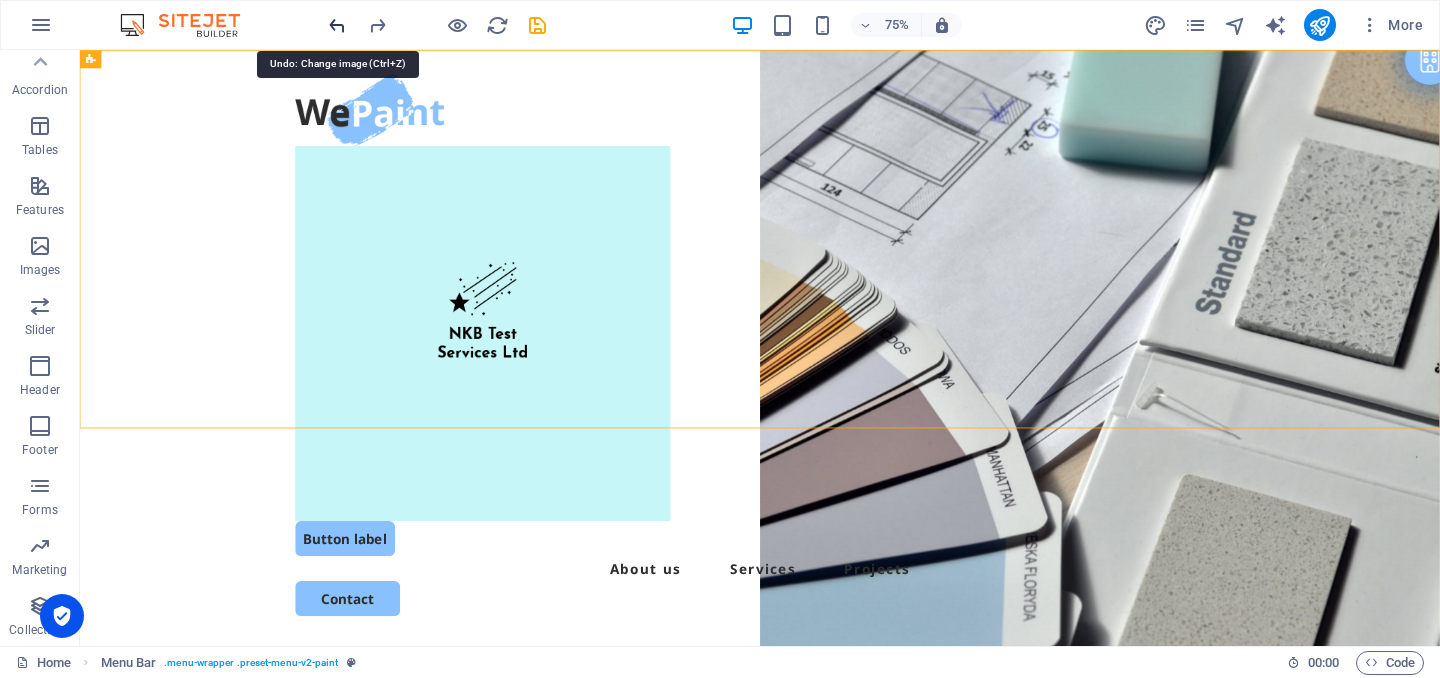 click at bounding box center (337, 25) 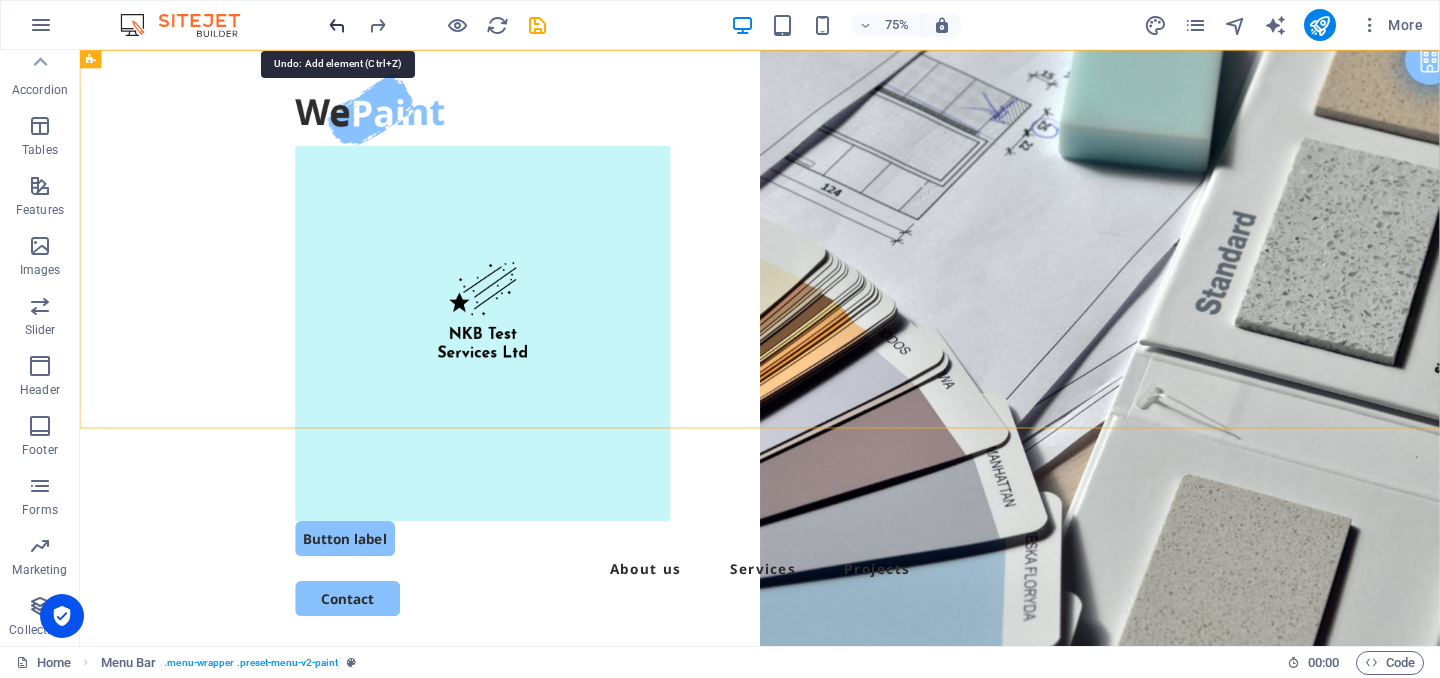 click at bounding box center (337, 25) 